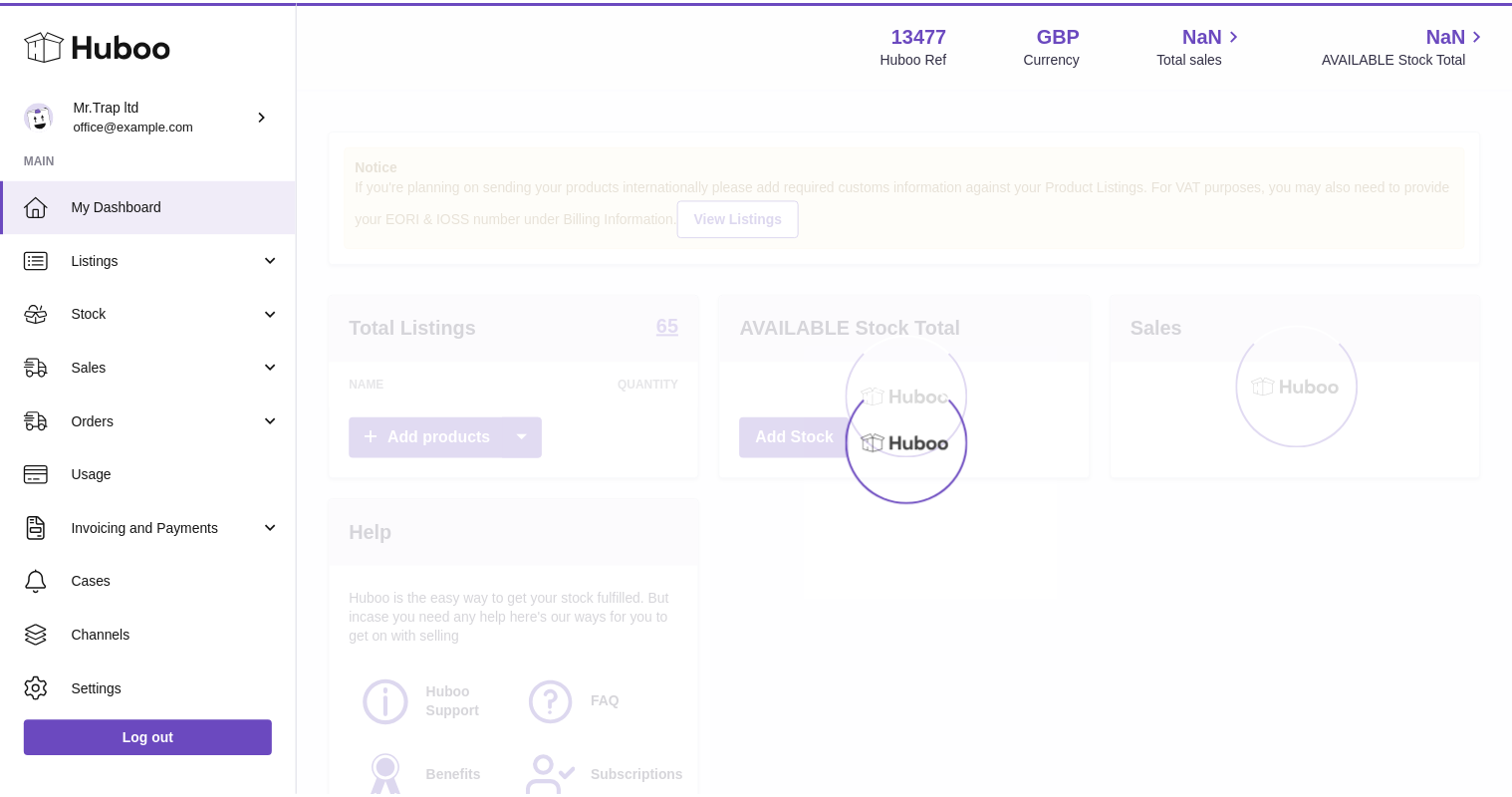 scroll, scrollTop: 0, scrollLeft: 0, axis: both 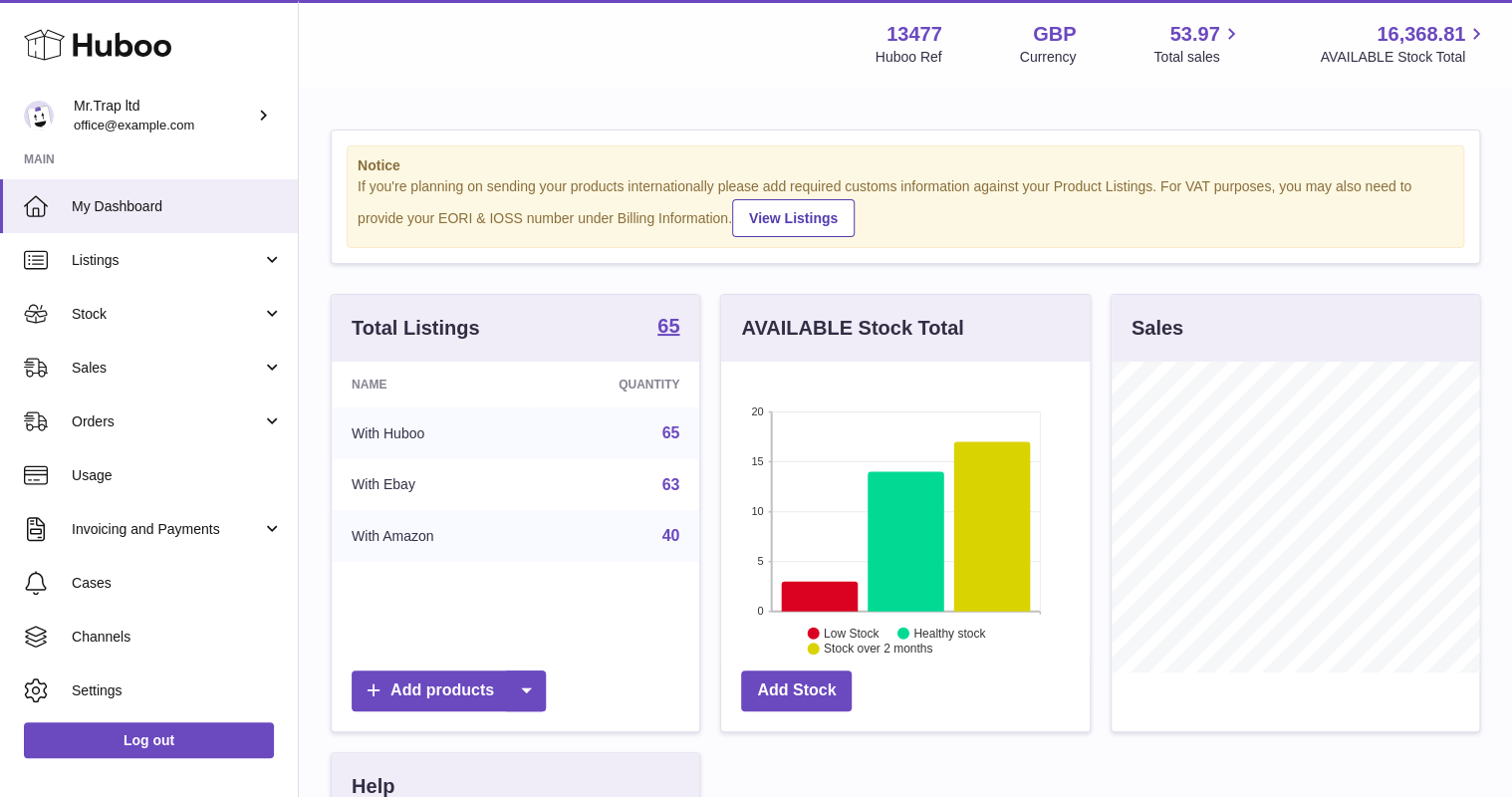 click on "Sales" at bounding box center [148, 368] 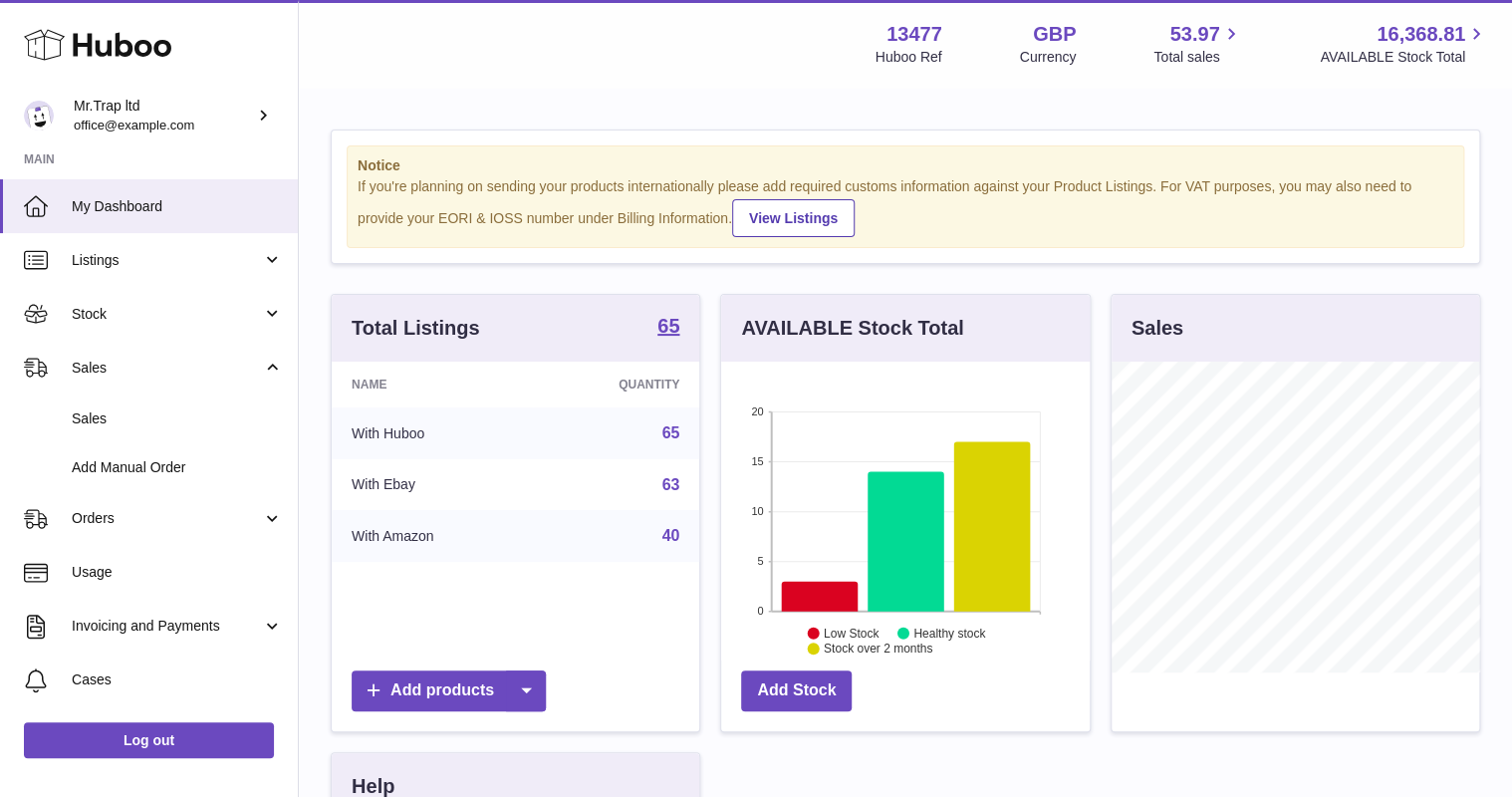 click on "Sales" at bounding box center (148, 418) 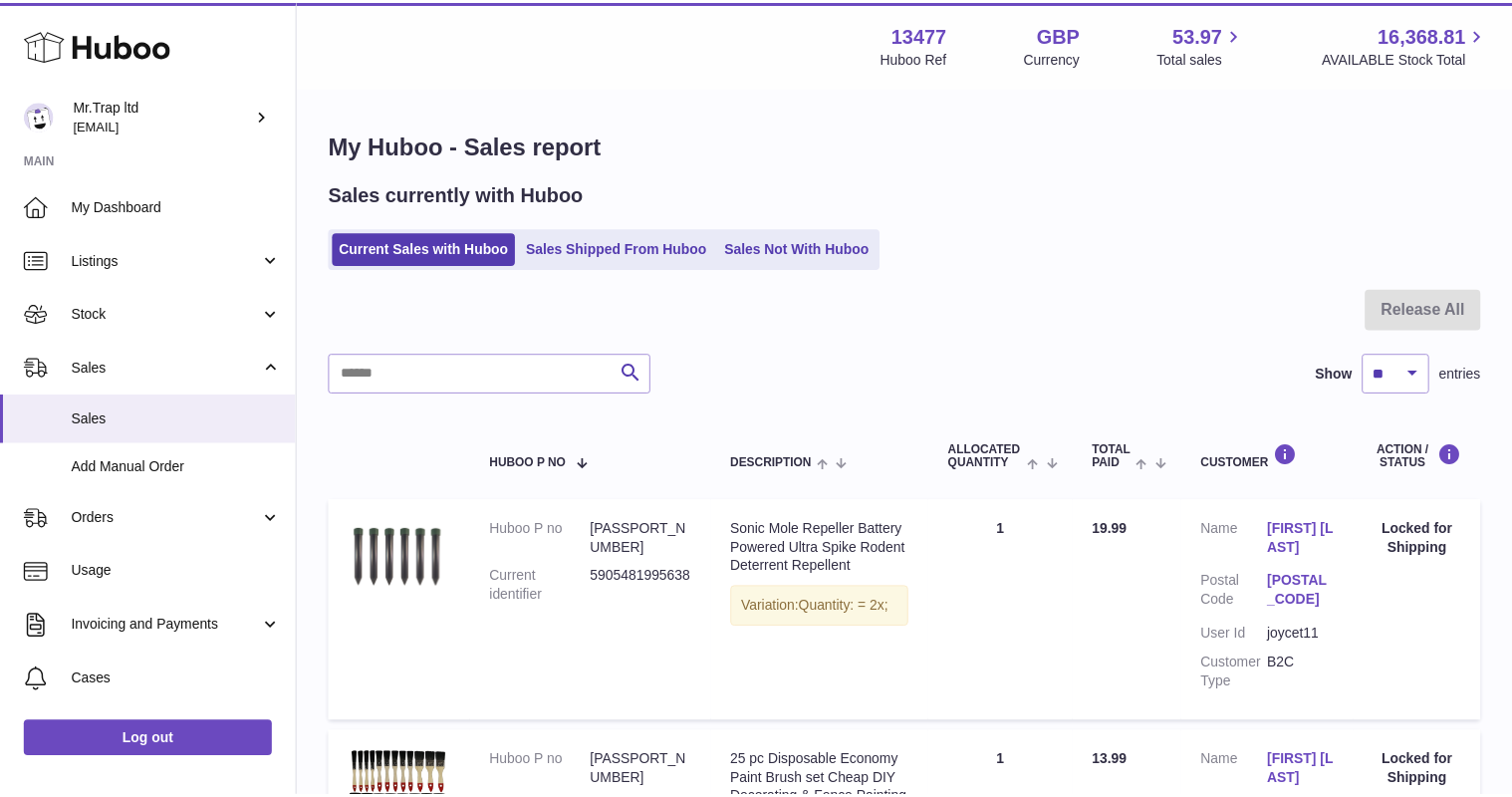scroll, scrollTop: 0, scrollLeft: 0, axis: both 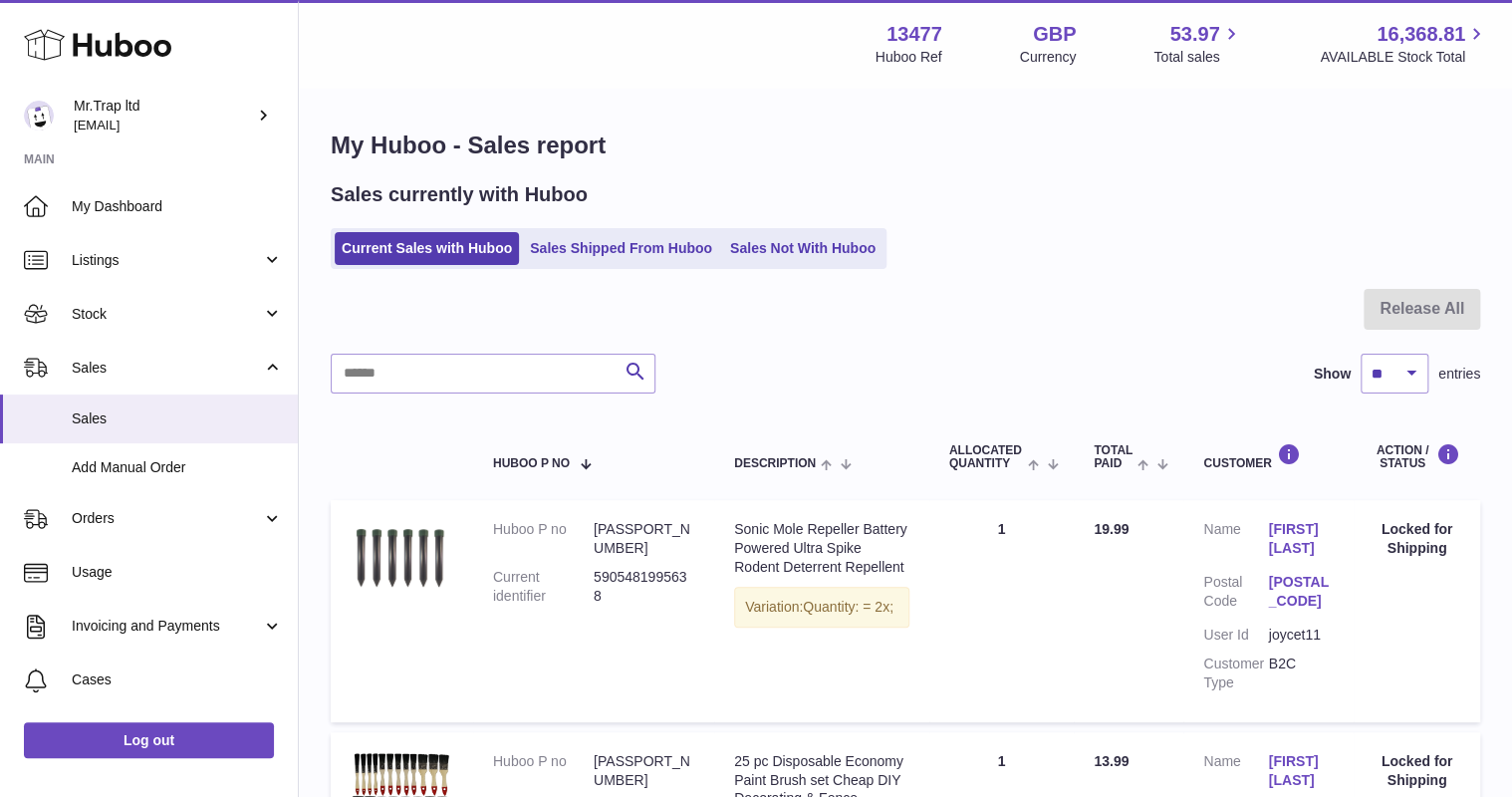 click on "Sales Not With Huboo" at bounding box center [803, 248] 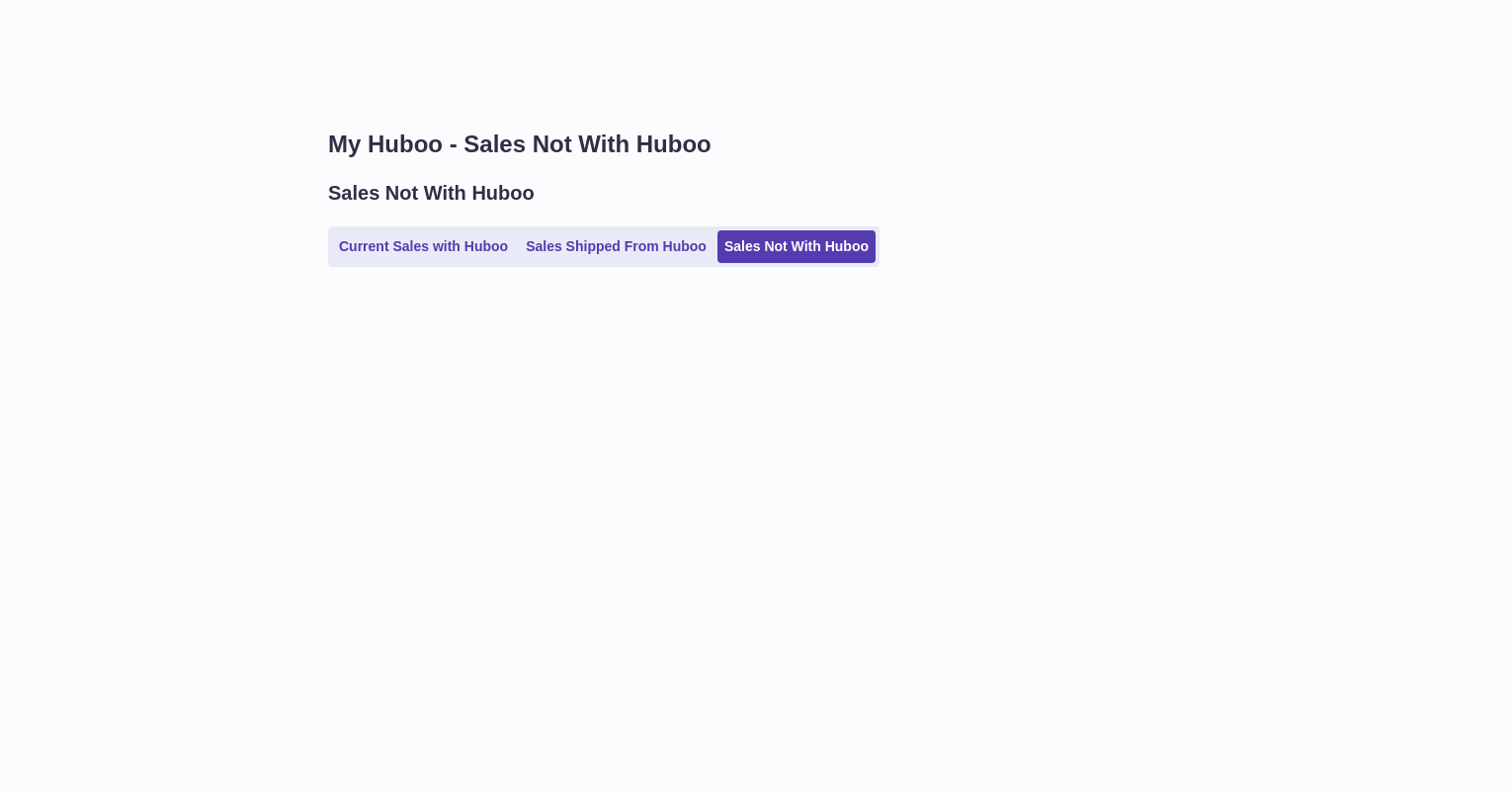 scroll, scrollTop: 0, scrollLeft: 0, axis: both 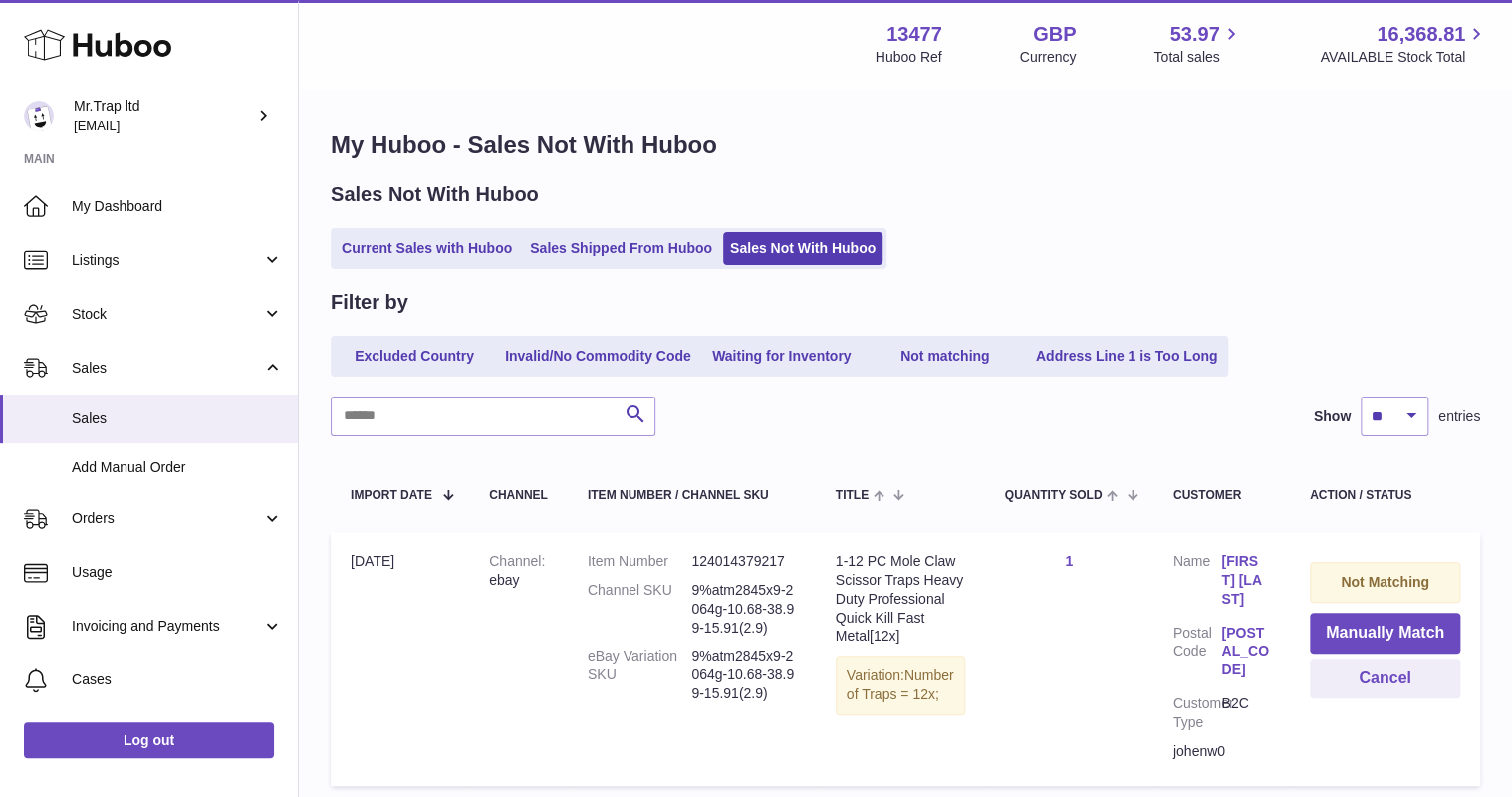 click on "Stock" at bounding box center [166, 314] 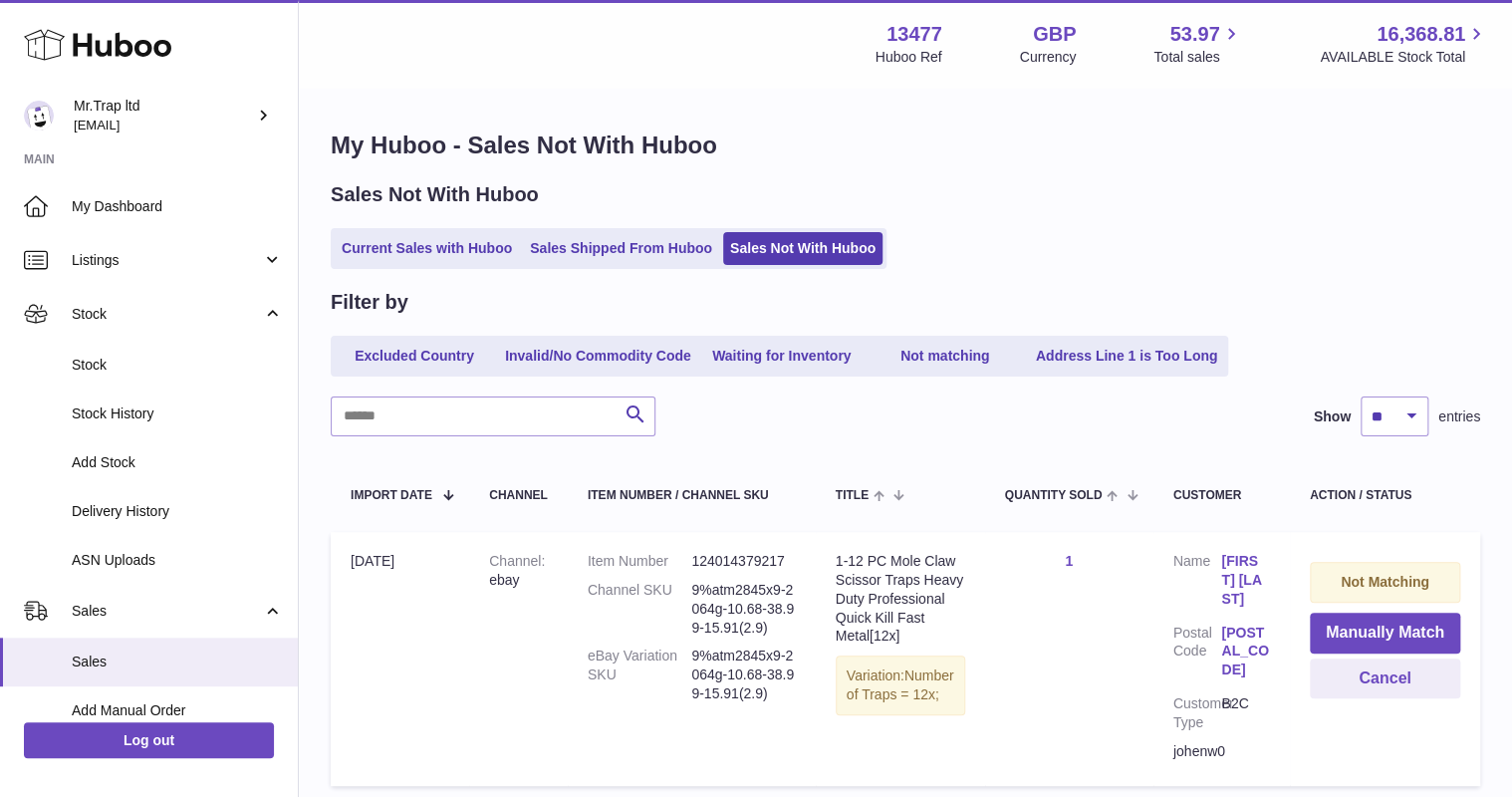 click on "Stock" at bounding box center [177, 365] 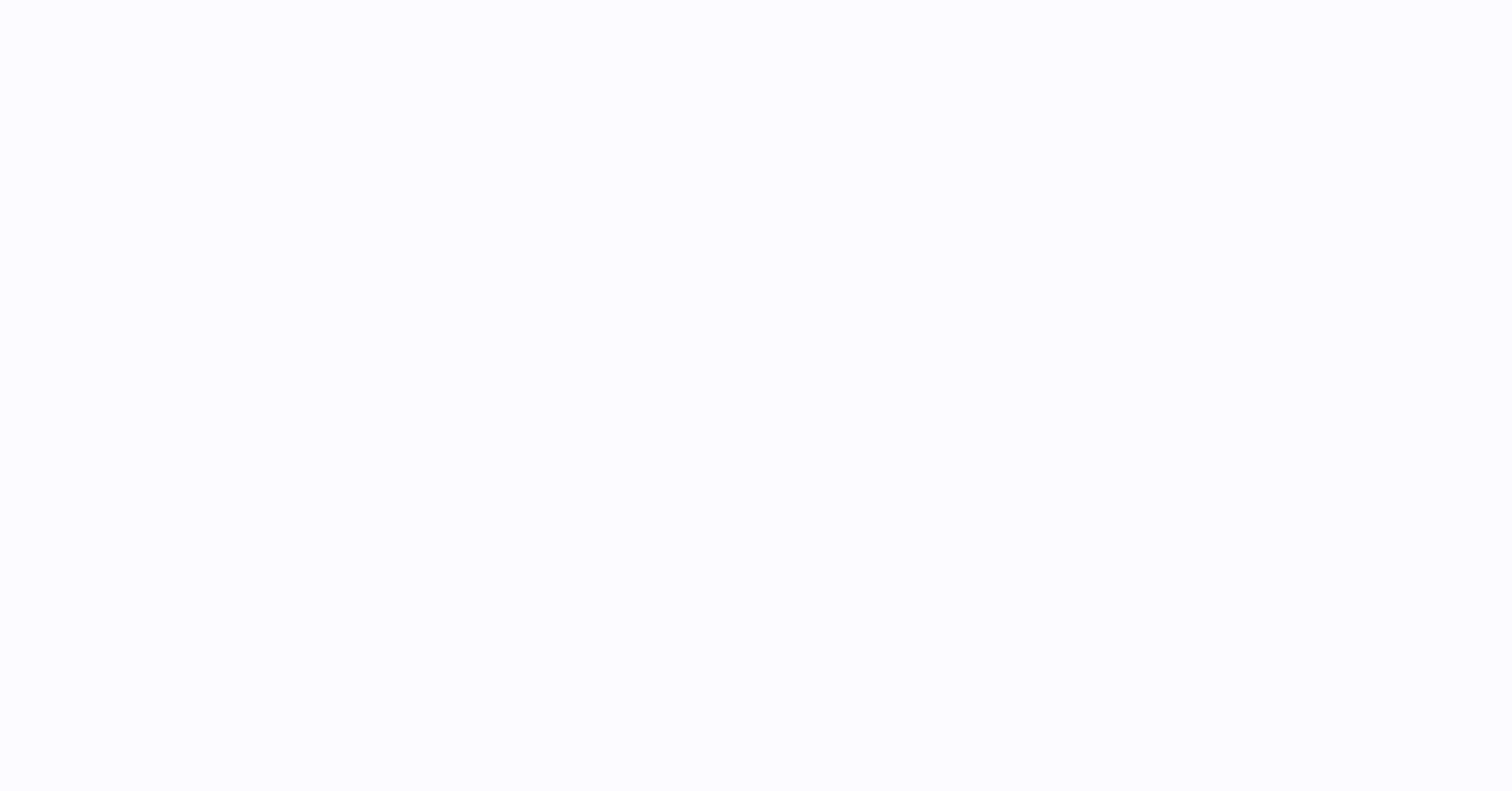 scroll, scrollTop: 0, scrollLeft: 0, axis: both 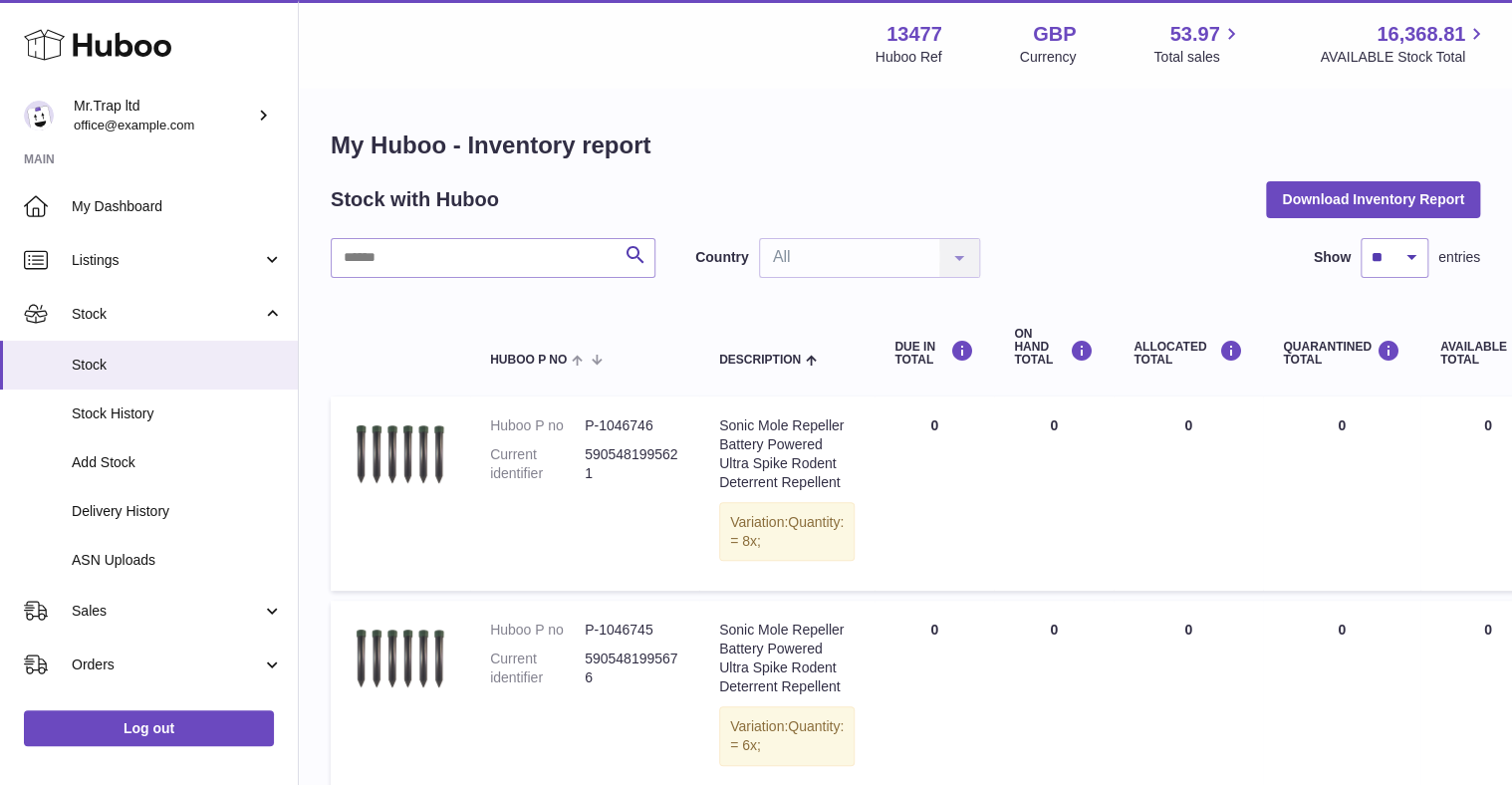 click on "Stock" at bounding box center (166, 314) 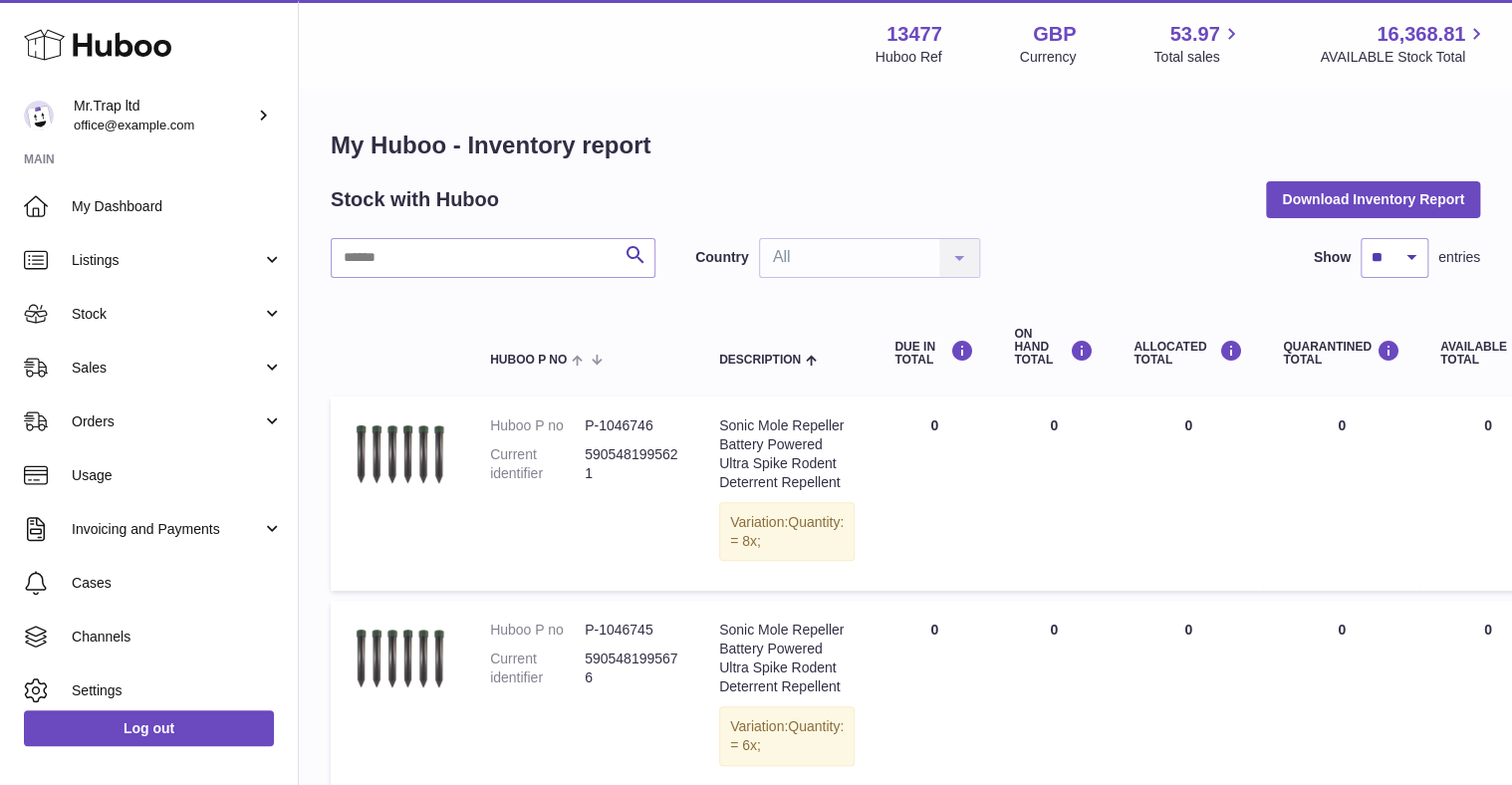 click on "Sales" at bounding box center (148, 368) 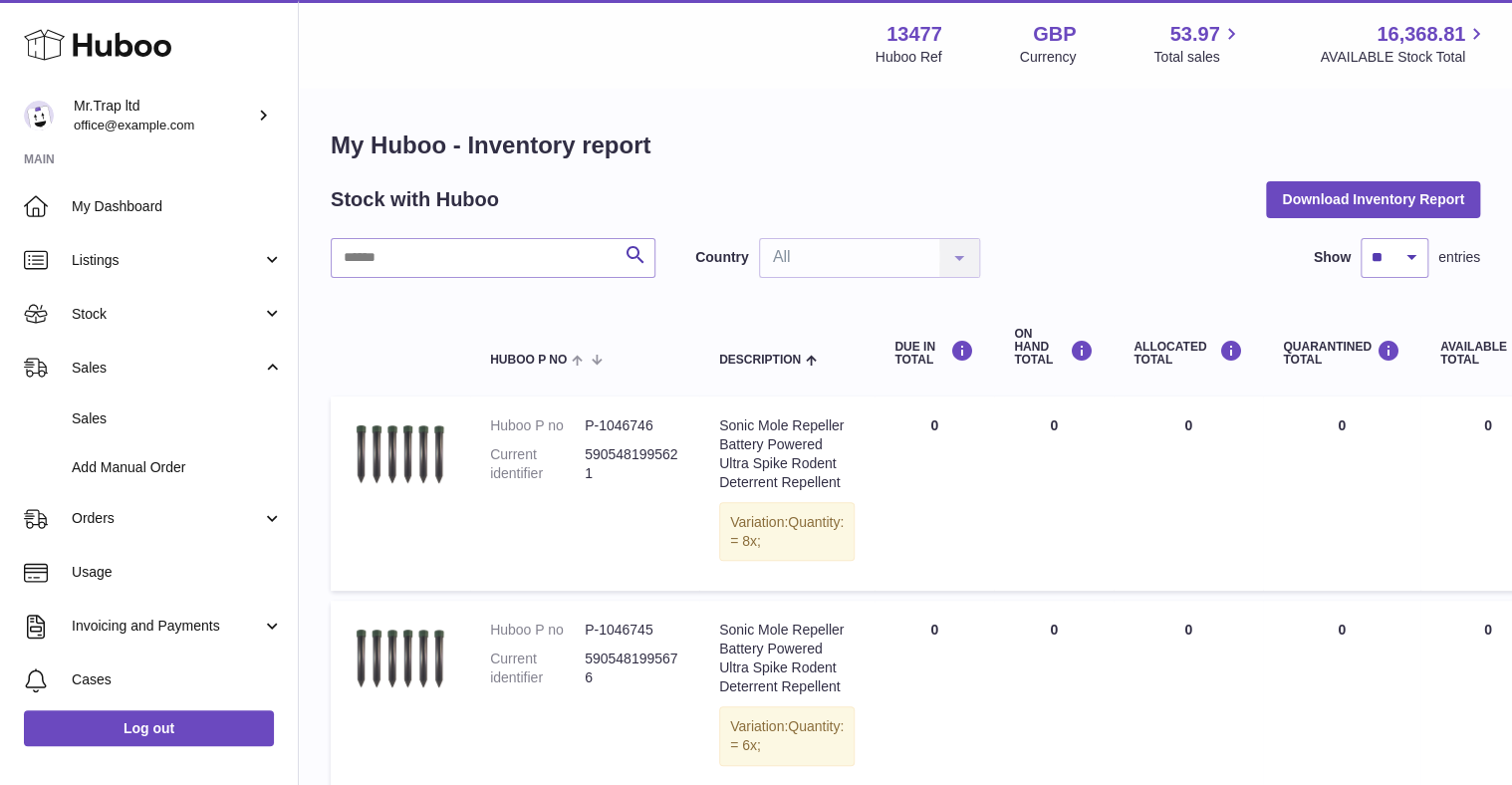 scroll, scrollTop: 151, scrollLeft: 0, axis: vertical 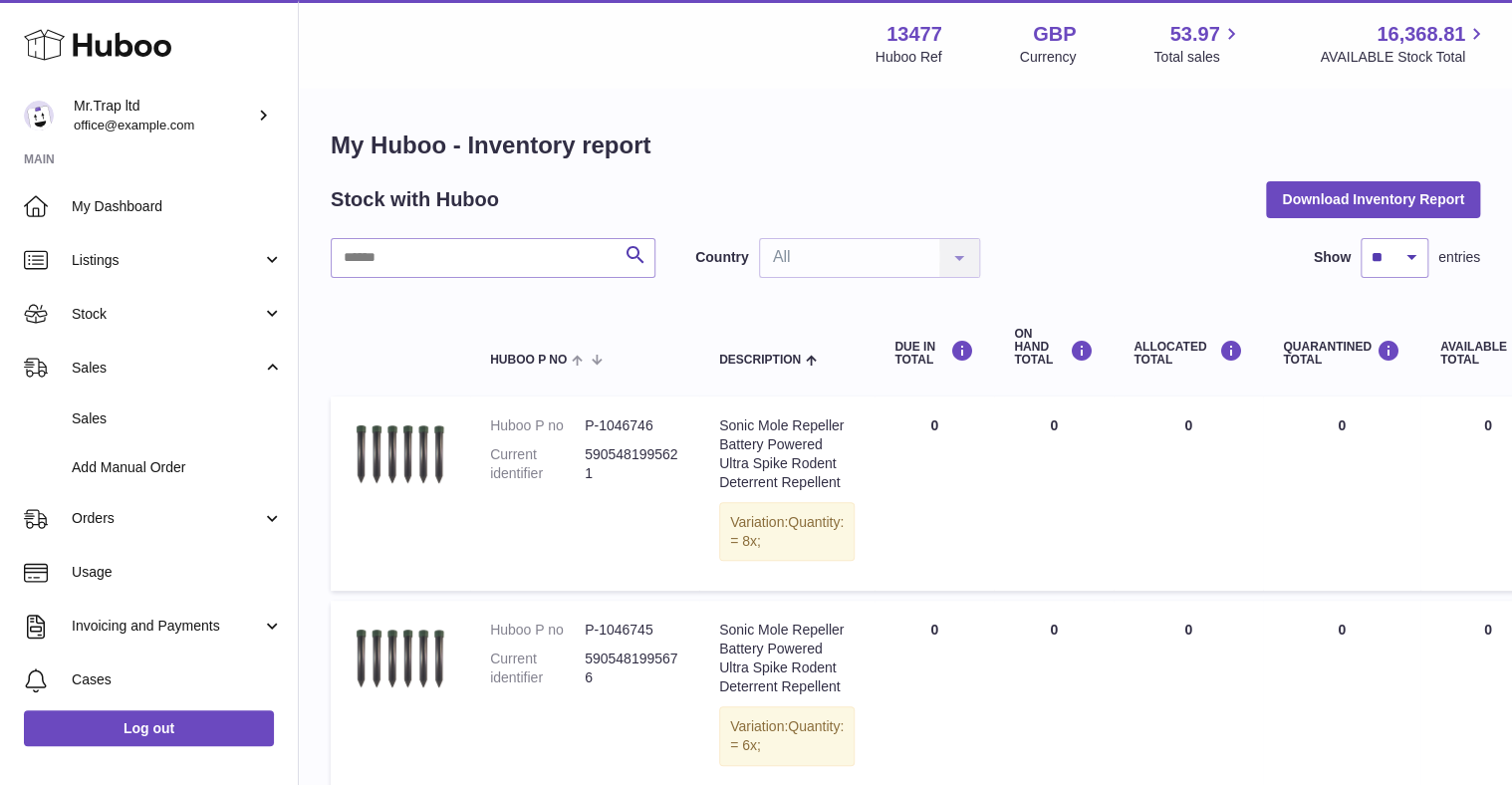 click on "Sales" at bounding box center [148, 368] 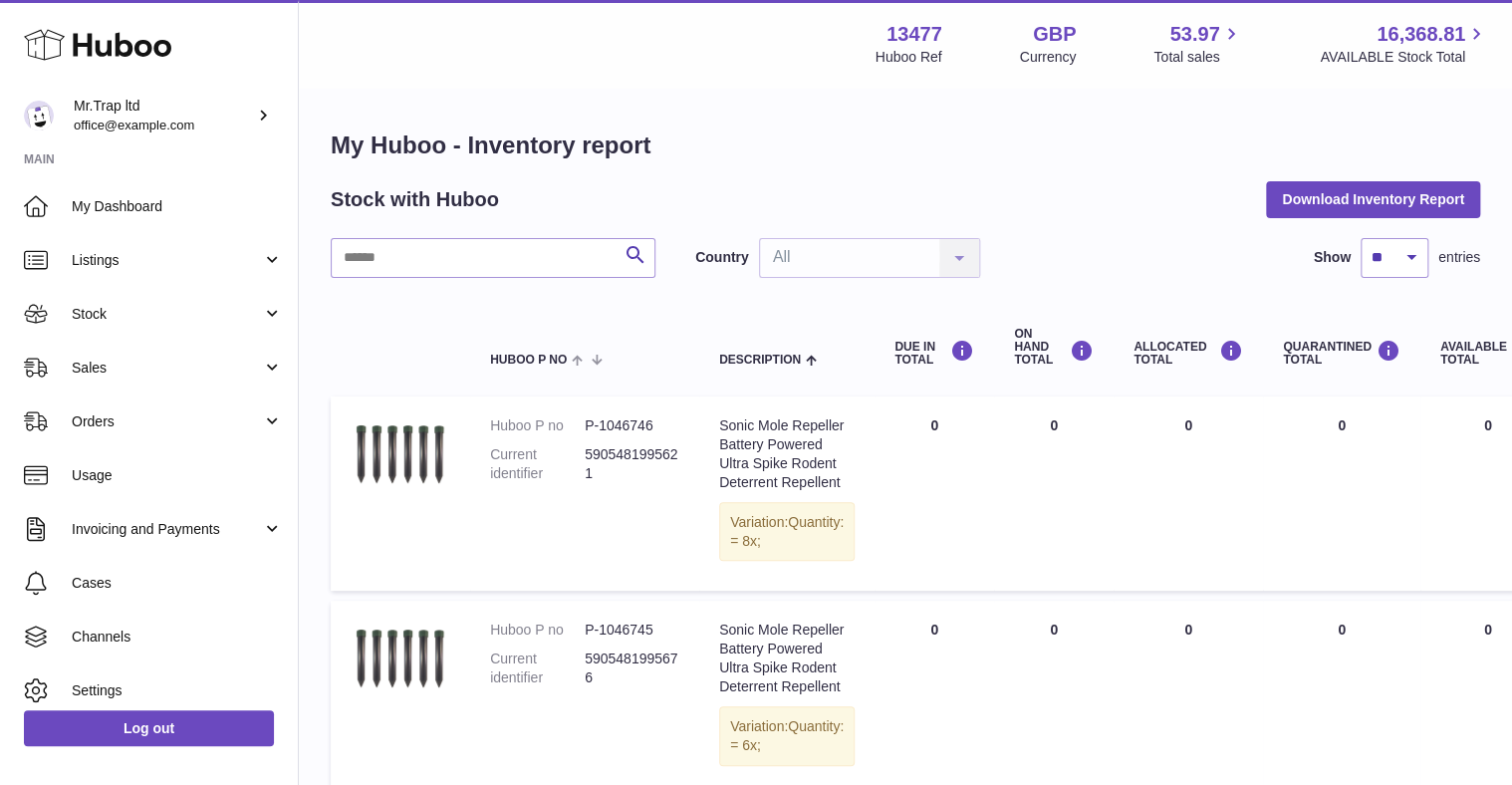 click on "Sales" at bounding box center [166, 368] 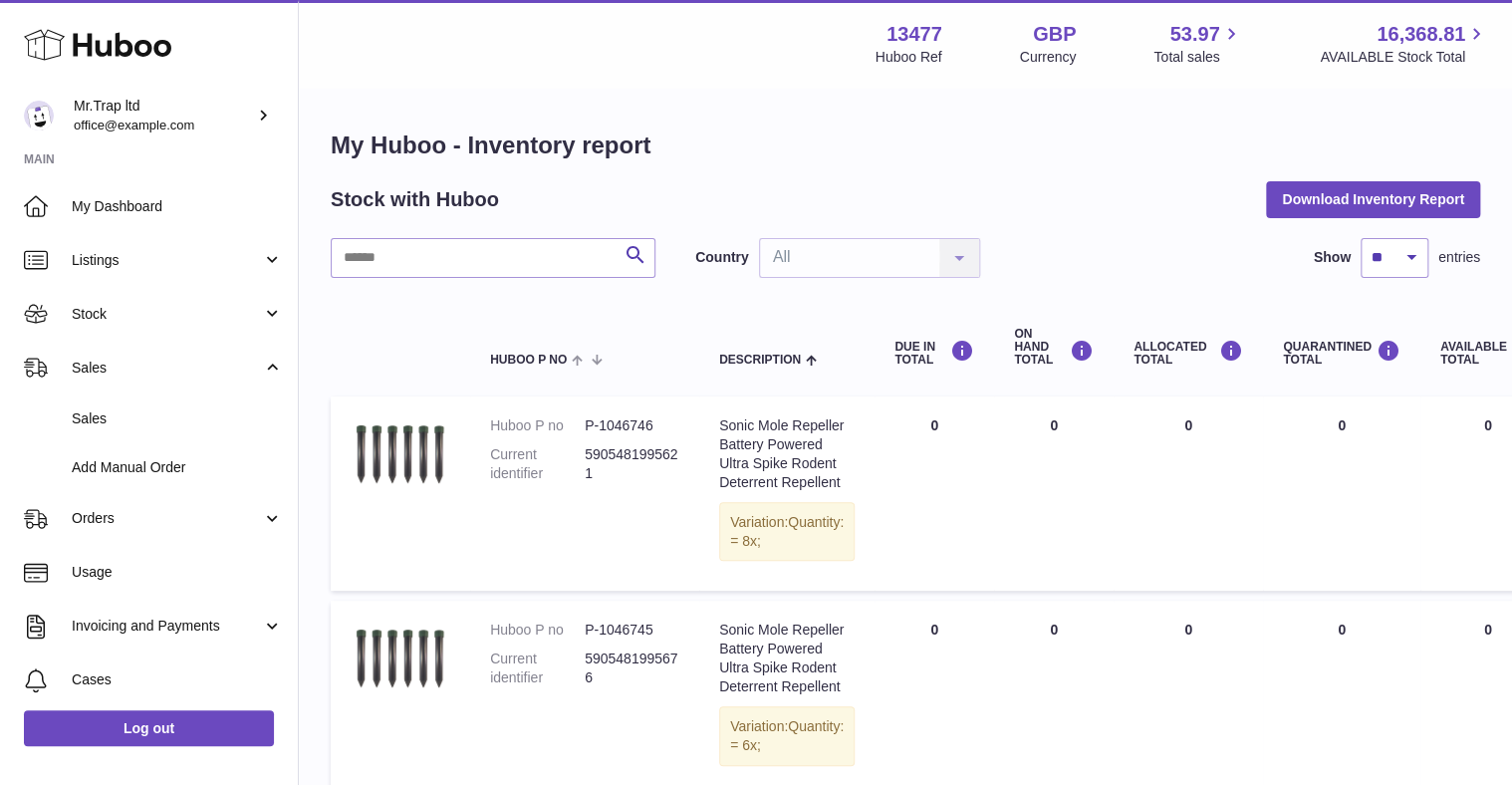 click on "Add Manual Order" at bounding box center [177, 467] 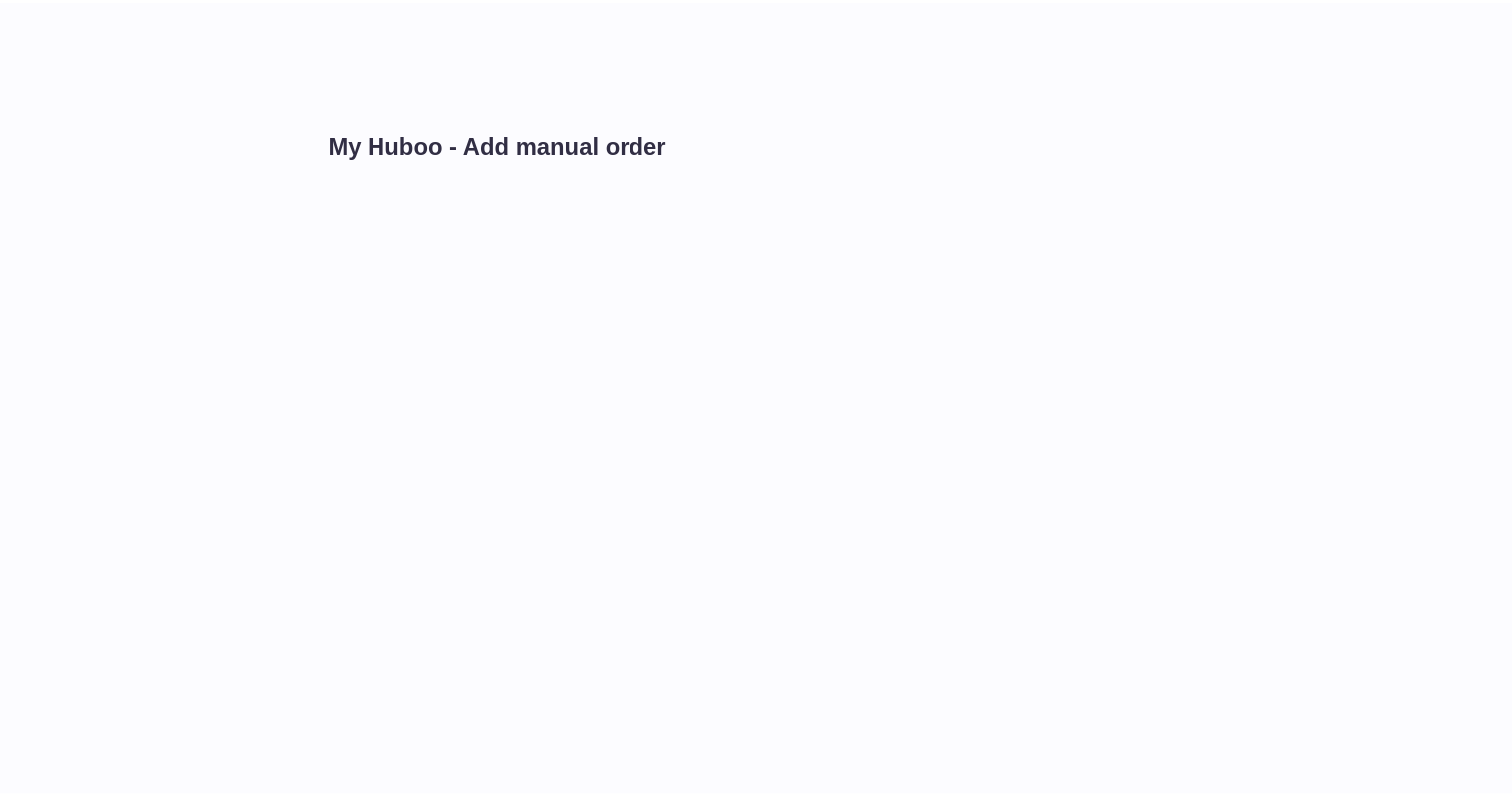 scroll, scrollTop: 0, scrollLeft: 0, axis: both 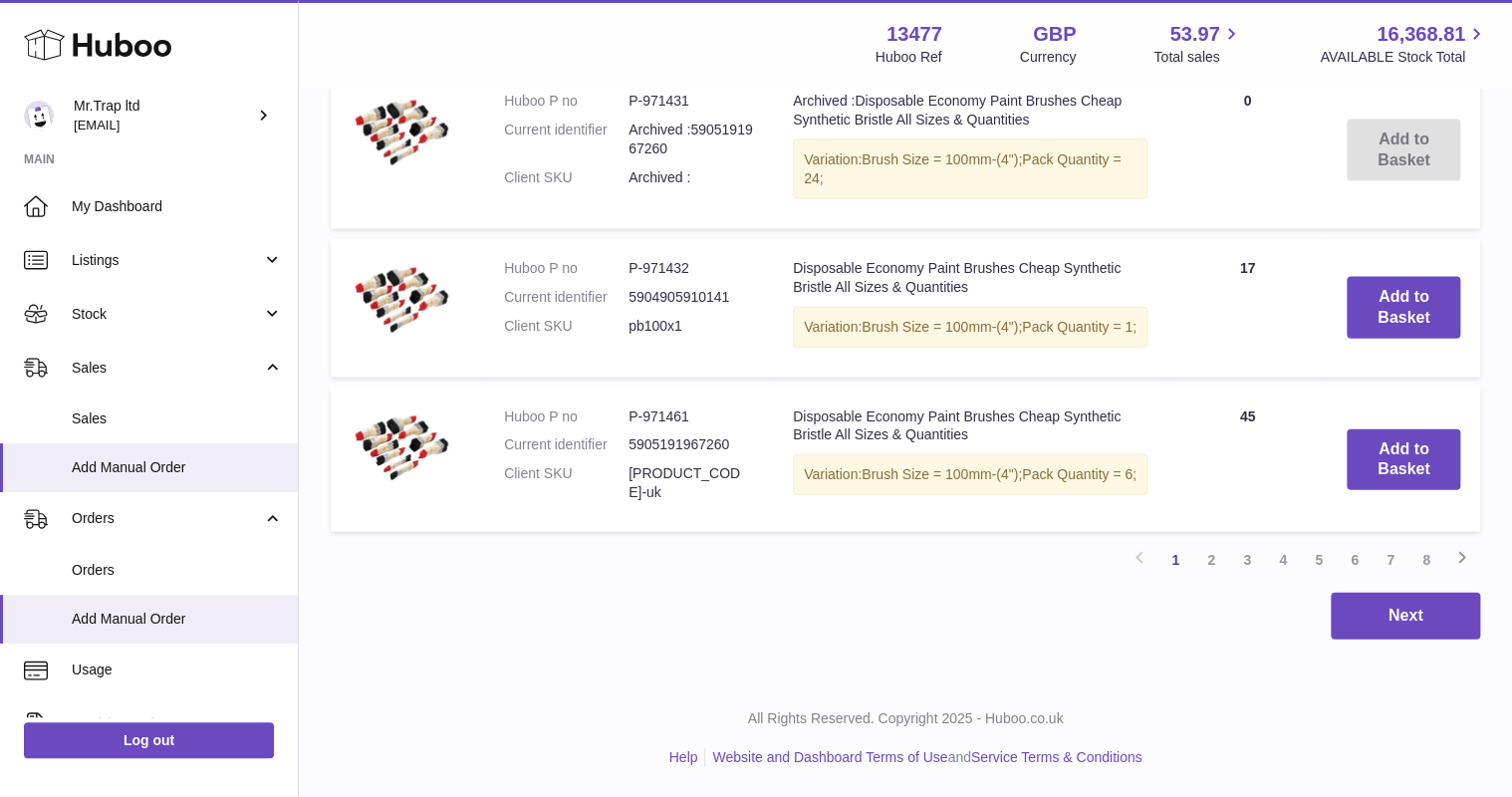 click on "8" at bounding box center (1426, 560) 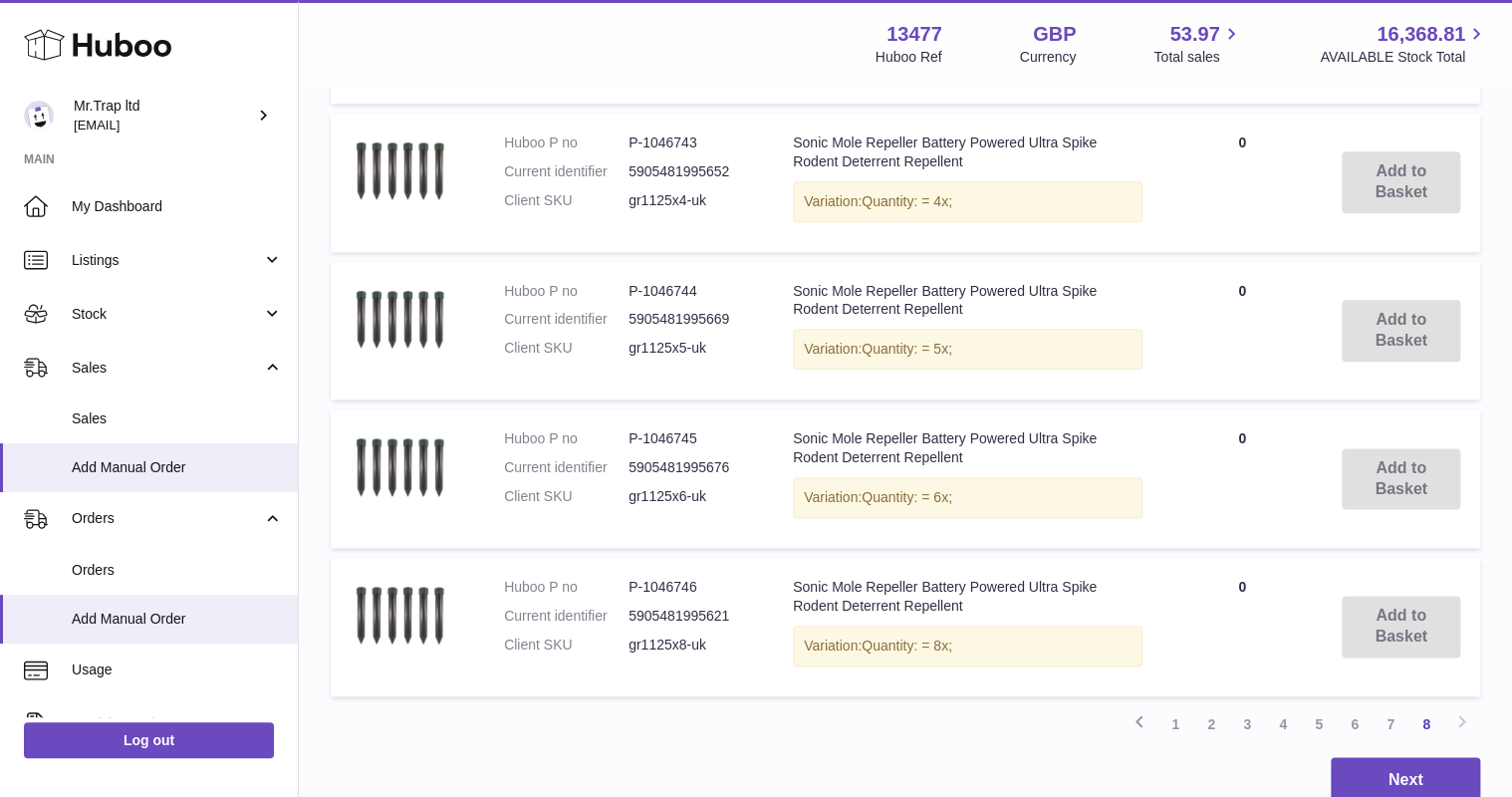 scroll, scrollTop: 1160, scrollLeft: 0, axis: vertical 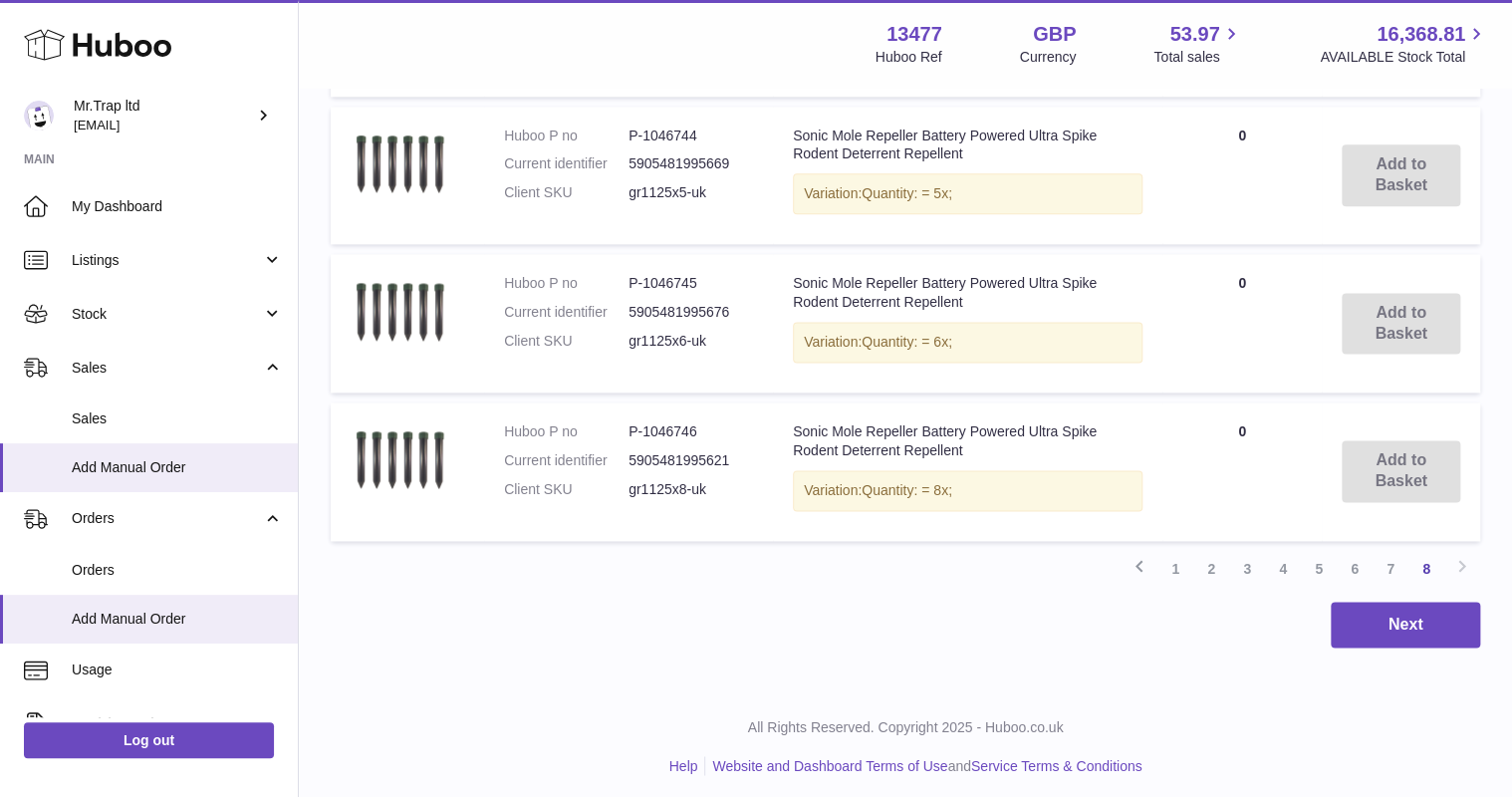 click on "7" at bounding box center (1390, 569) 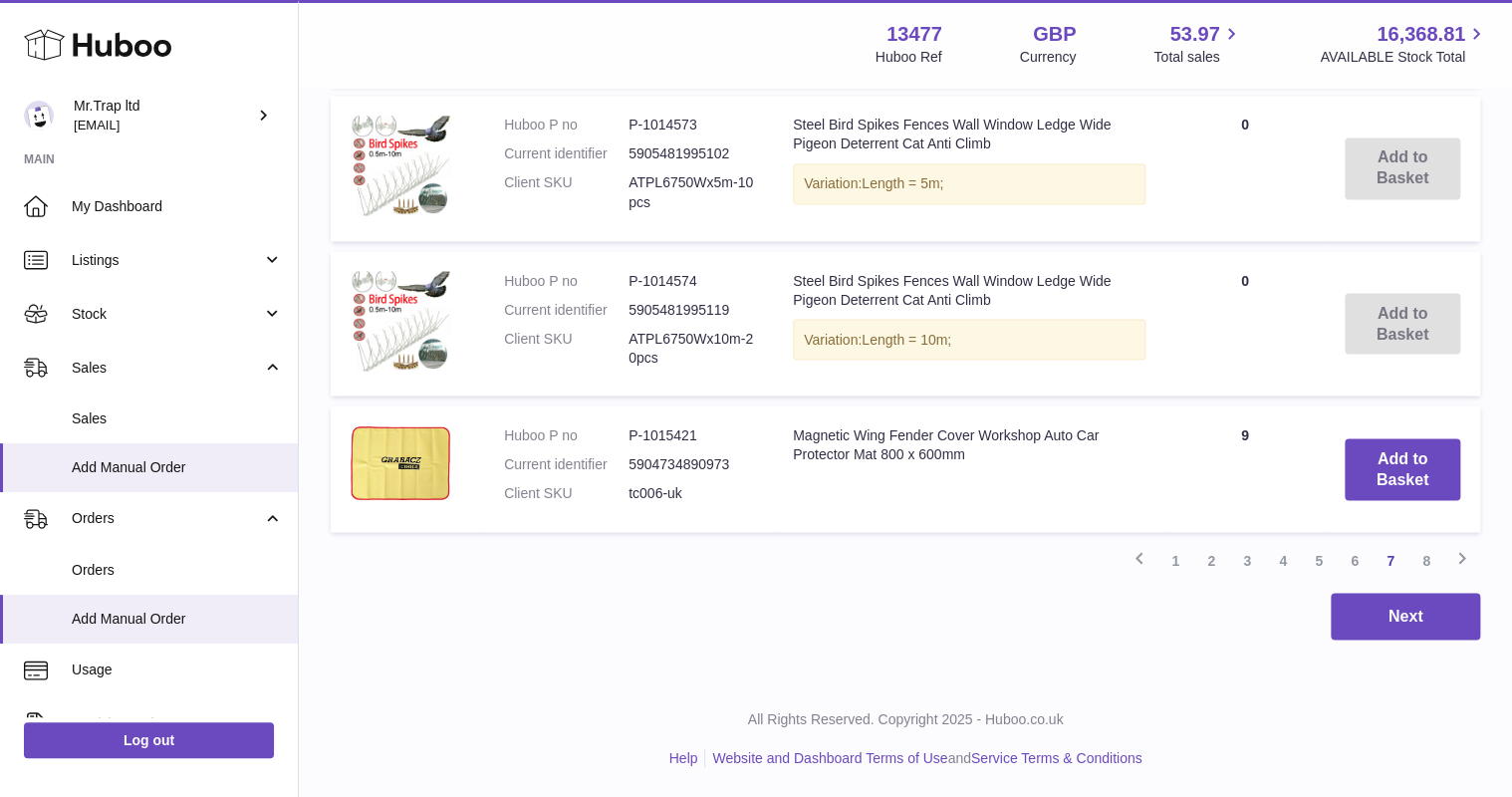 scroll, scrollTop: 1700, scrollLeft: 0, axis: vertical 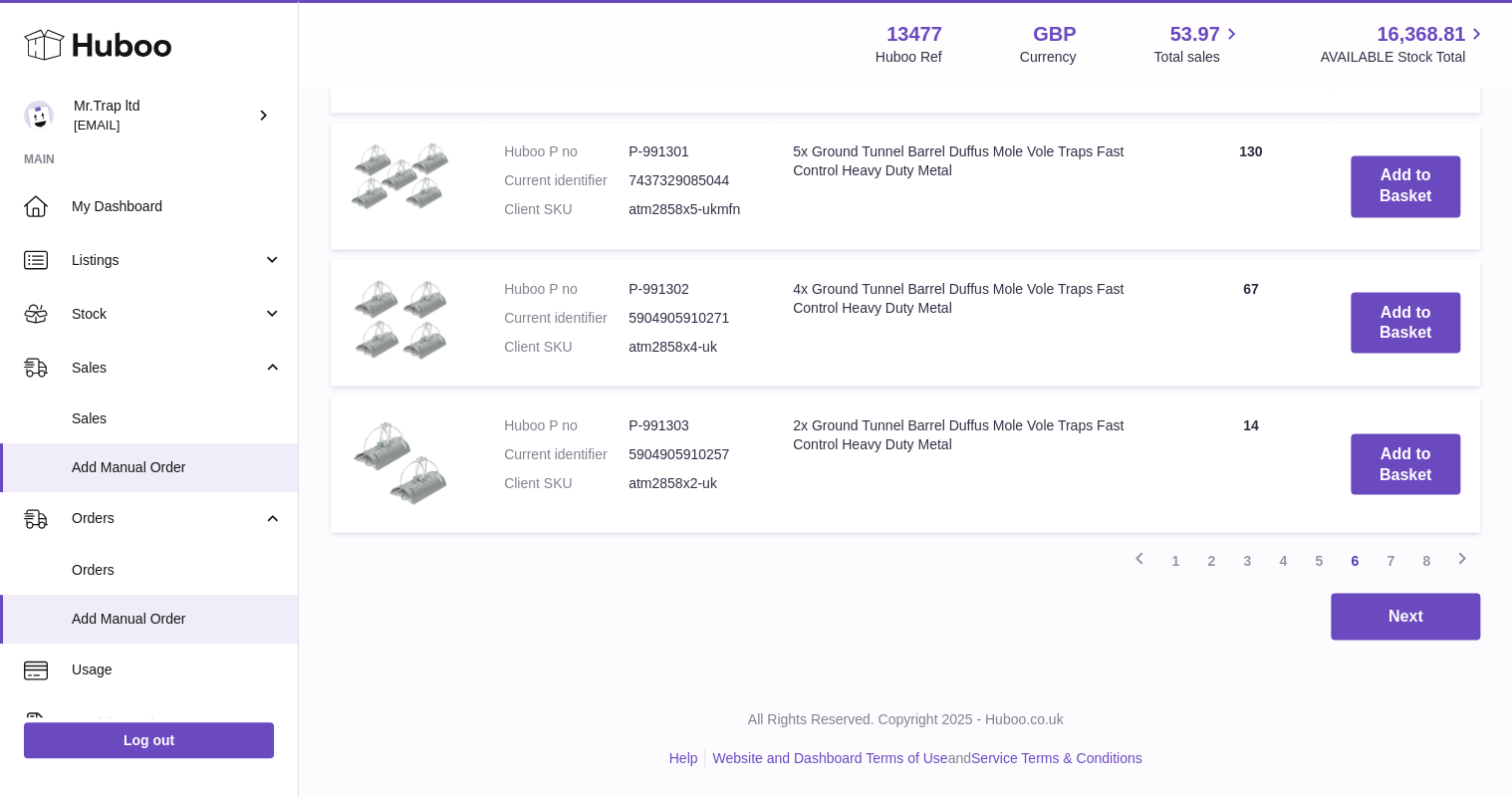 click on "5" at bounding box center (1319, 560) 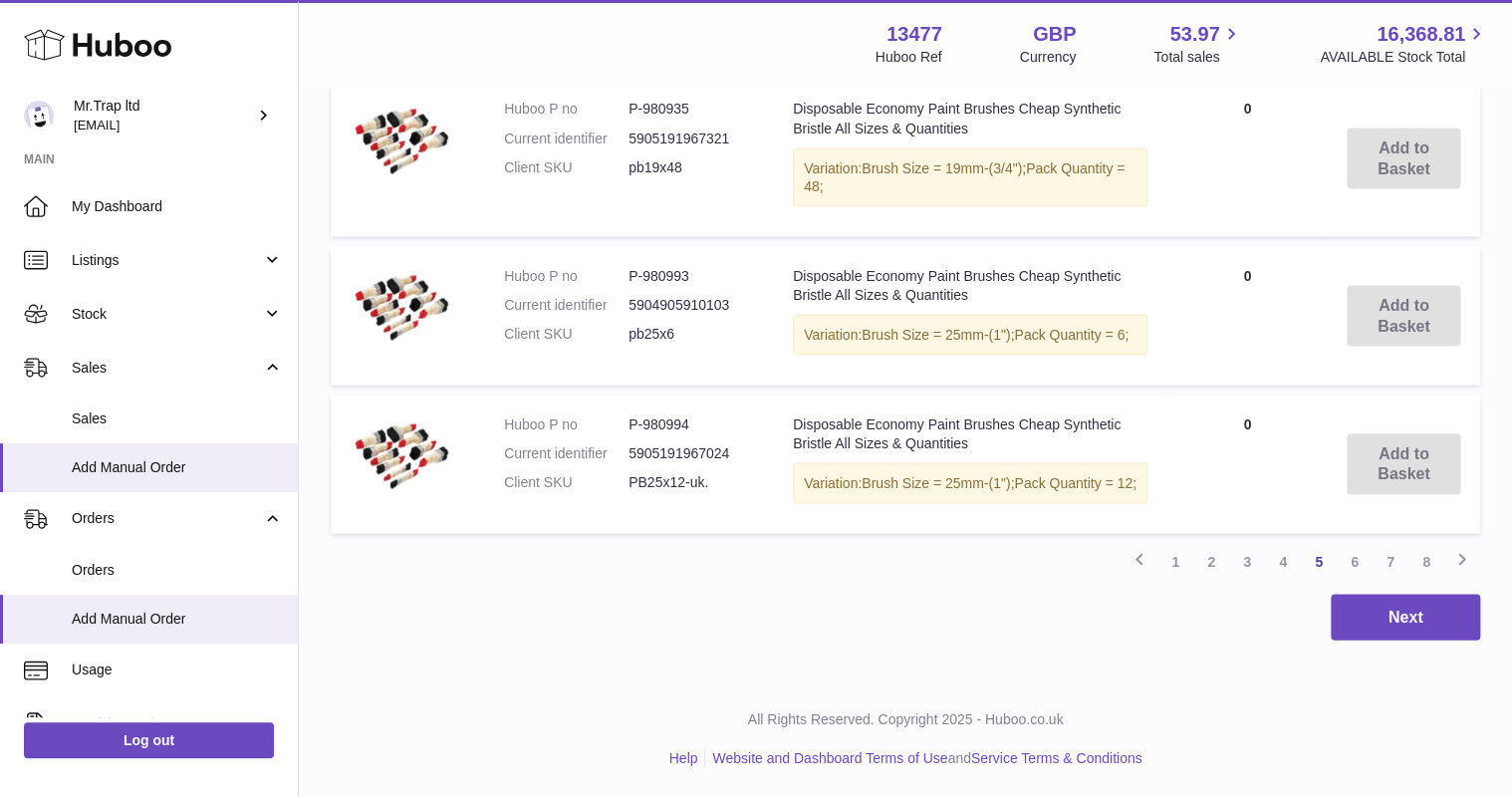 click on "4" at bounding box center (1283, 561) 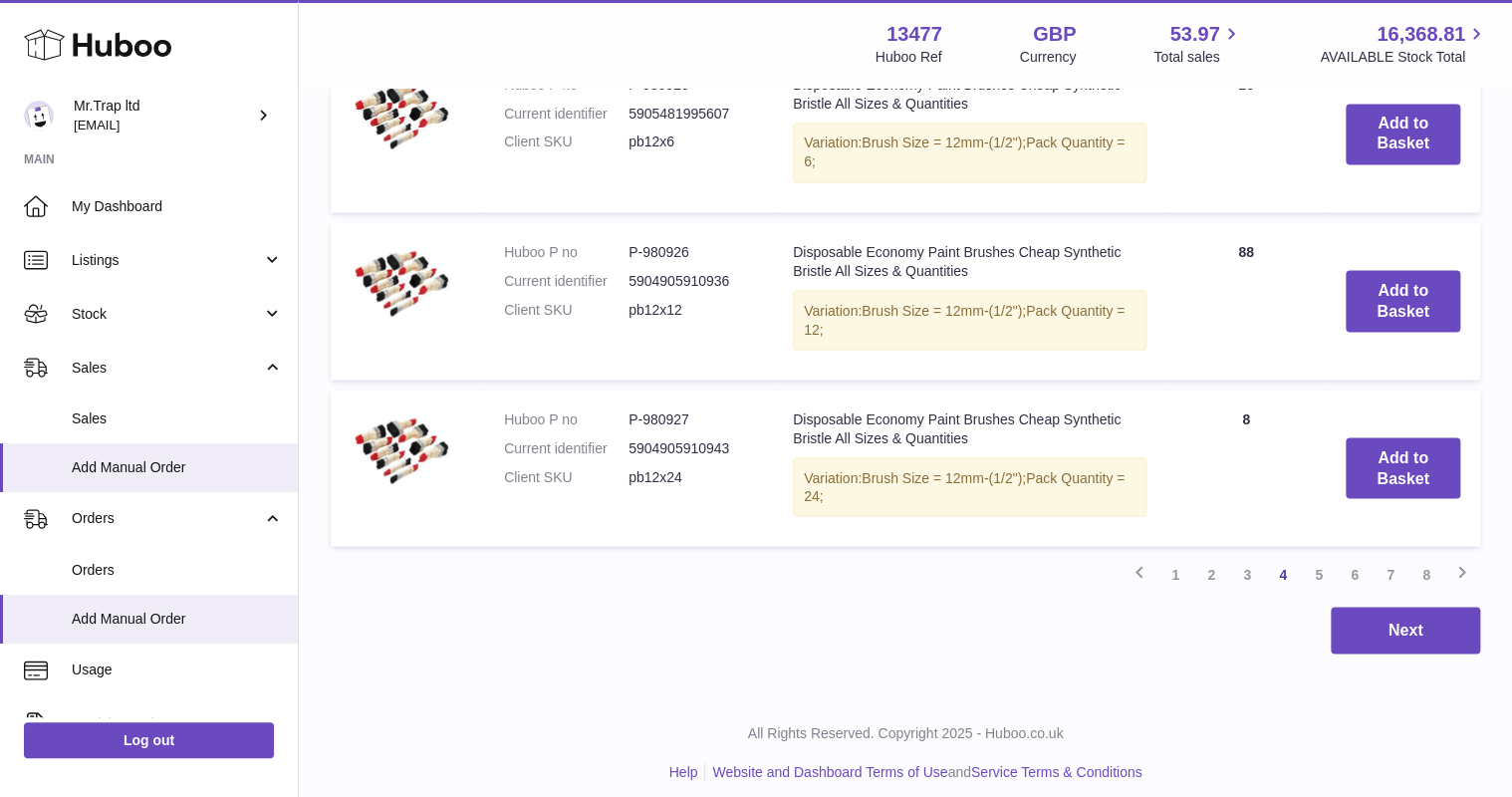 scroll, scrollTop: 1693, scrollLeft: 0, axis: vertical 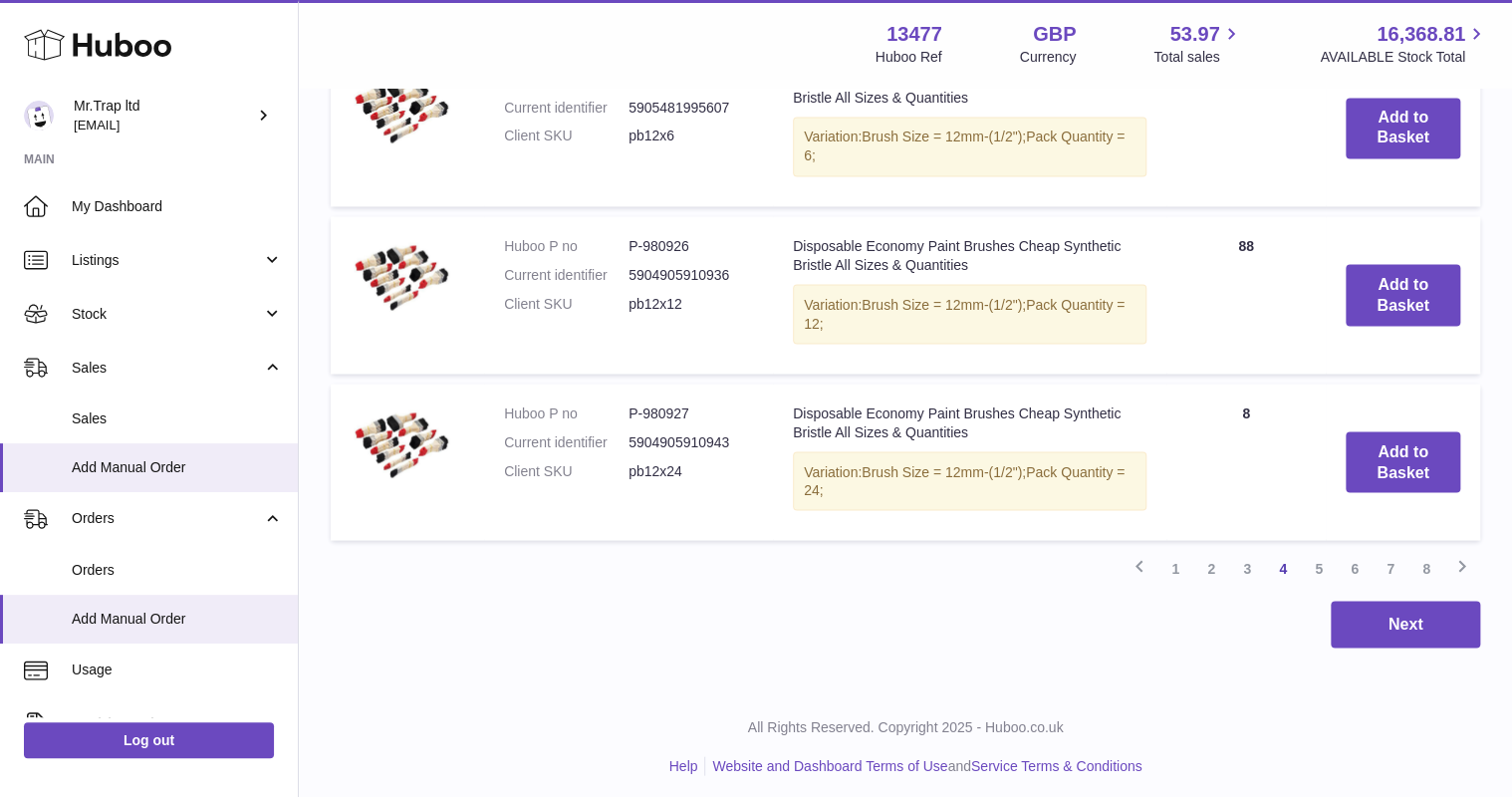 click on "3" at bounding box center [1247, 568] 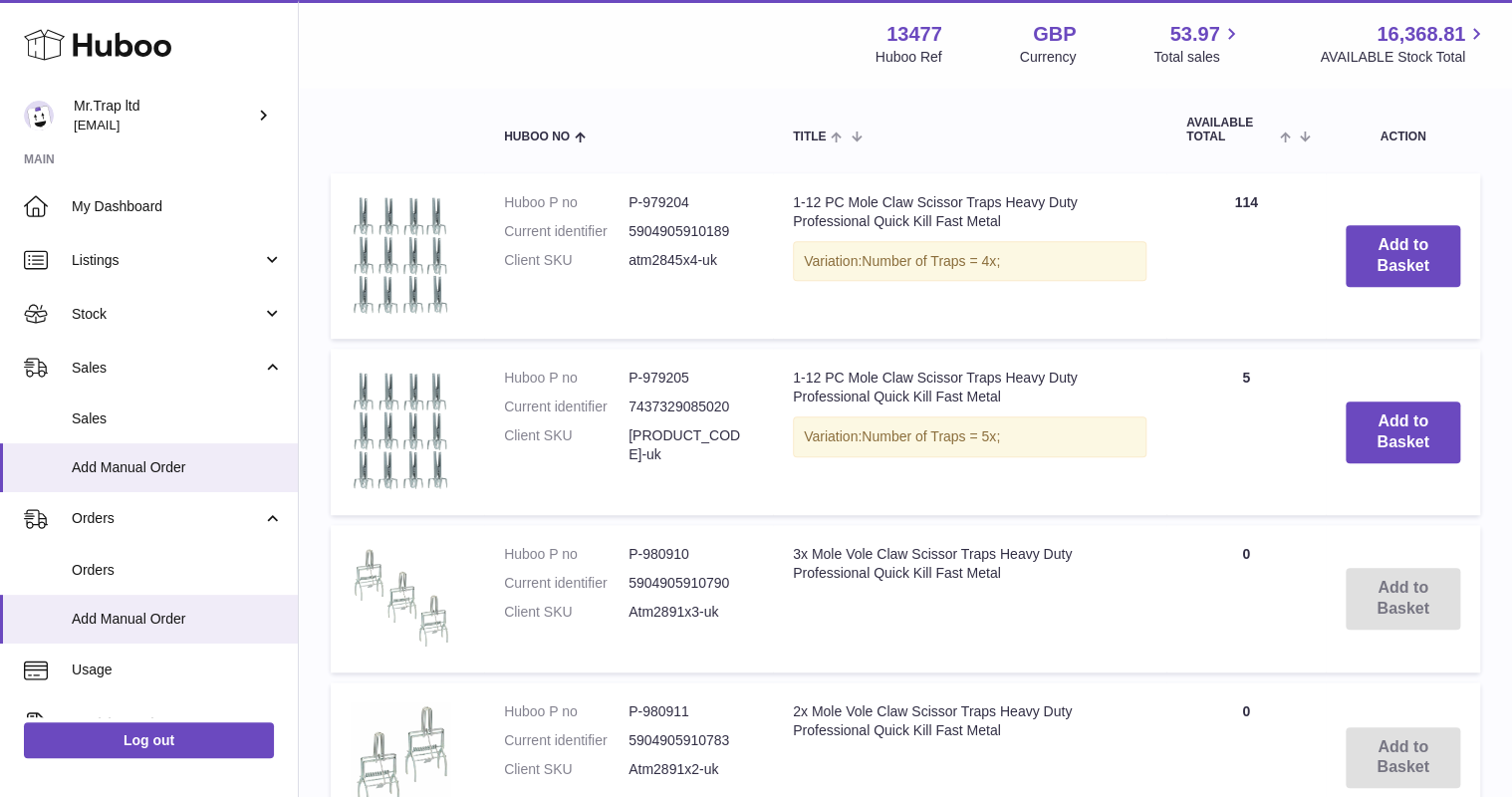 scroll, scrollTop: 488, scrollLeft: 0, axis: vertical 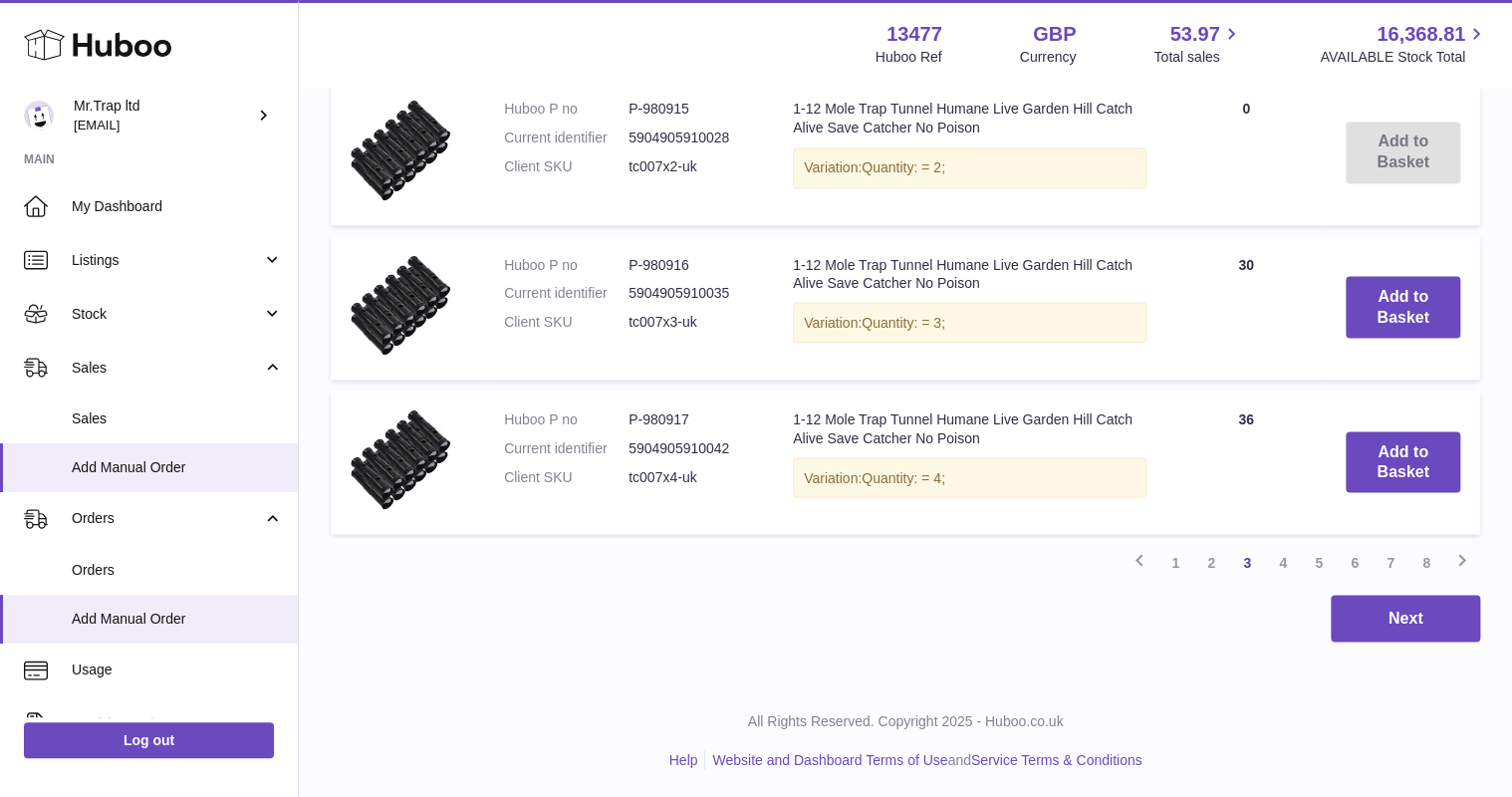 click on "2" at bounding box center (1211, 562) 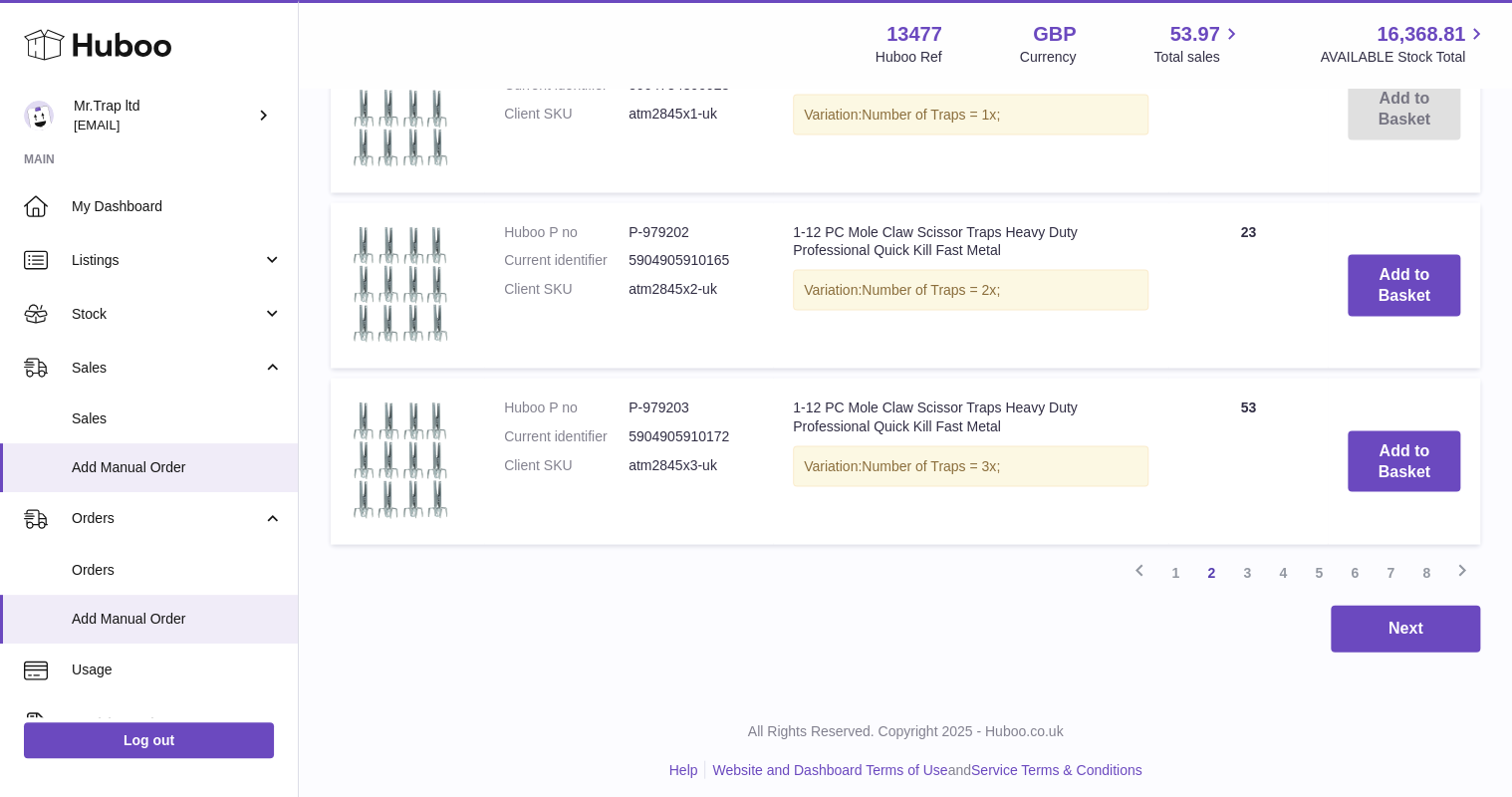 scroll, scrollTop: 1815, scrollLeft: 0, axis: vertical 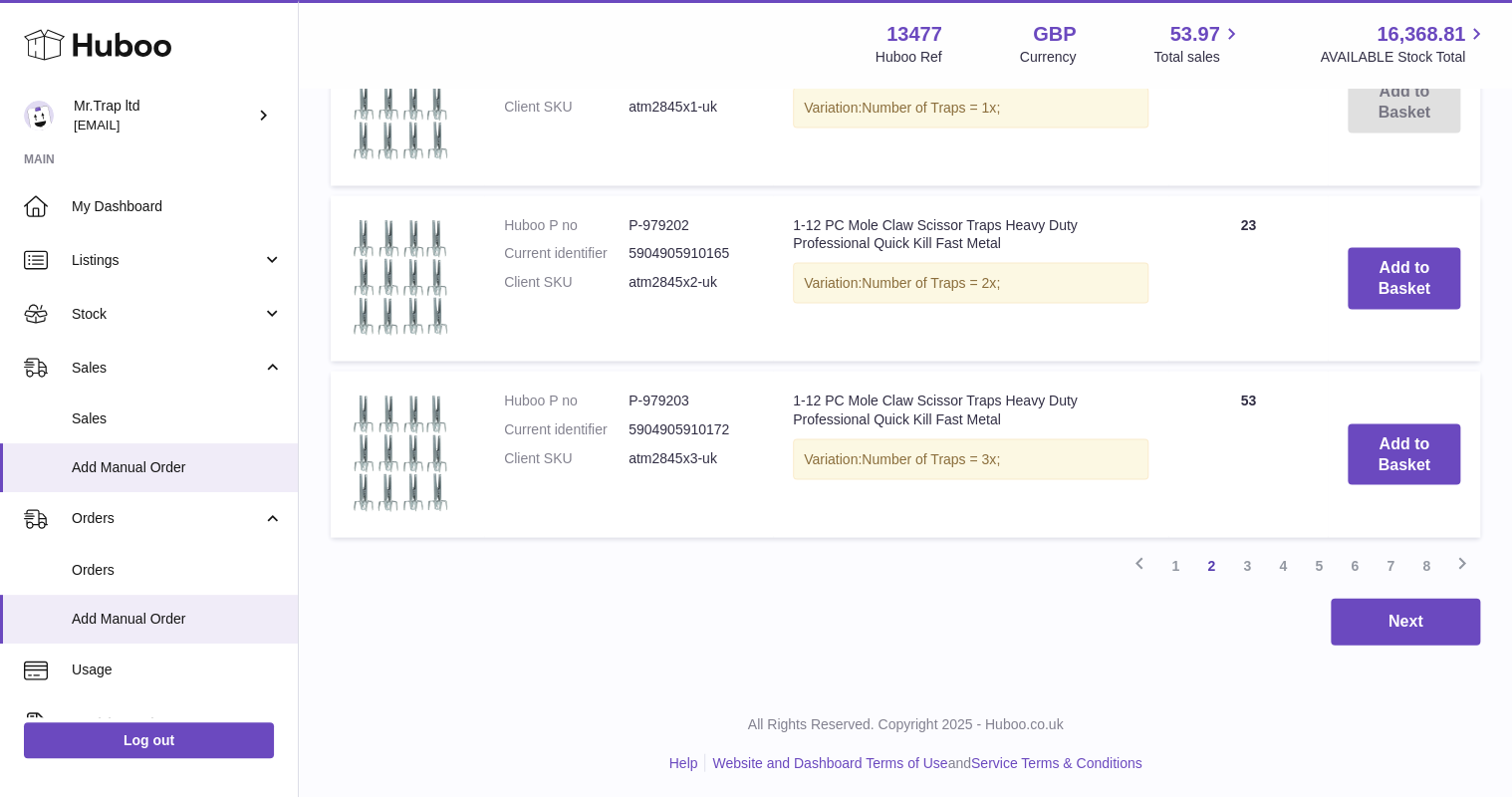 click on "3" at bounding box center (1247, 565) 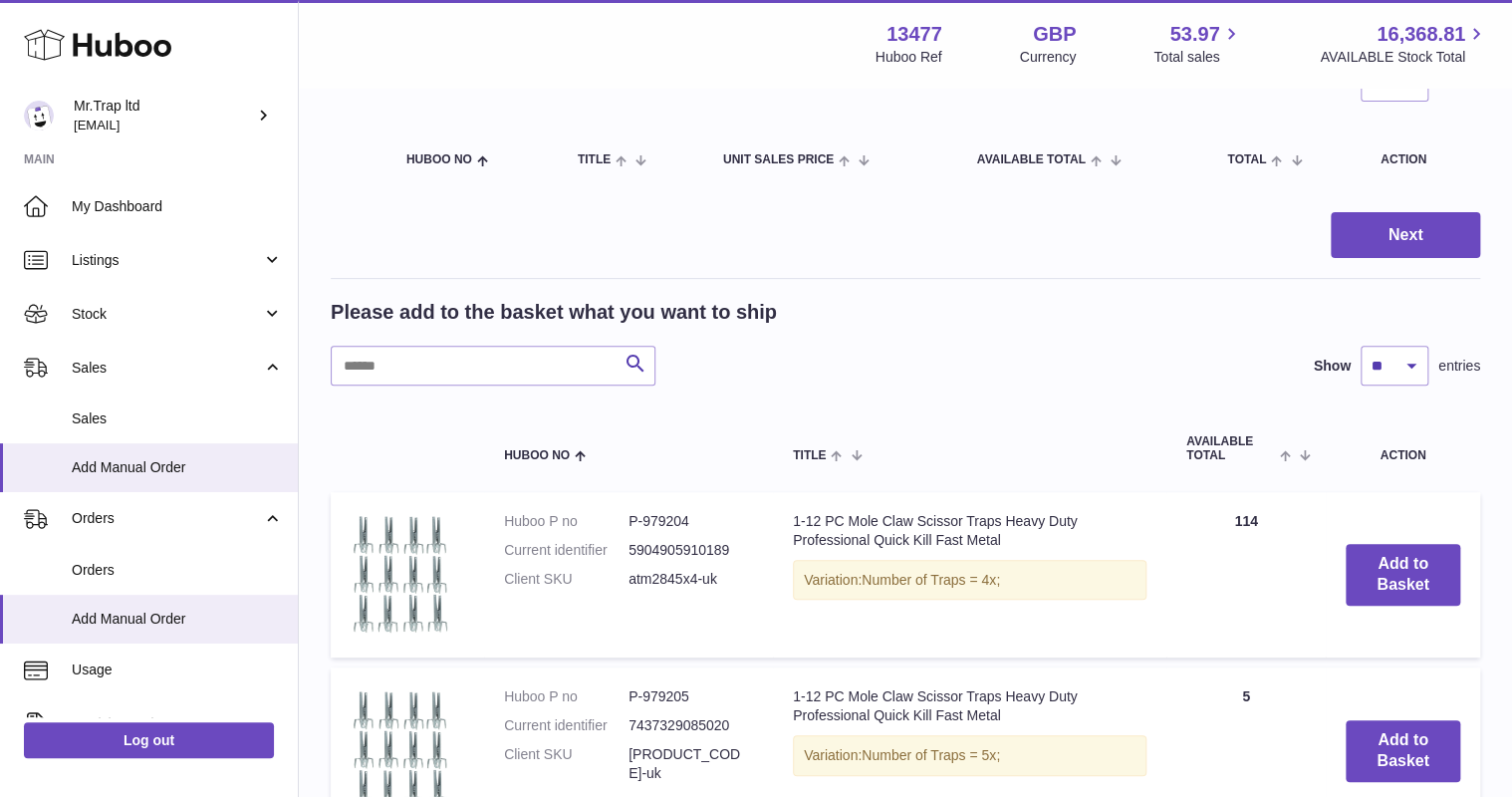 scroll, scrollTop: 408, scrollLeft: 0, axis: vertical 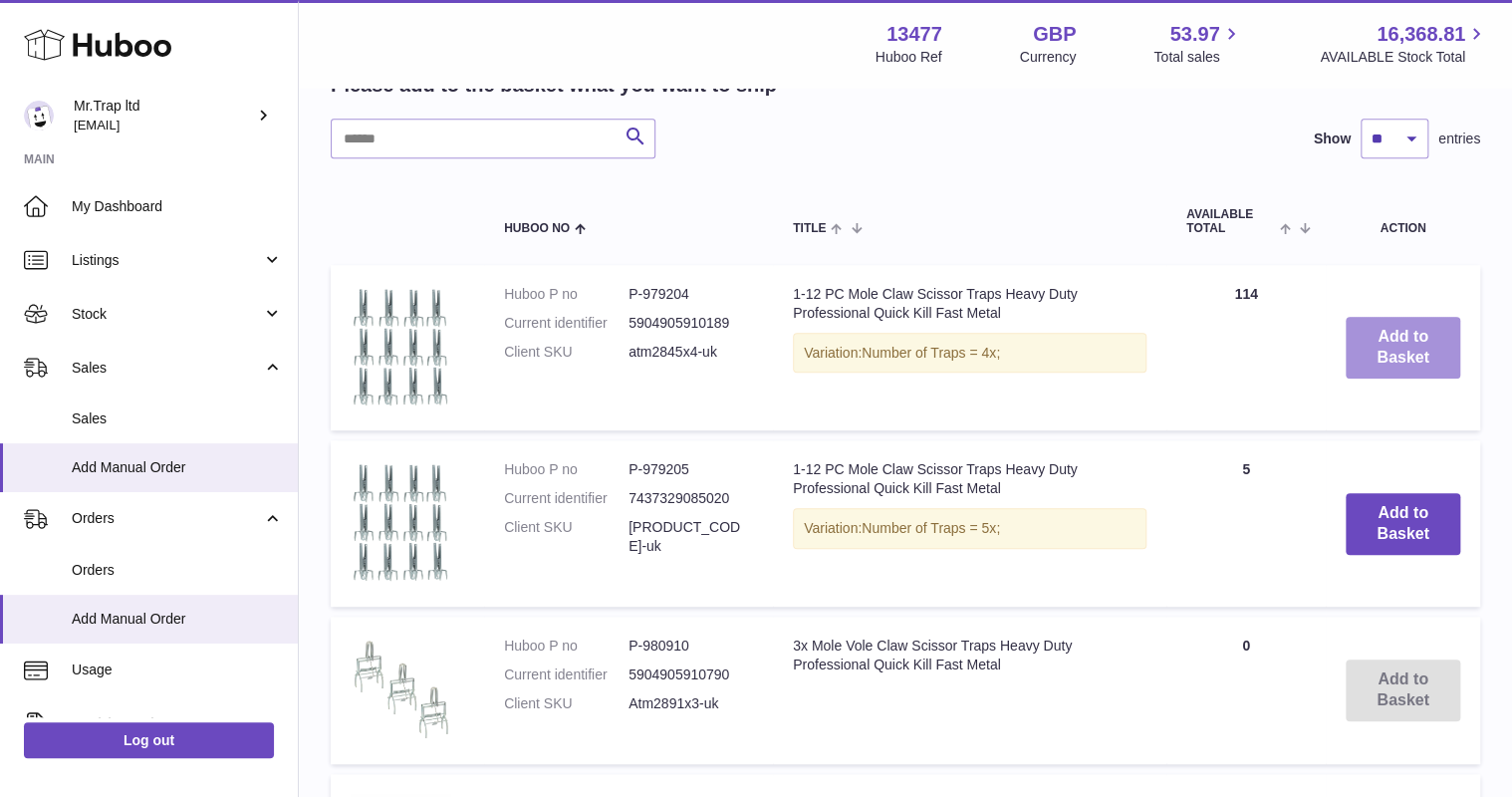 click on "Add to Basket" at bounding box center [1402, 348] 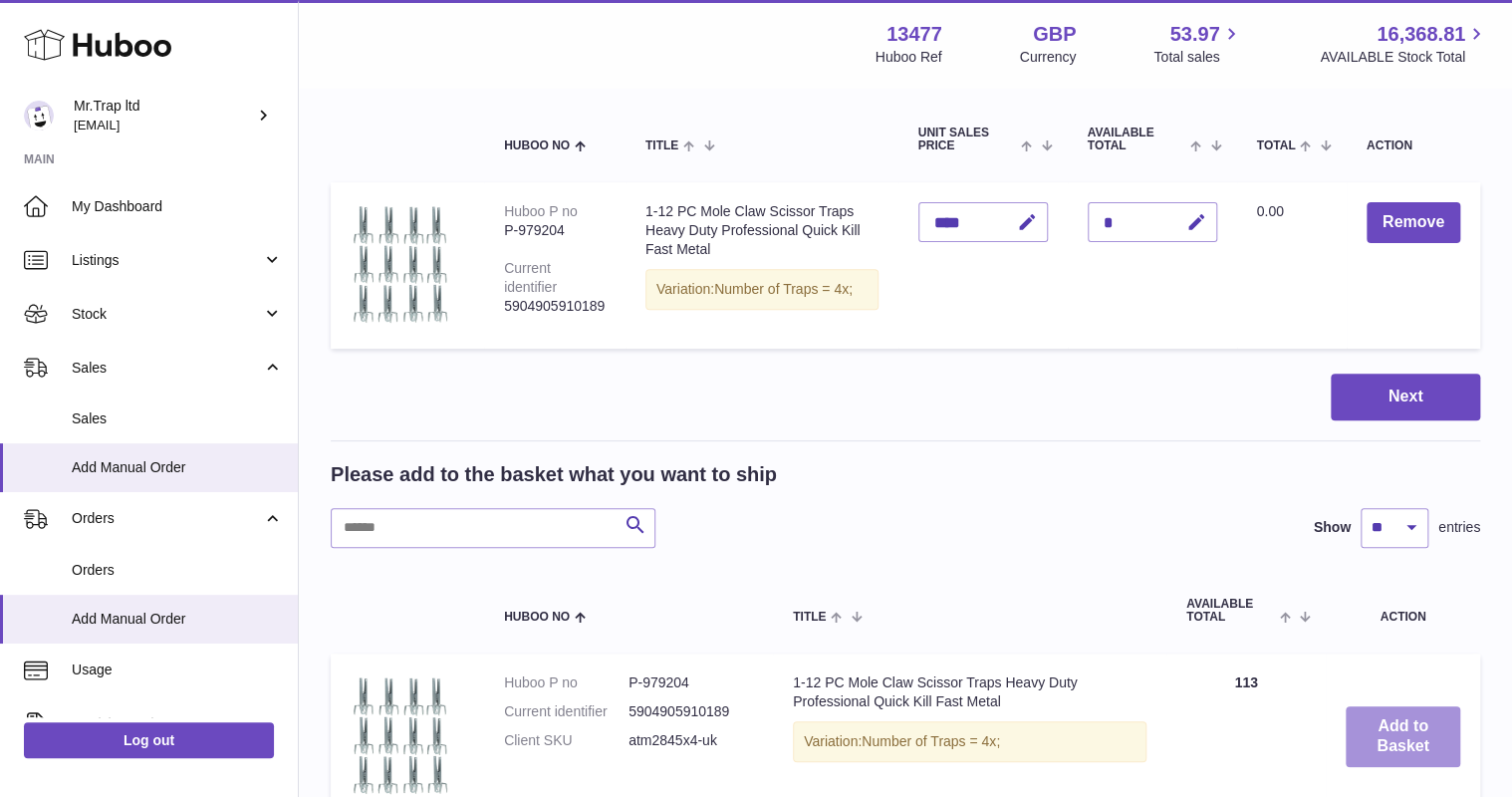 scroll, scrollTop: 196, scrollLeft: 0, axis: vertical 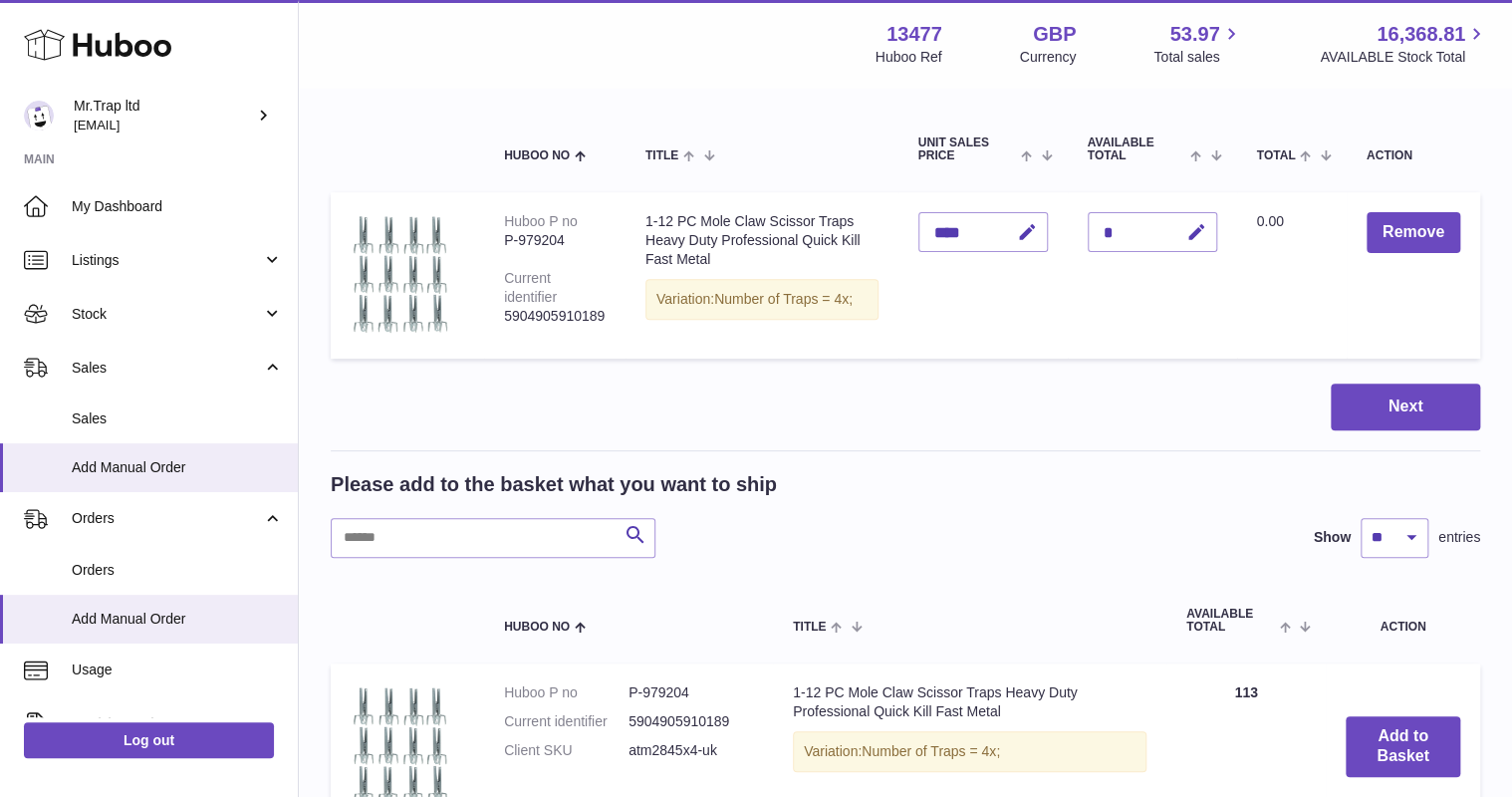 click at bounding box center (1196, 232) 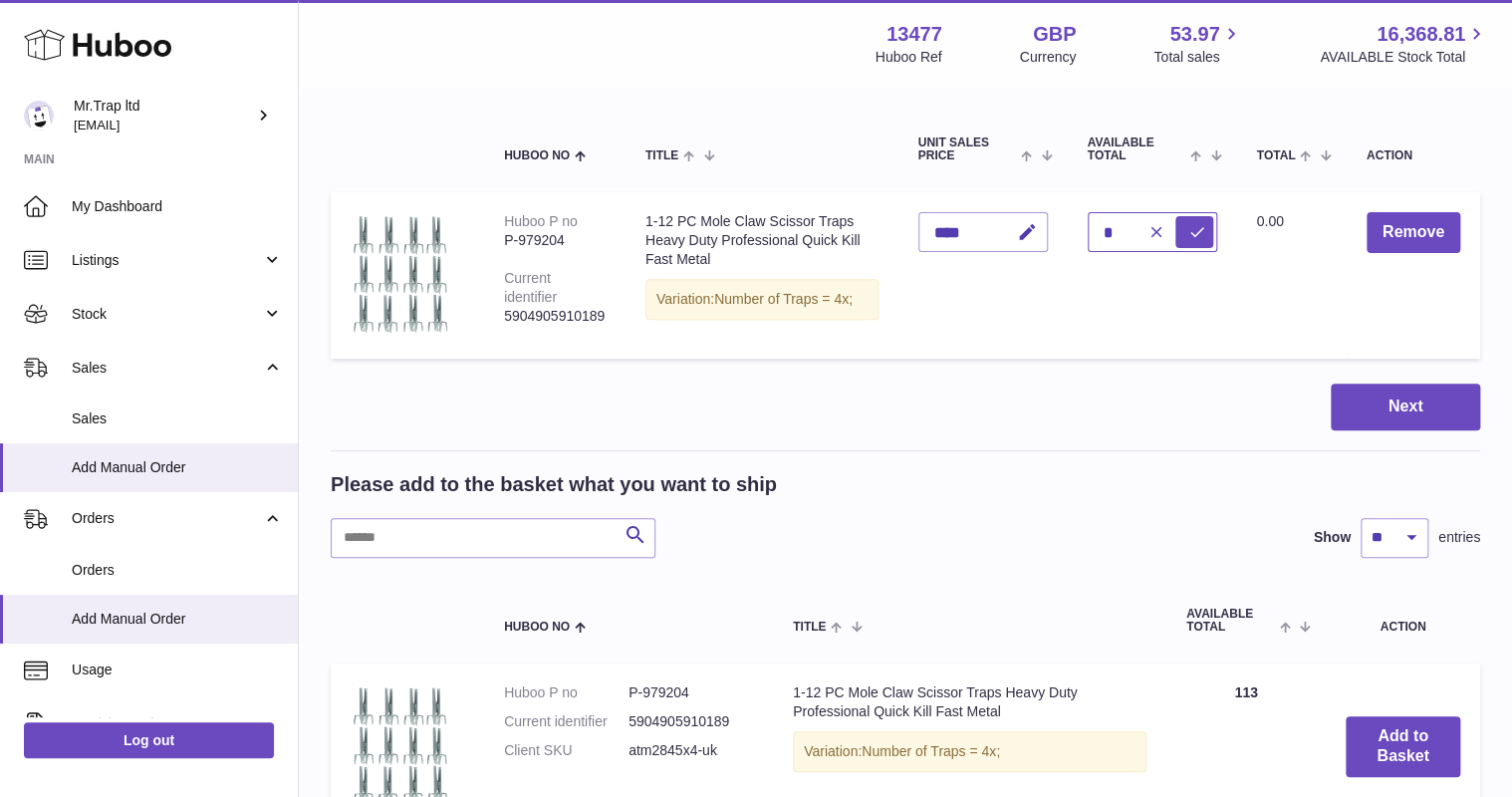 drag, startPoint x: 1124, startPoint y: 234, endPoint x: 1089, endPoint y: 234, distance: 35 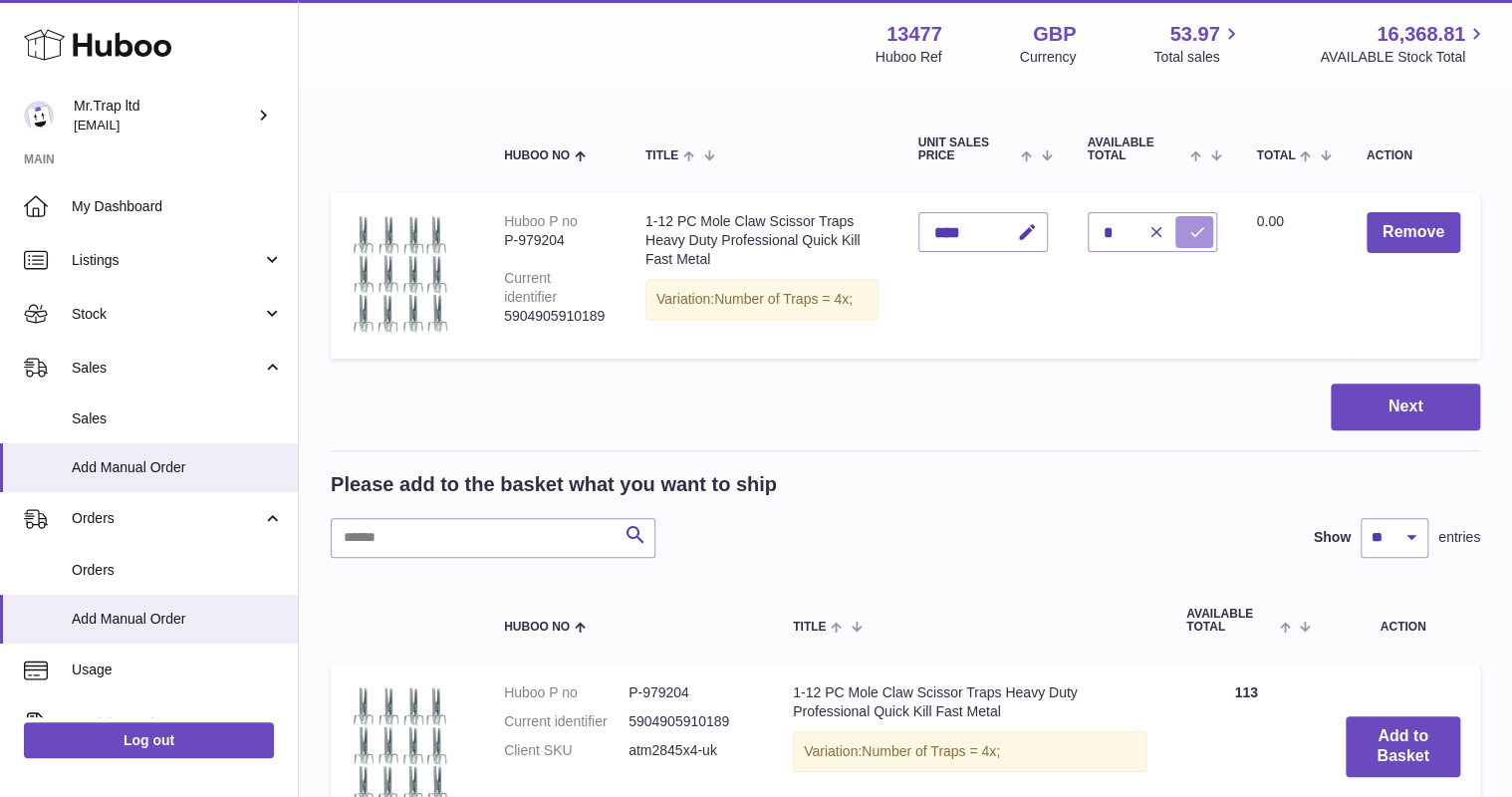click at bounding box center [1197, 232] 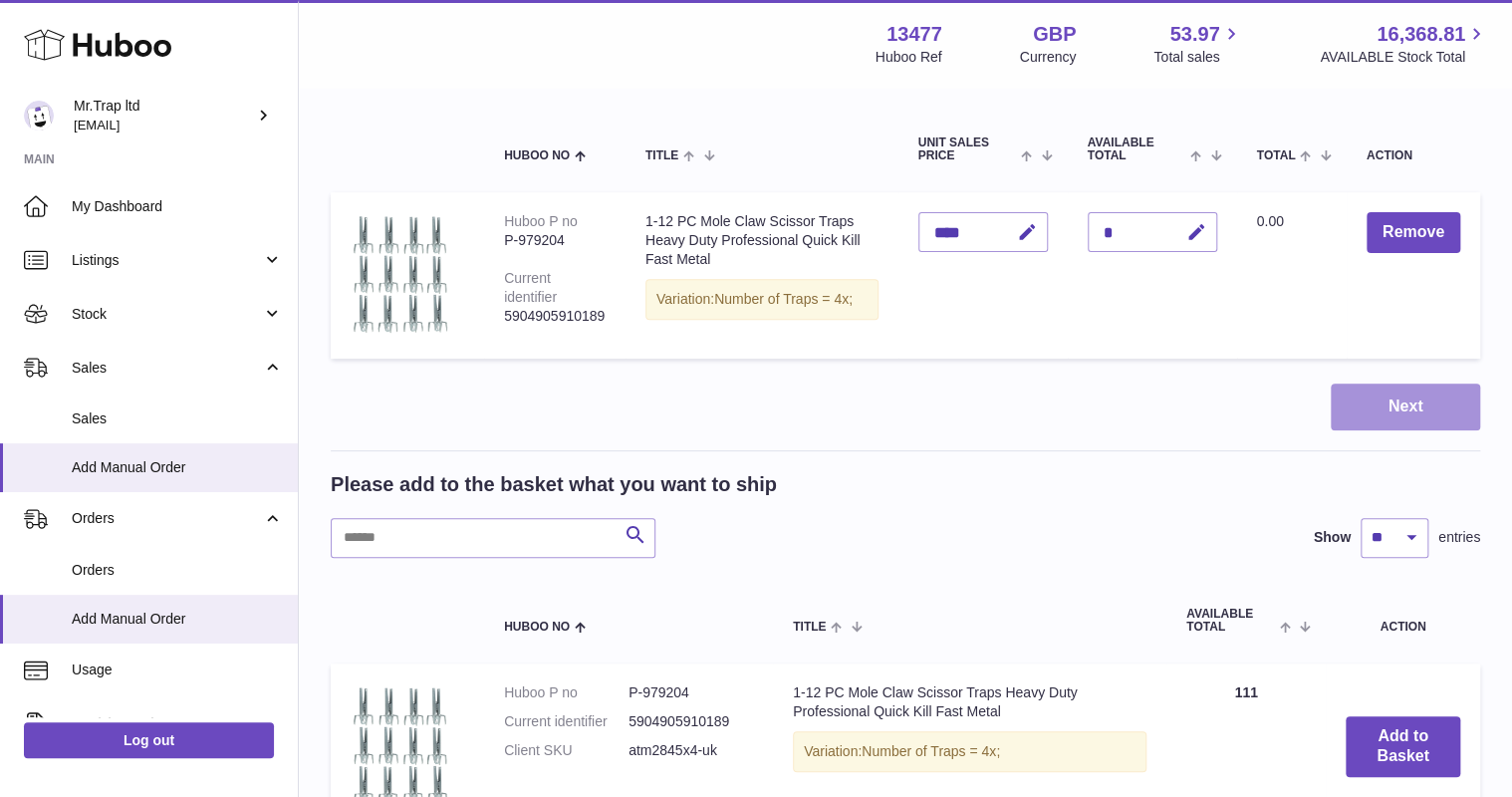 click on "Next" at bounding box center [1405, 406] 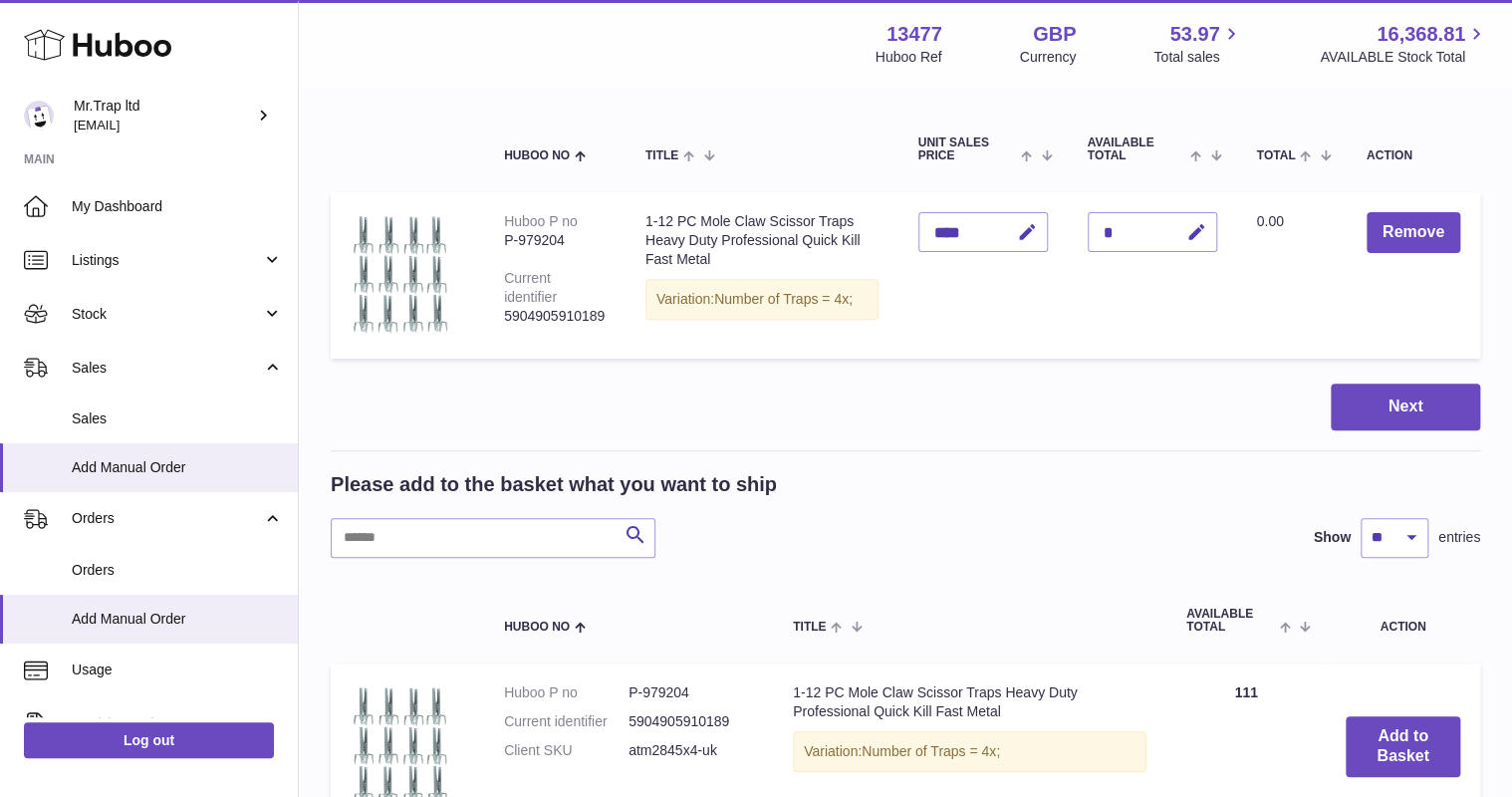 scroll, scrollTop: 0, scrollLeft: 0, axis: both 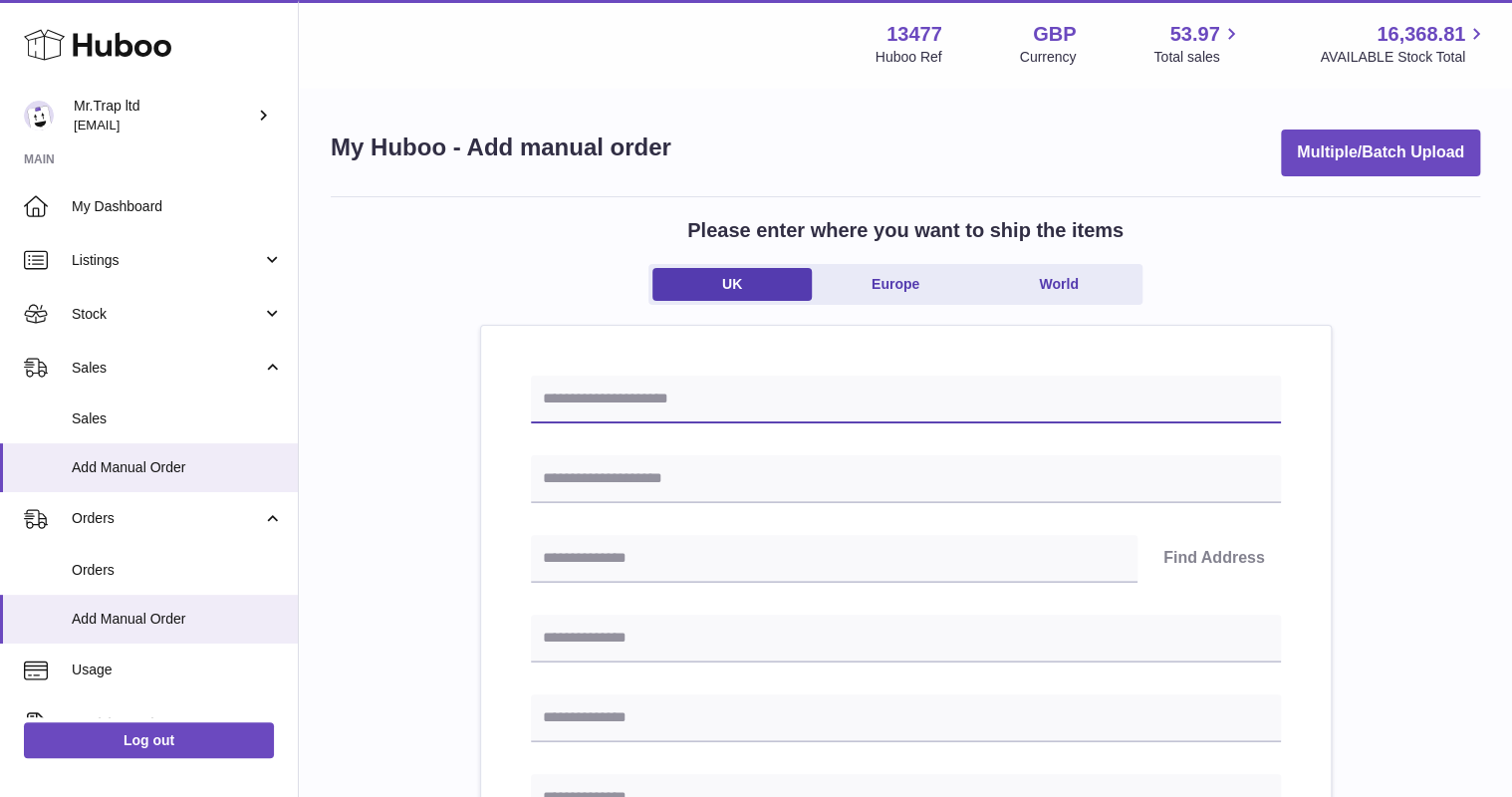 click at bounding box center [905, 399] 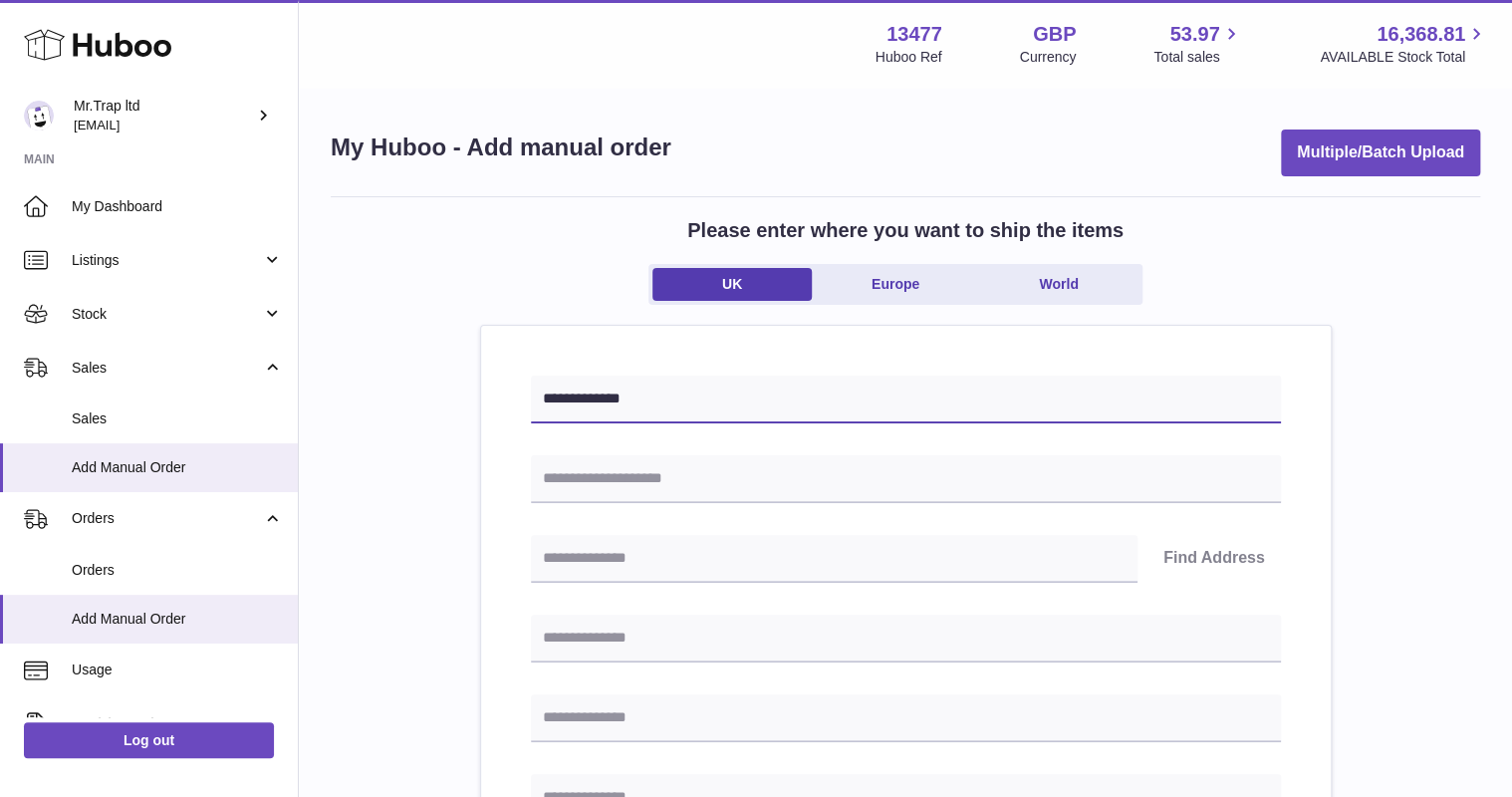 type on "**********" 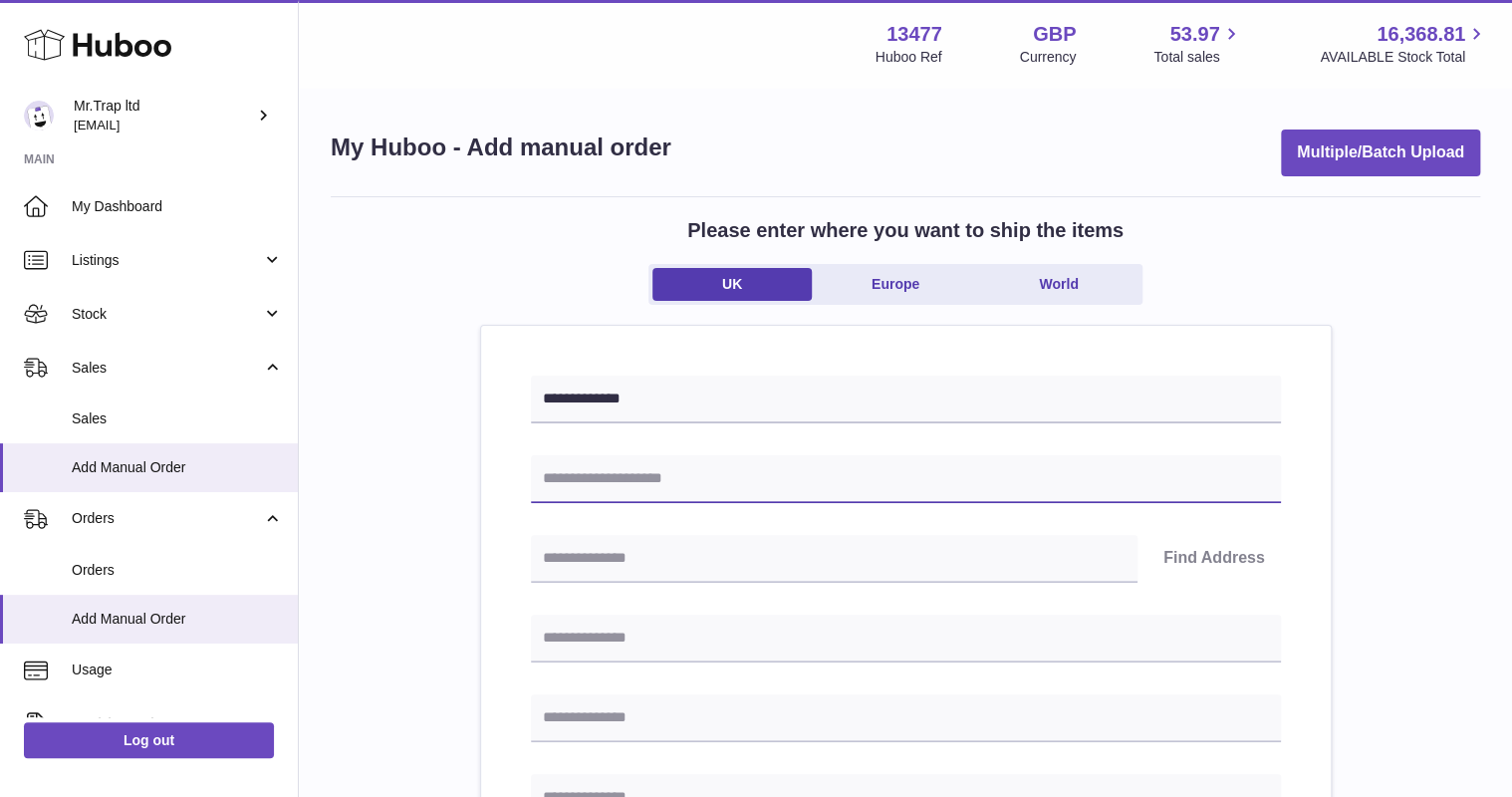 click at bounding box center [905, 479] 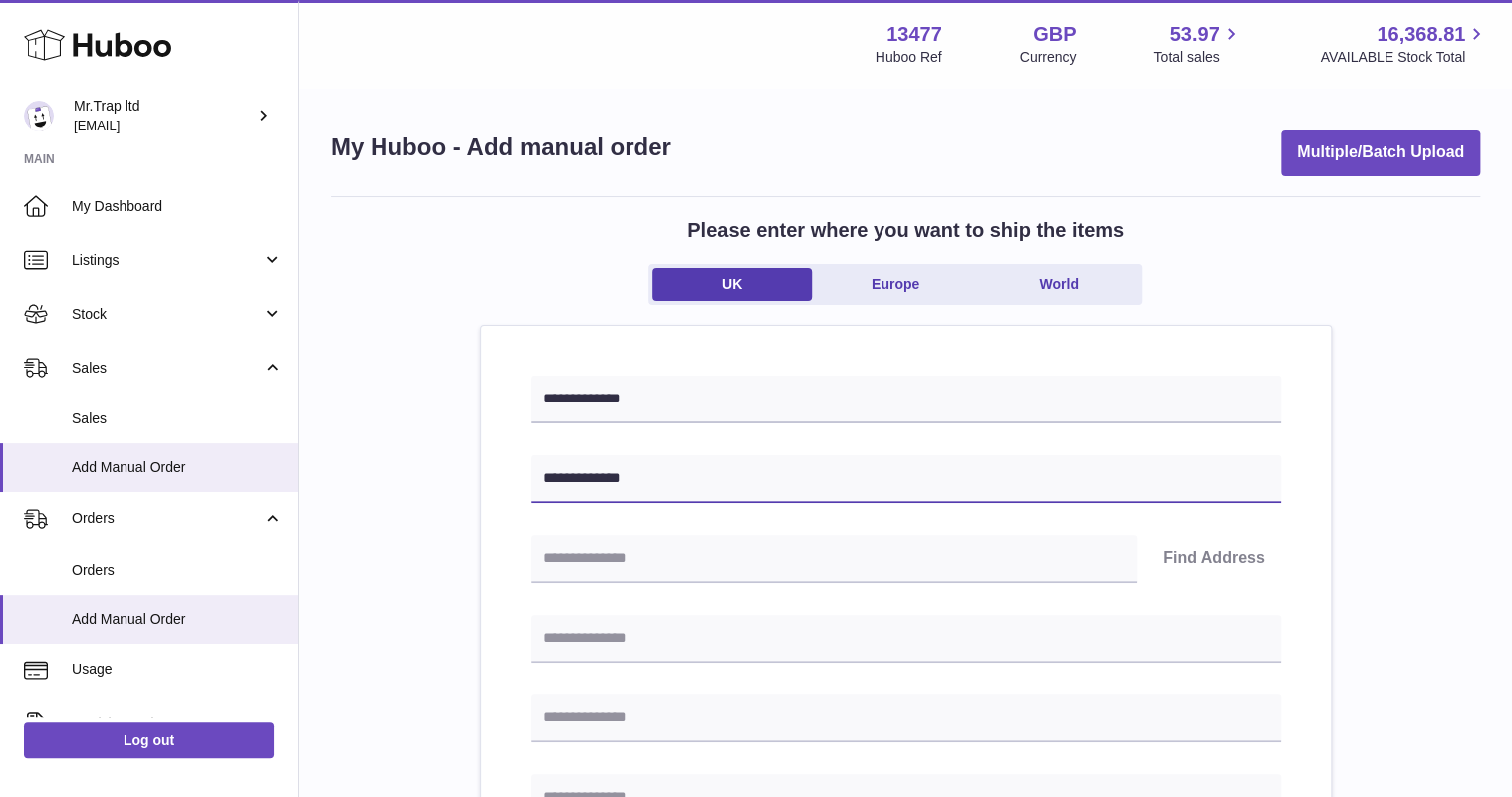 type on "**********" 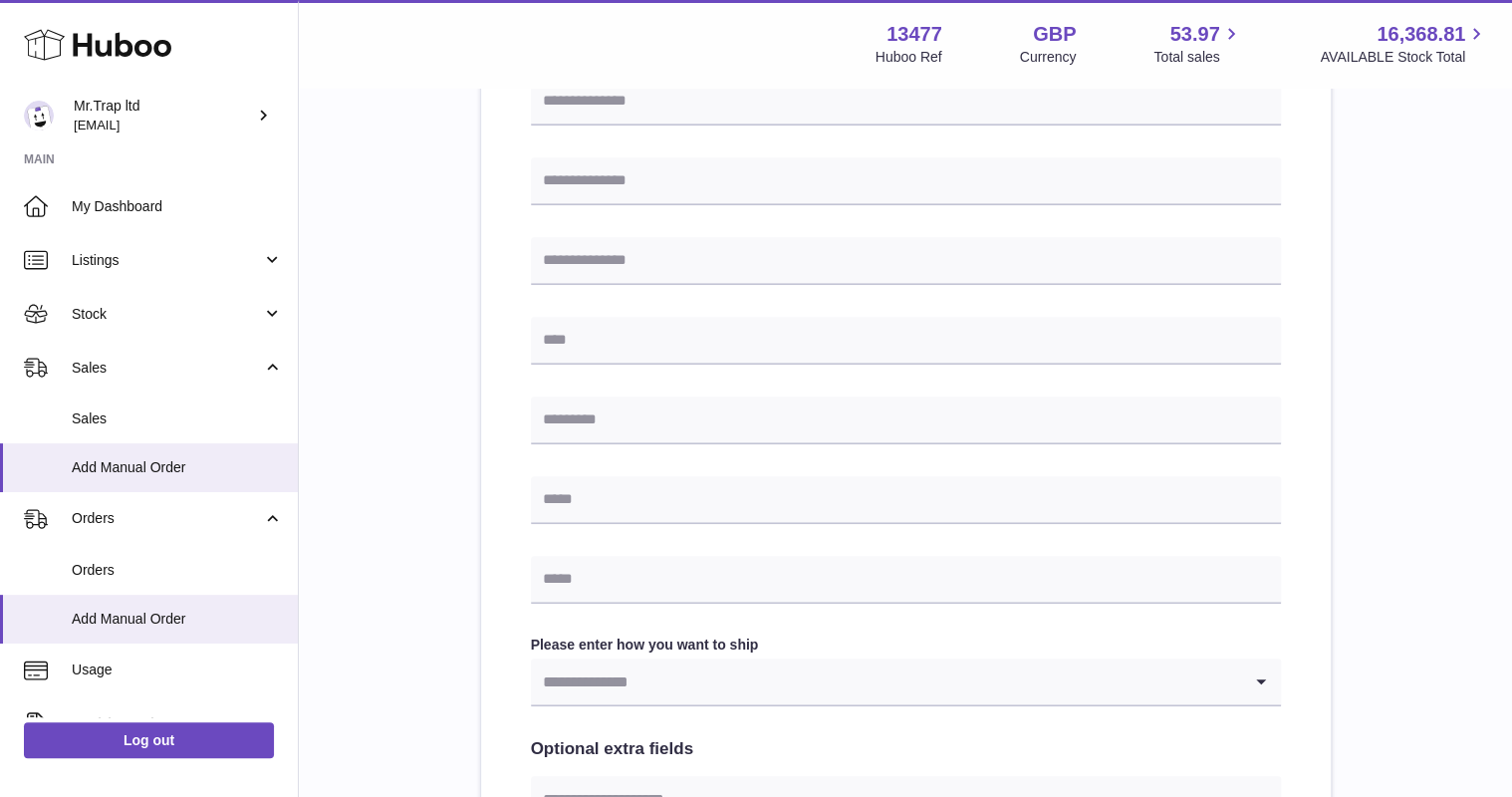 scroll, scrollTop: 638, scrollLeft: 0, axis: vertical 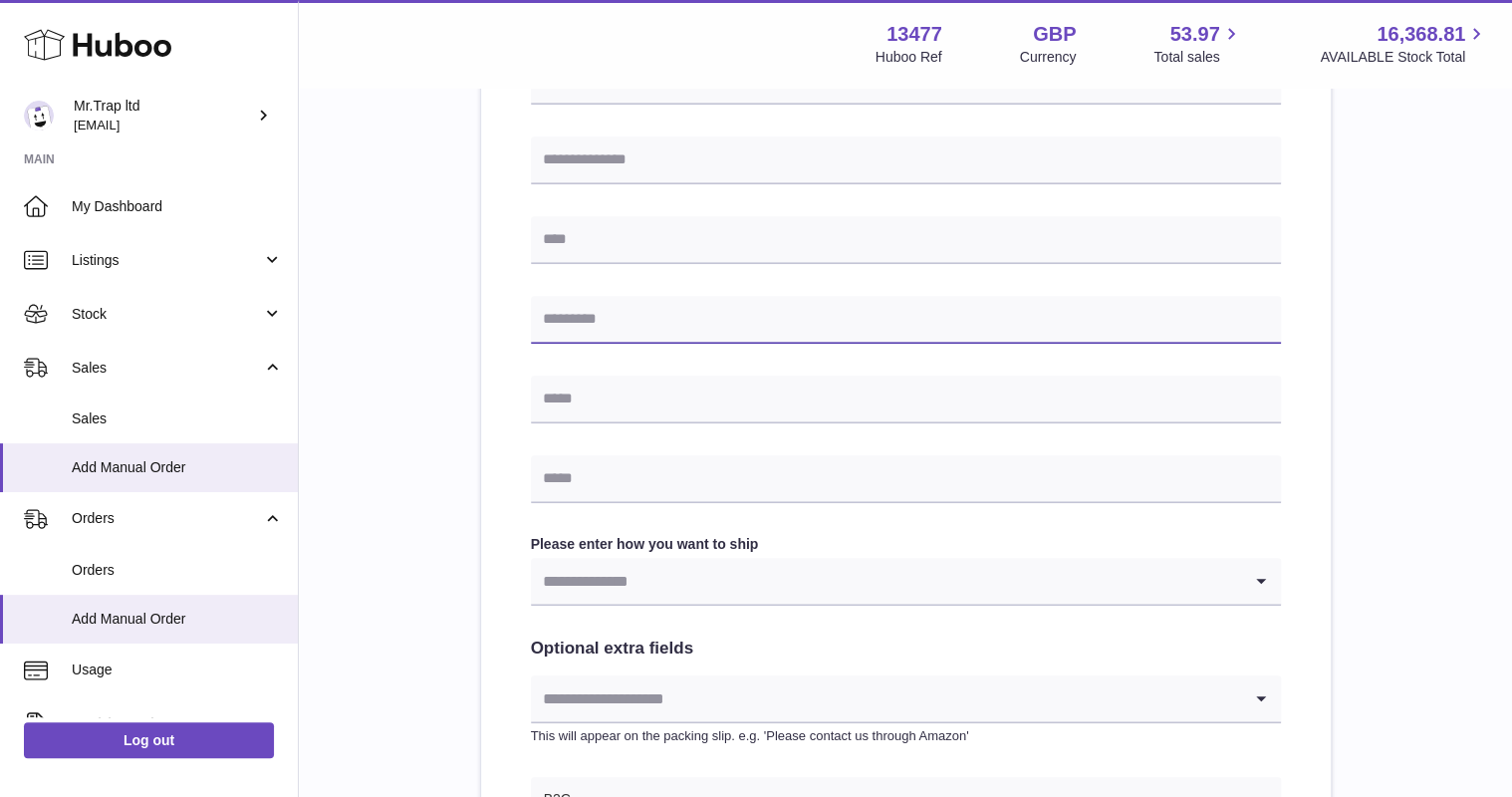 click at bounding box center [905, 320] 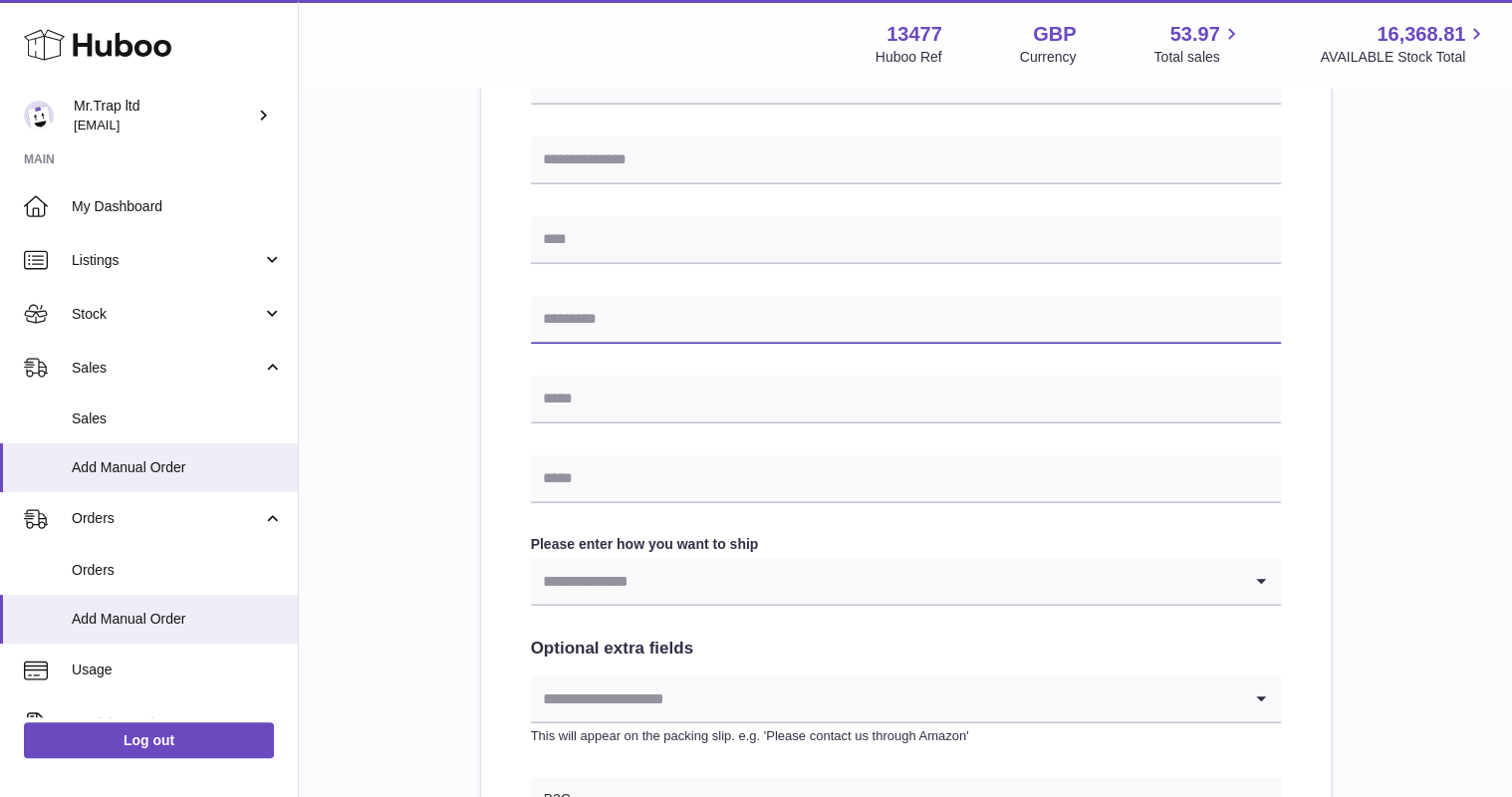 paste on "*******" 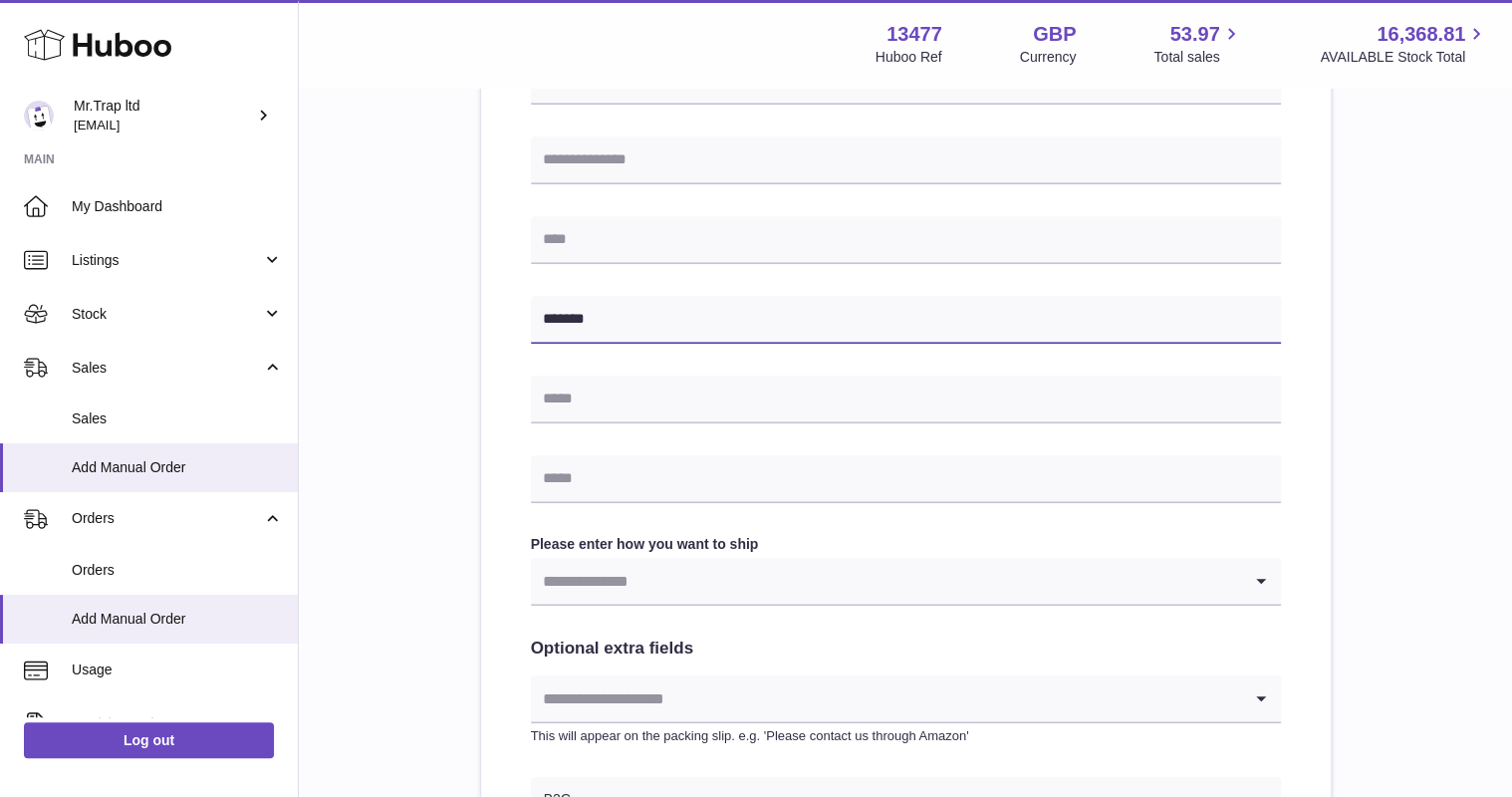type on "*******" 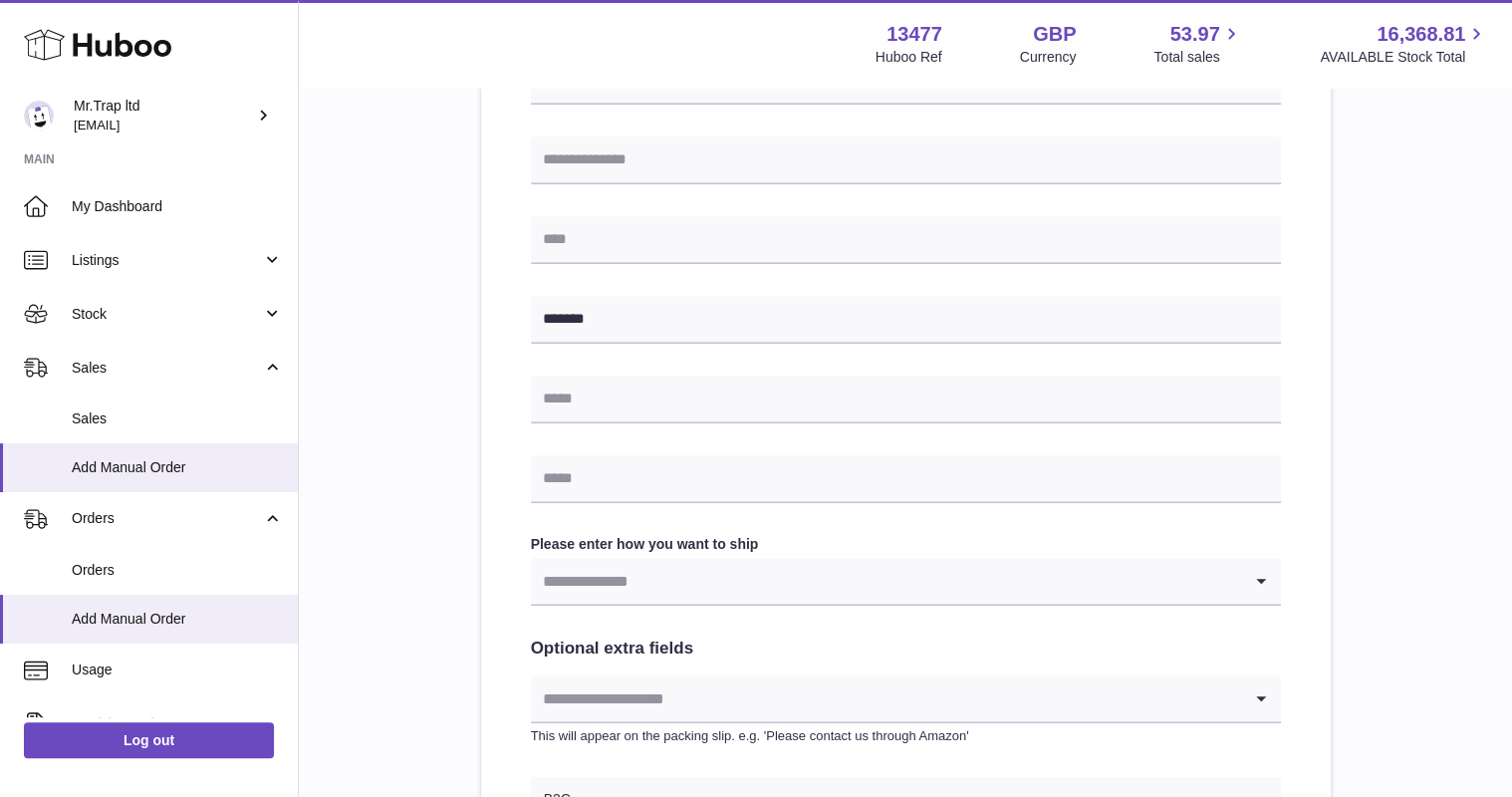 click on "**********" at bounding box center (905, 281) 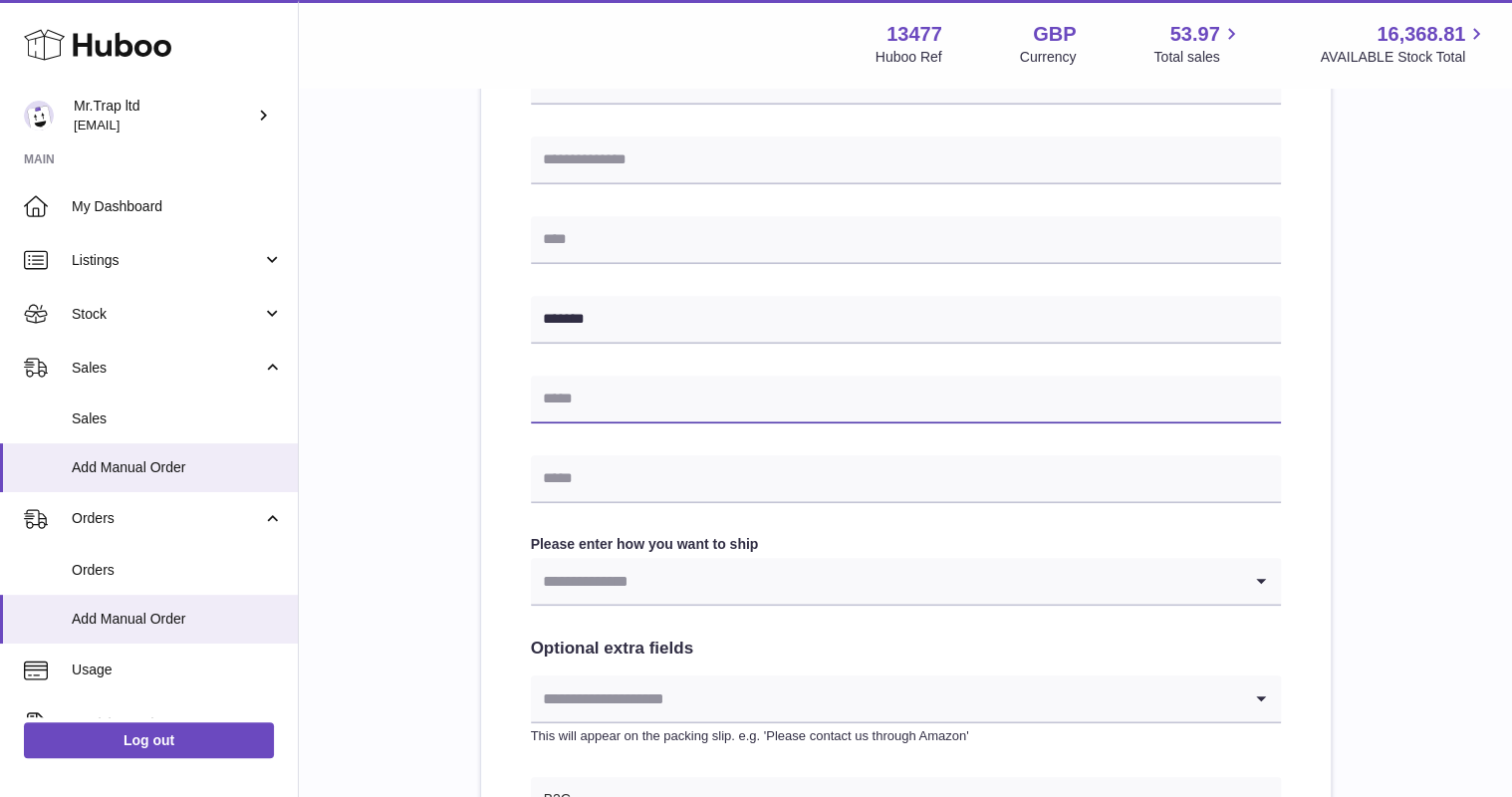 click at bounding box center [905, 399] 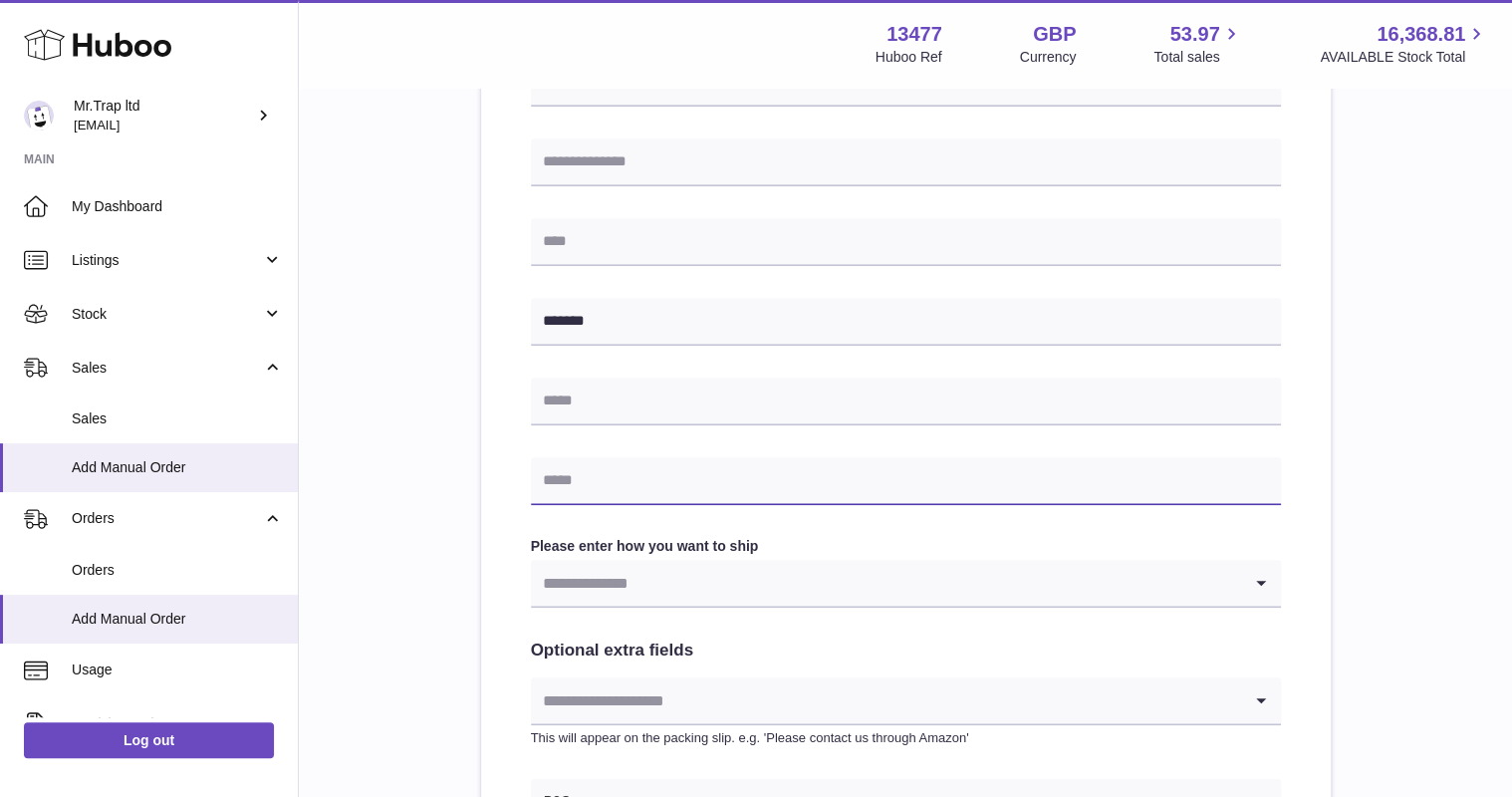click at bounding box center [905, 481] 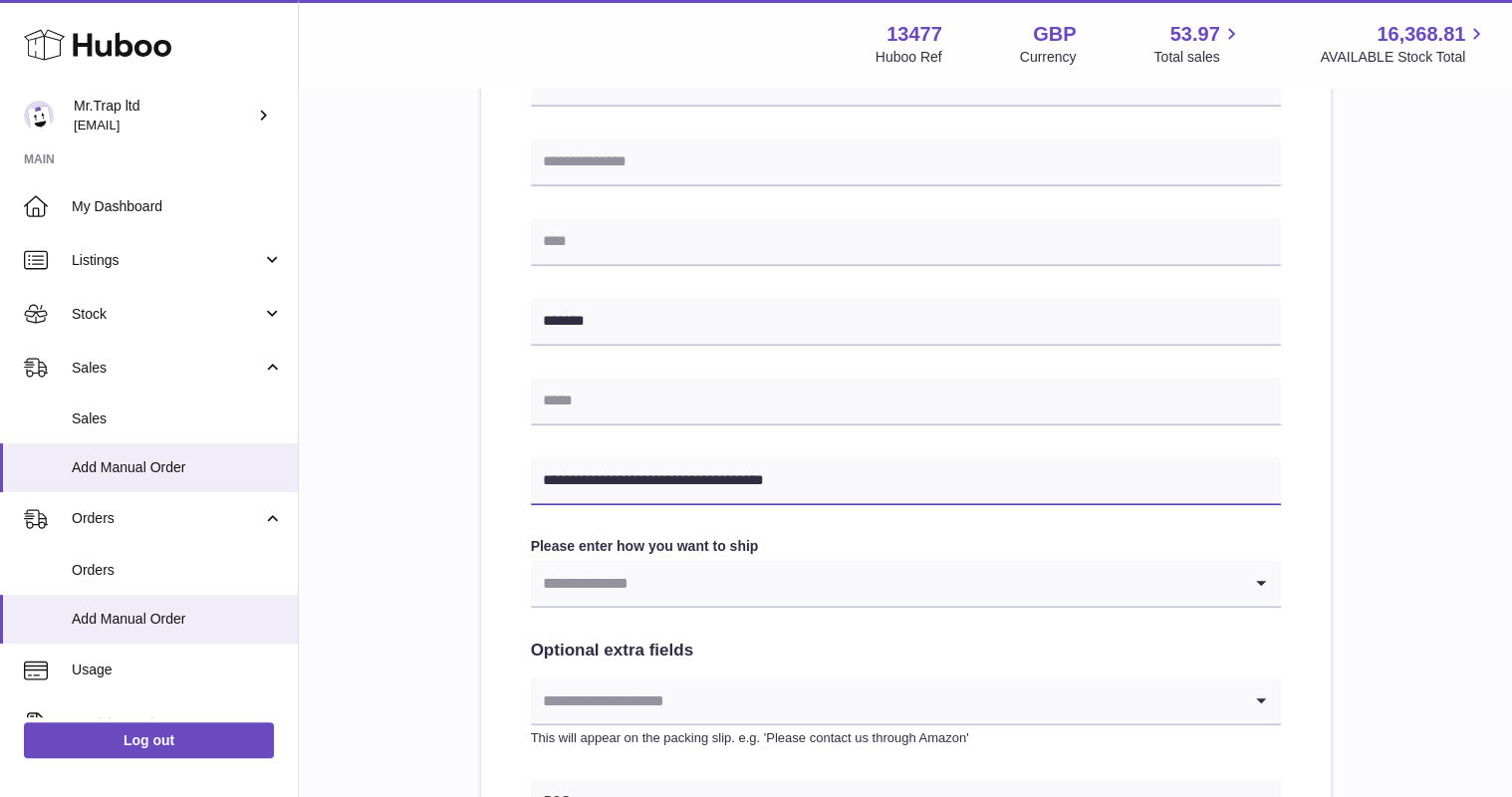 type on "**********" 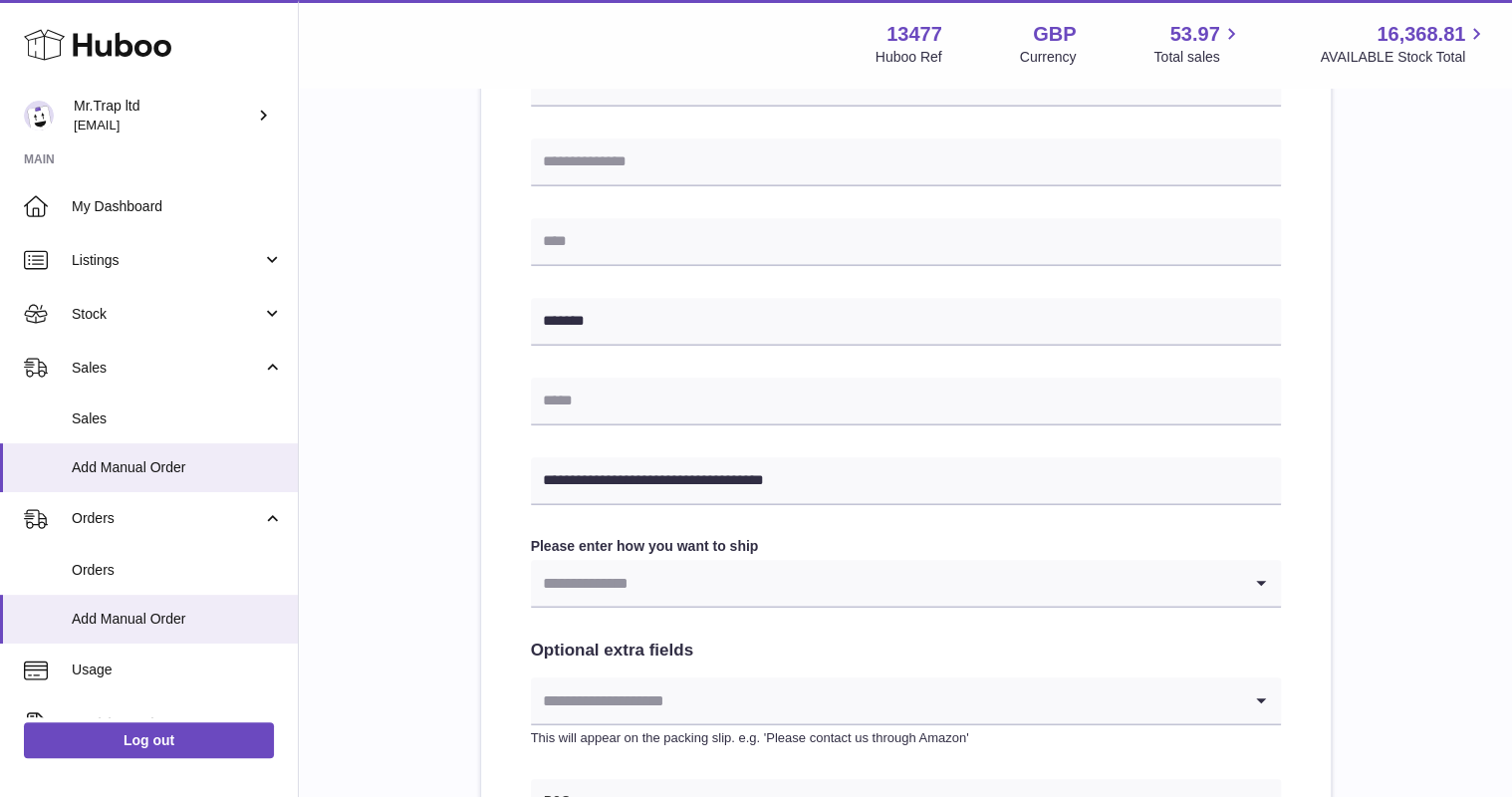 click on "Please enter how you want to ship" at bounding box center (905, 546) 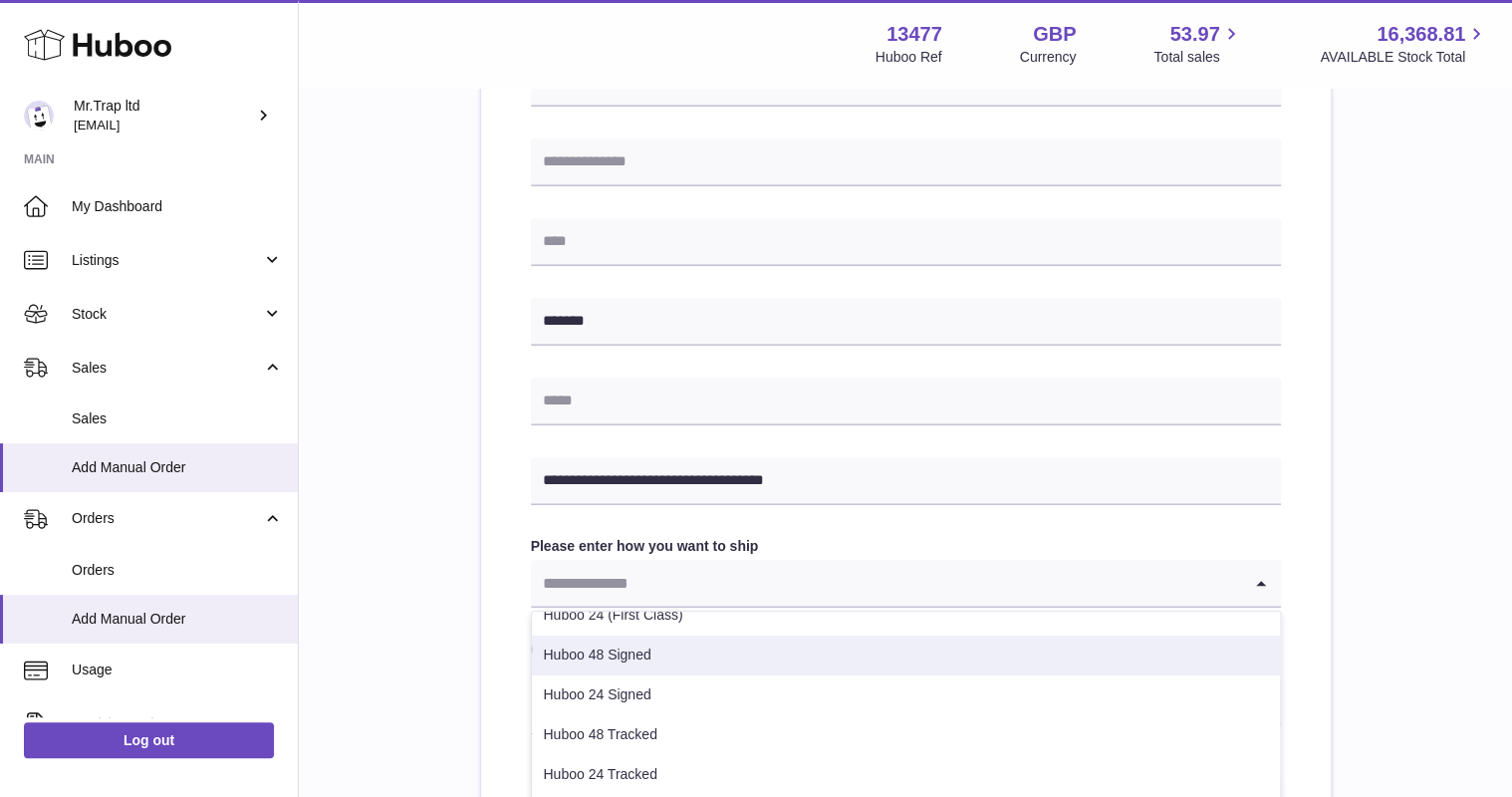 scroll, scrollTop: 0, scrollLeft: 0, axis: both 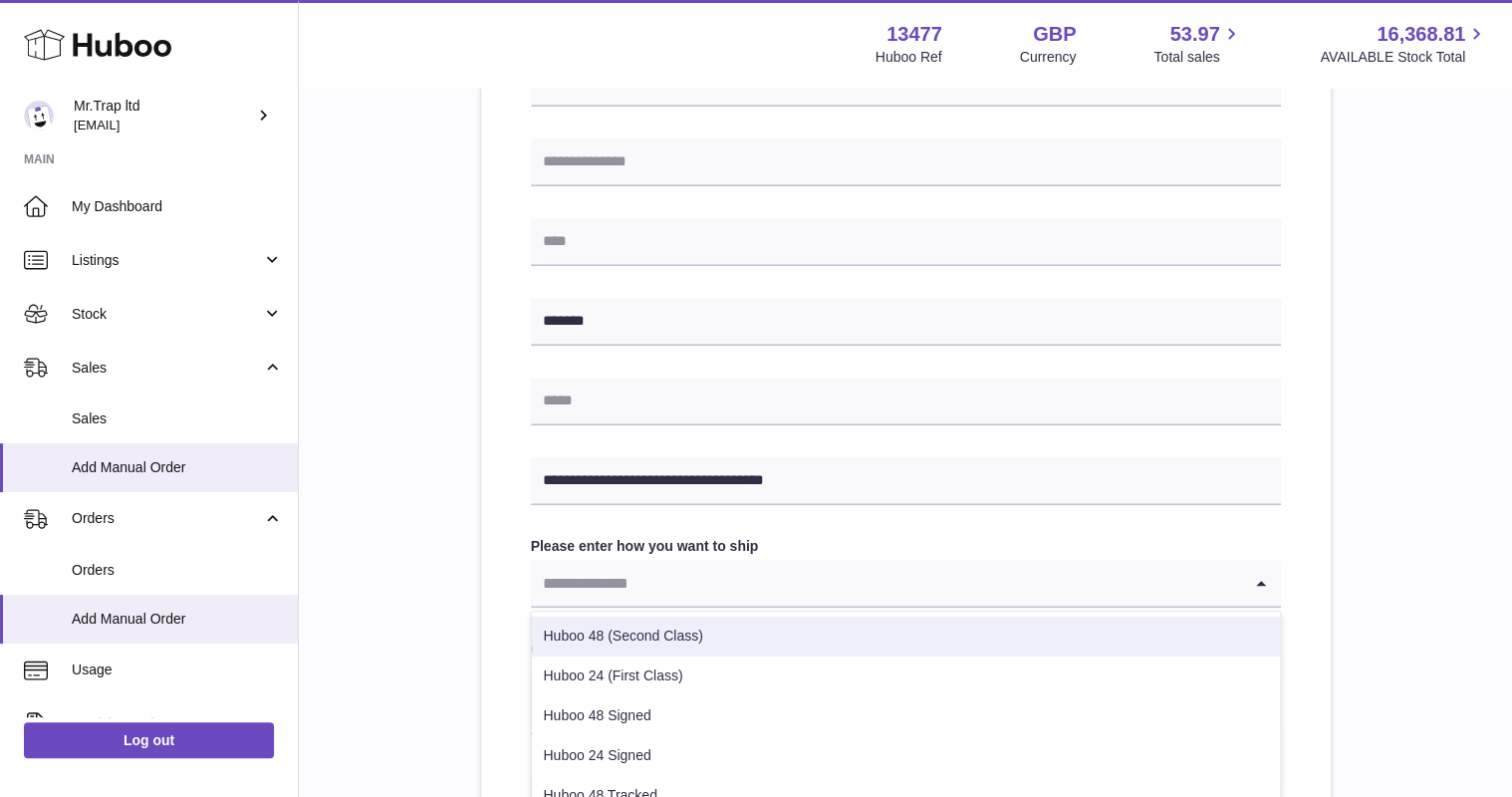 click on "Huboo 48 (Second Class)" at bounding box center [905, 637] 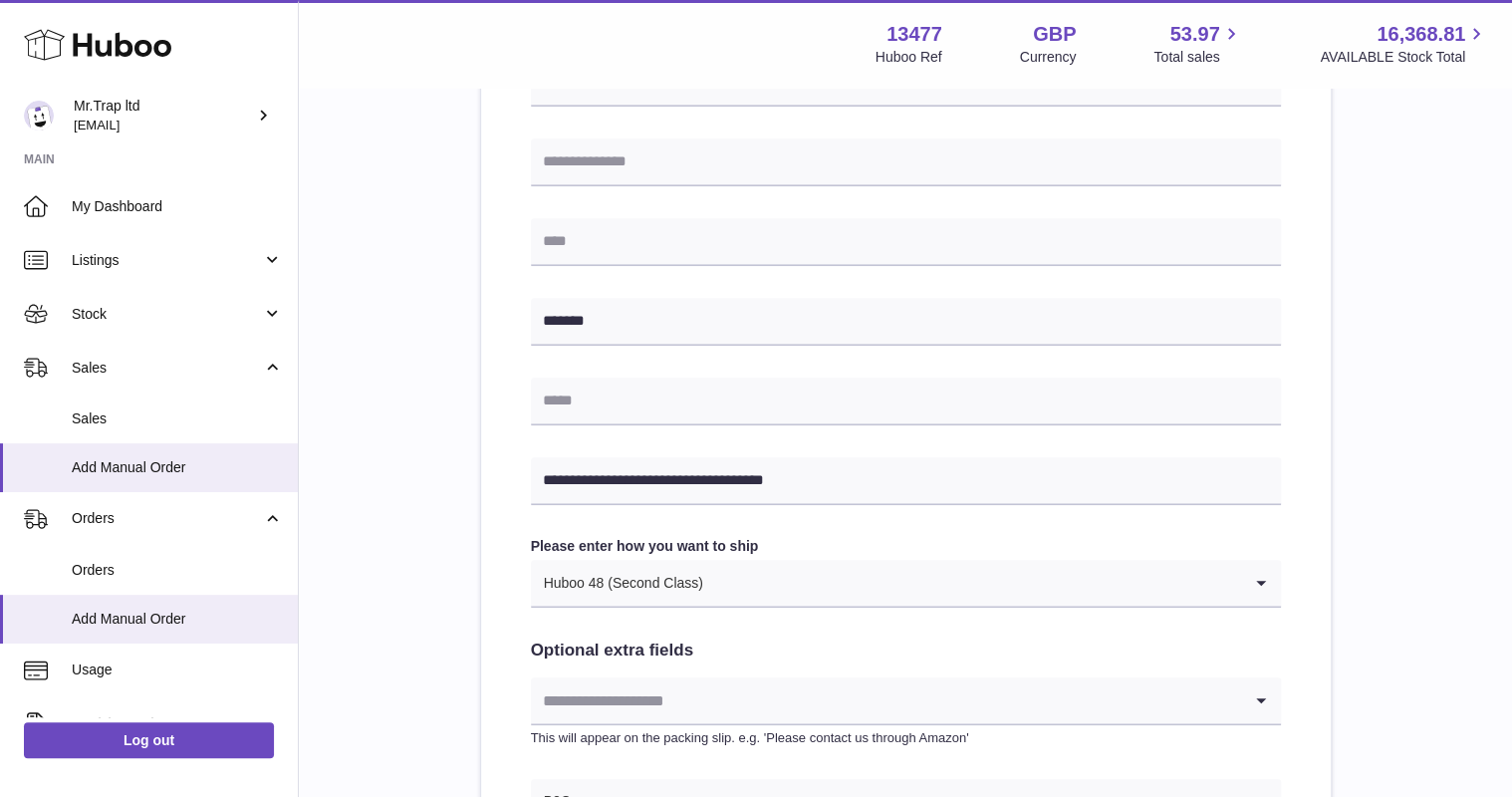 click at bounding box center [972, 583] 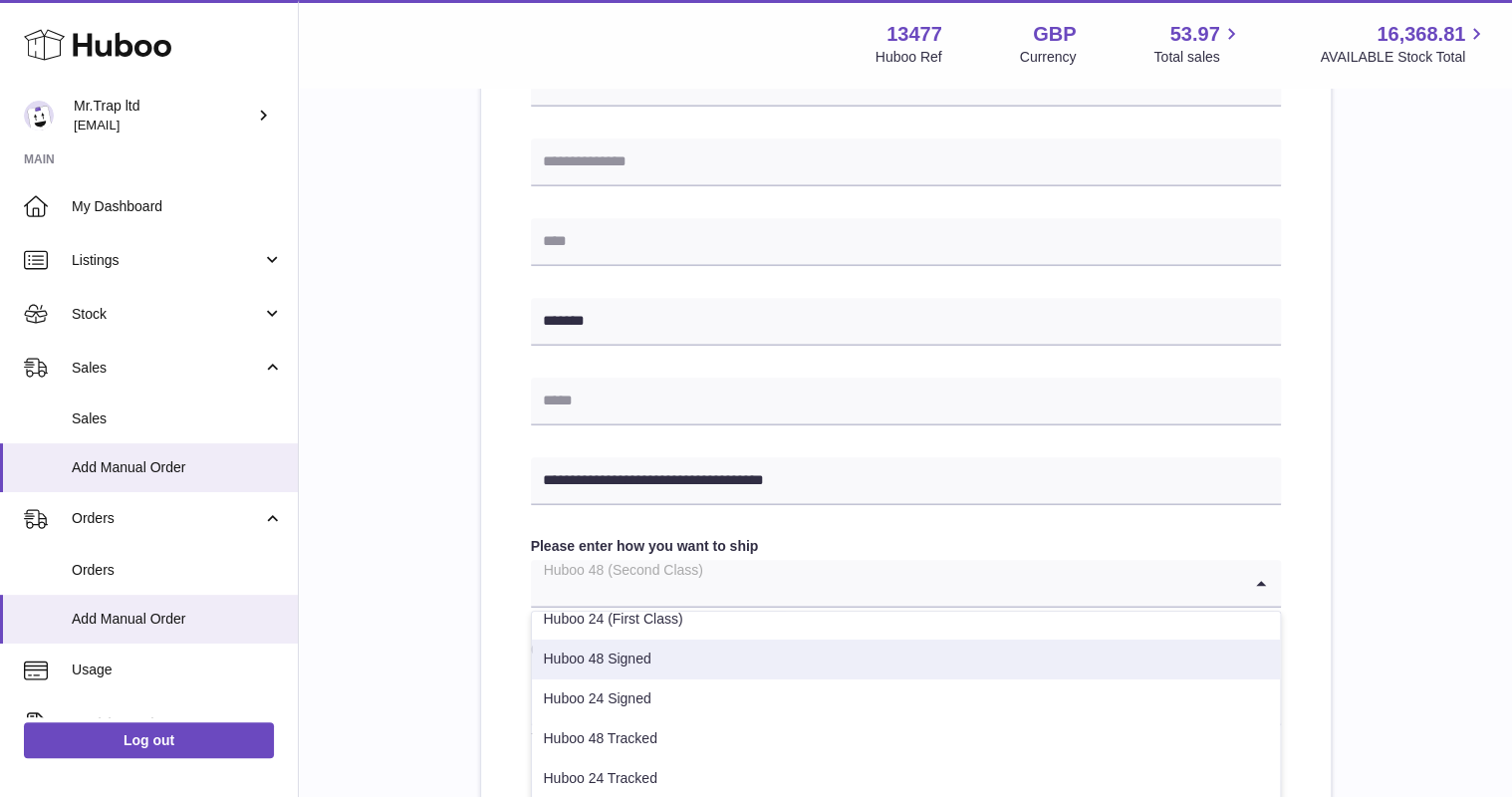 scroll, scrollTop: 61, scrollLeft: 0, axis: vertical 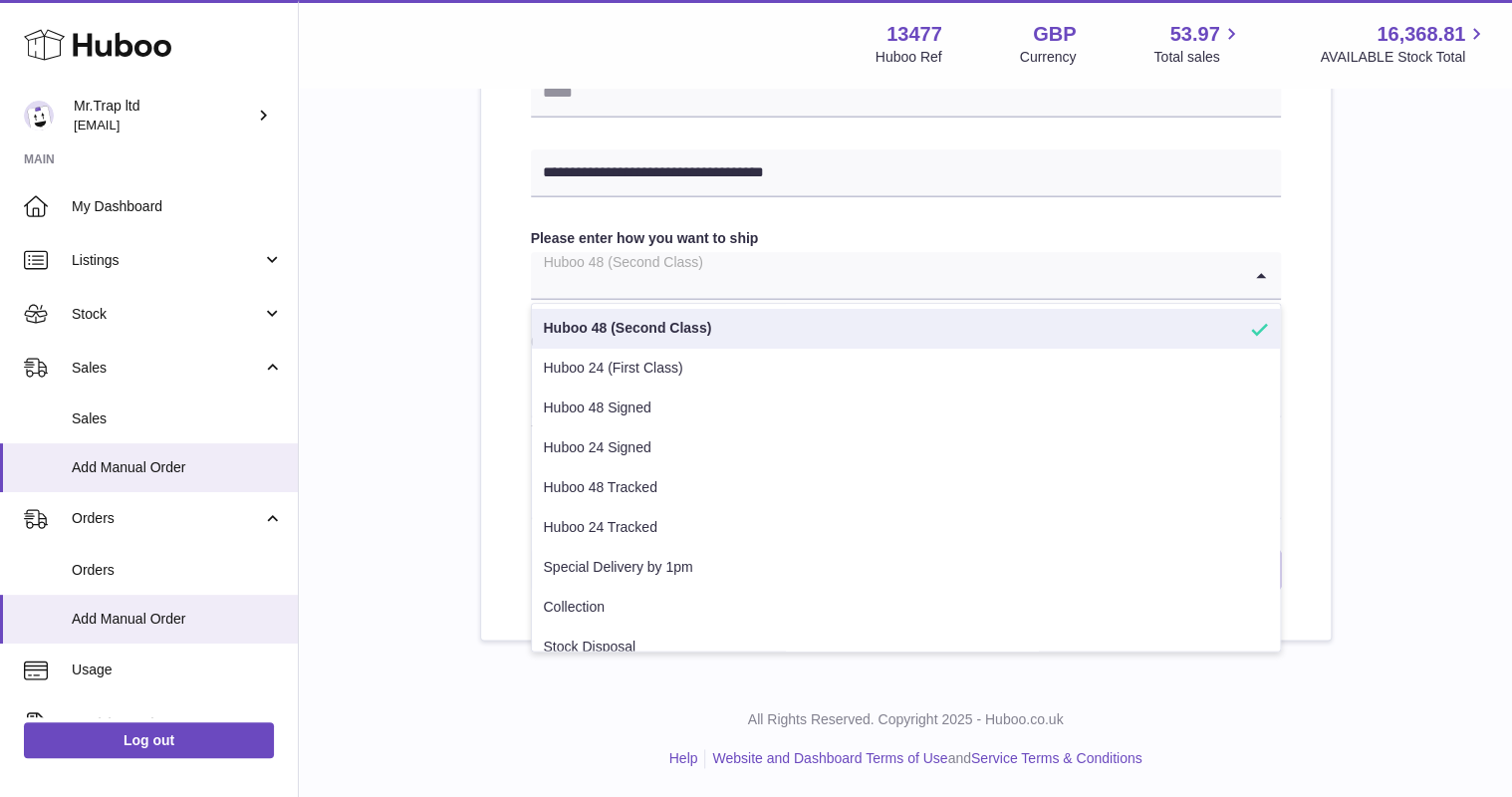 click on "Huboo 48 (Second Class)" at bounding box center [905, 329] 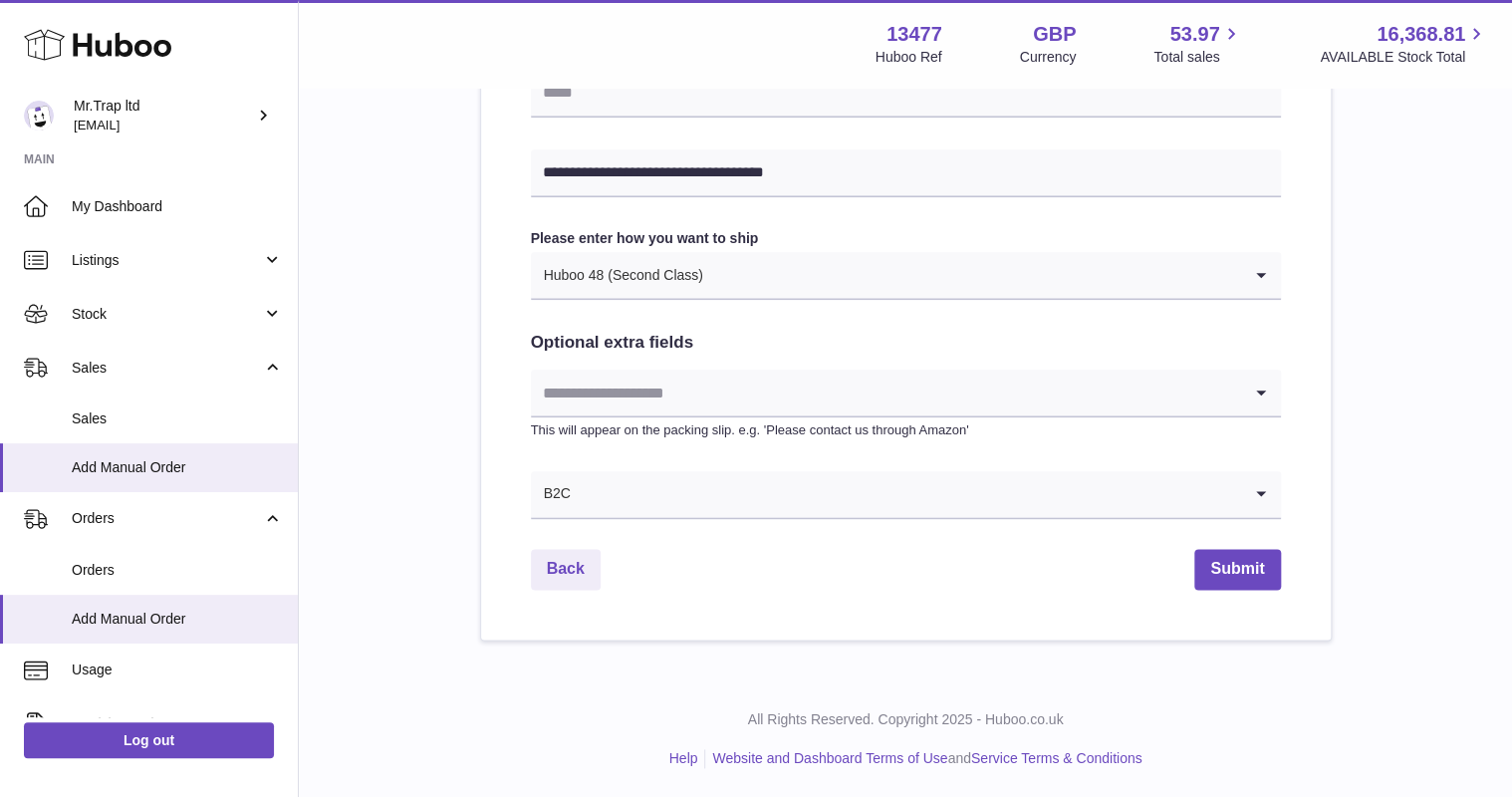 click at bounding box center [885, 393] 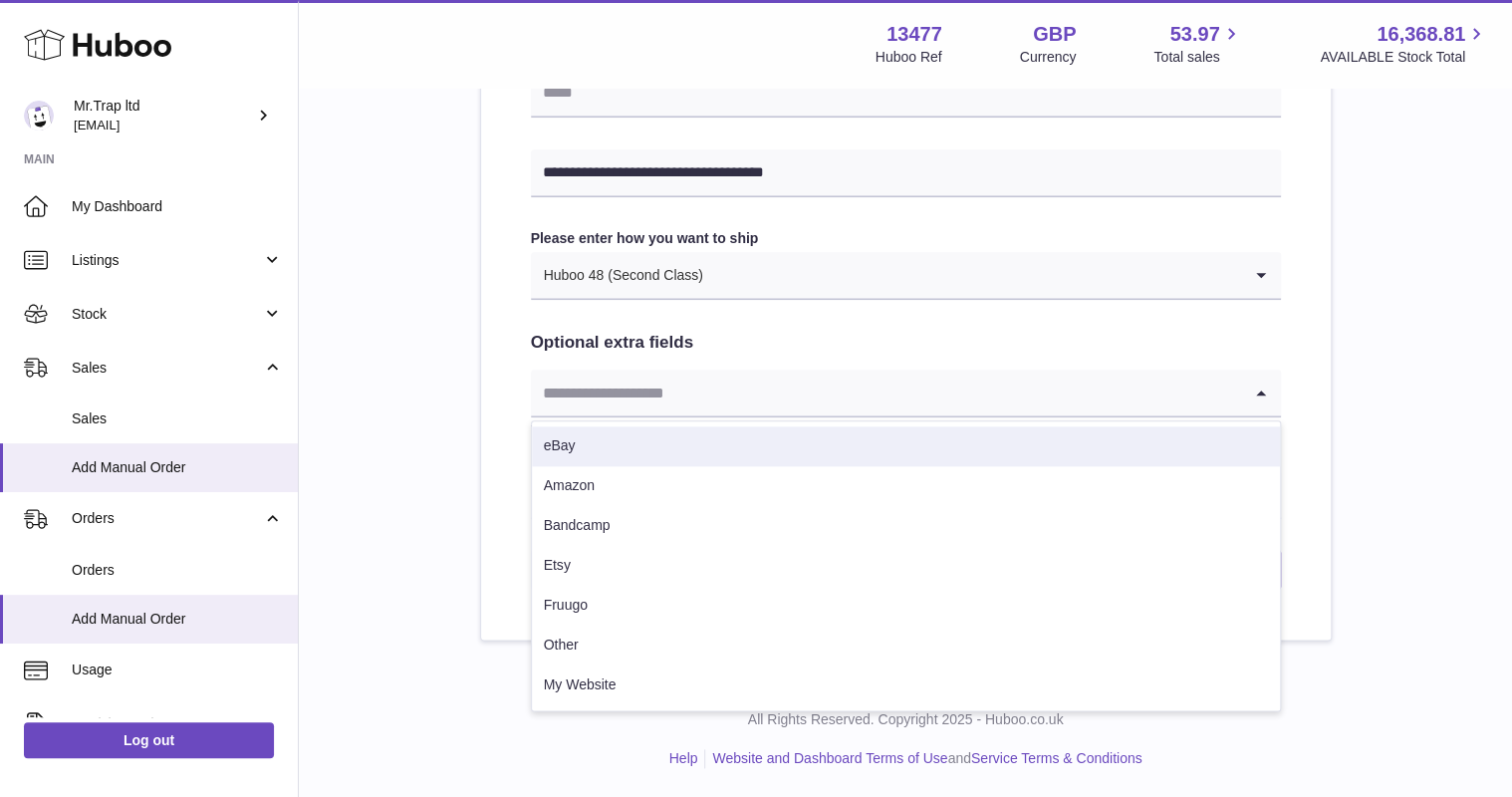 click on "eBay" at bounding box center [905, 446] 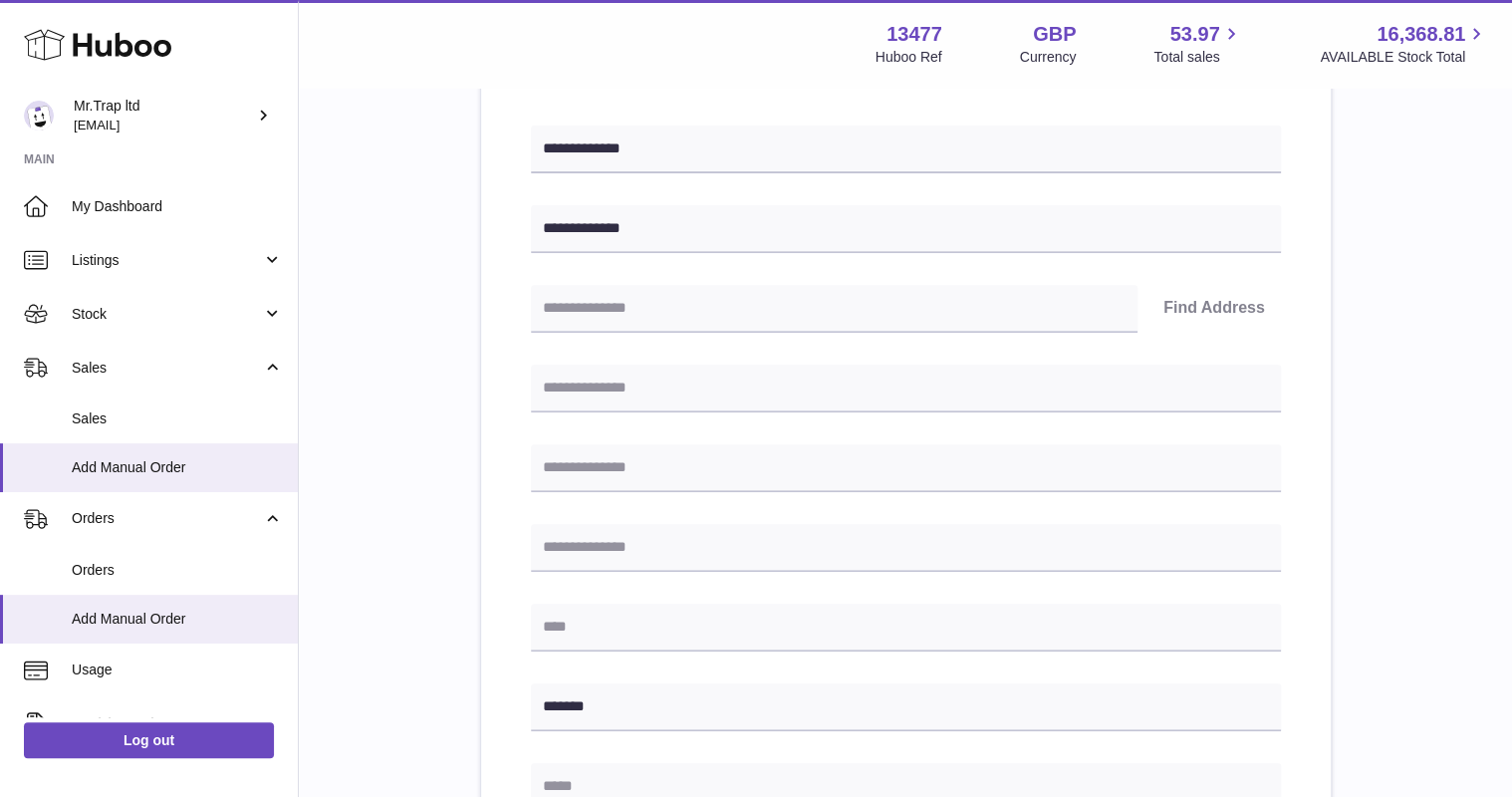 scroll, scrollTop: 146, scrollLeft: 0, axis: vertical 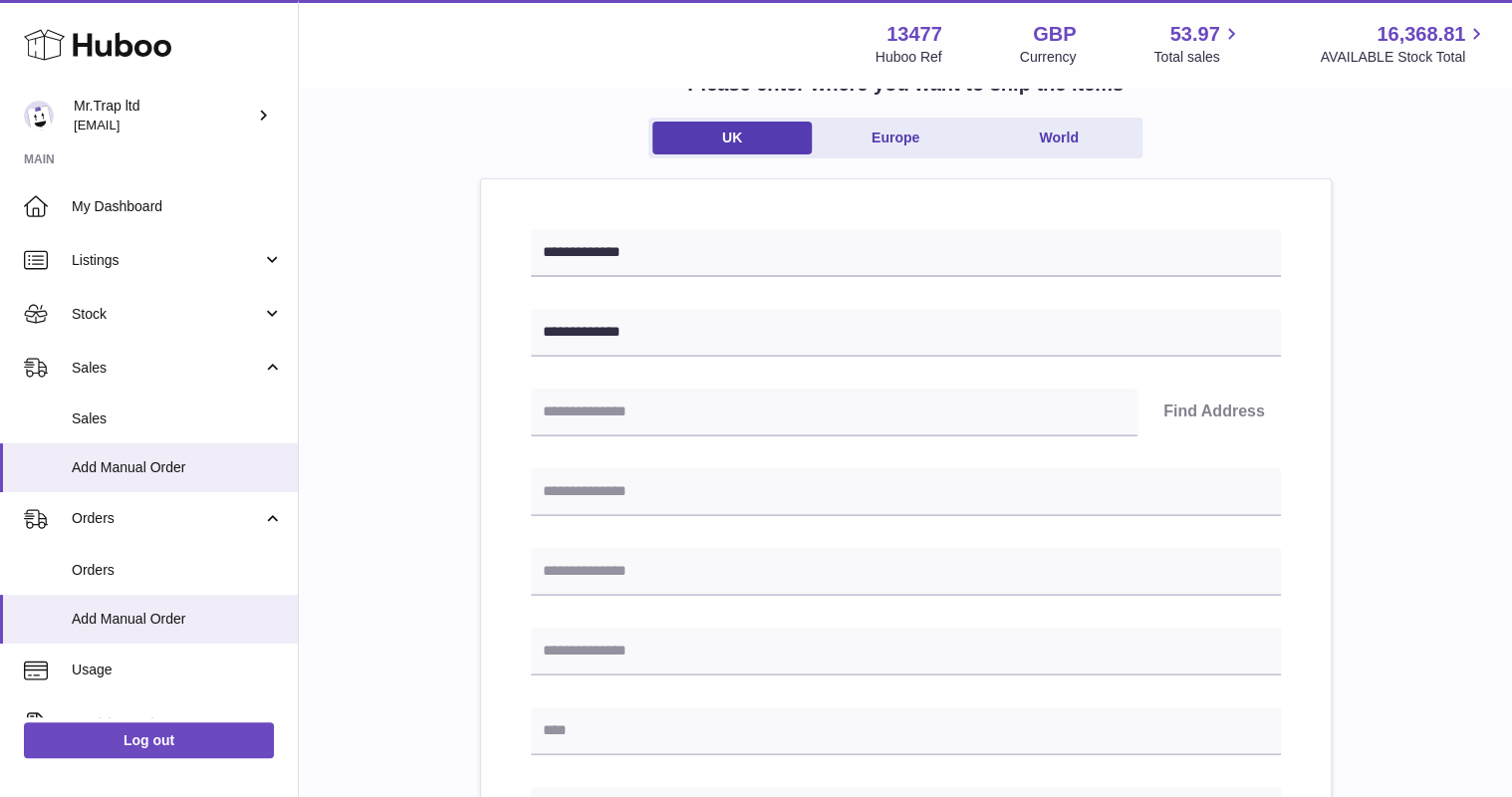click on "Find Address" at bounding box center [905, 412] 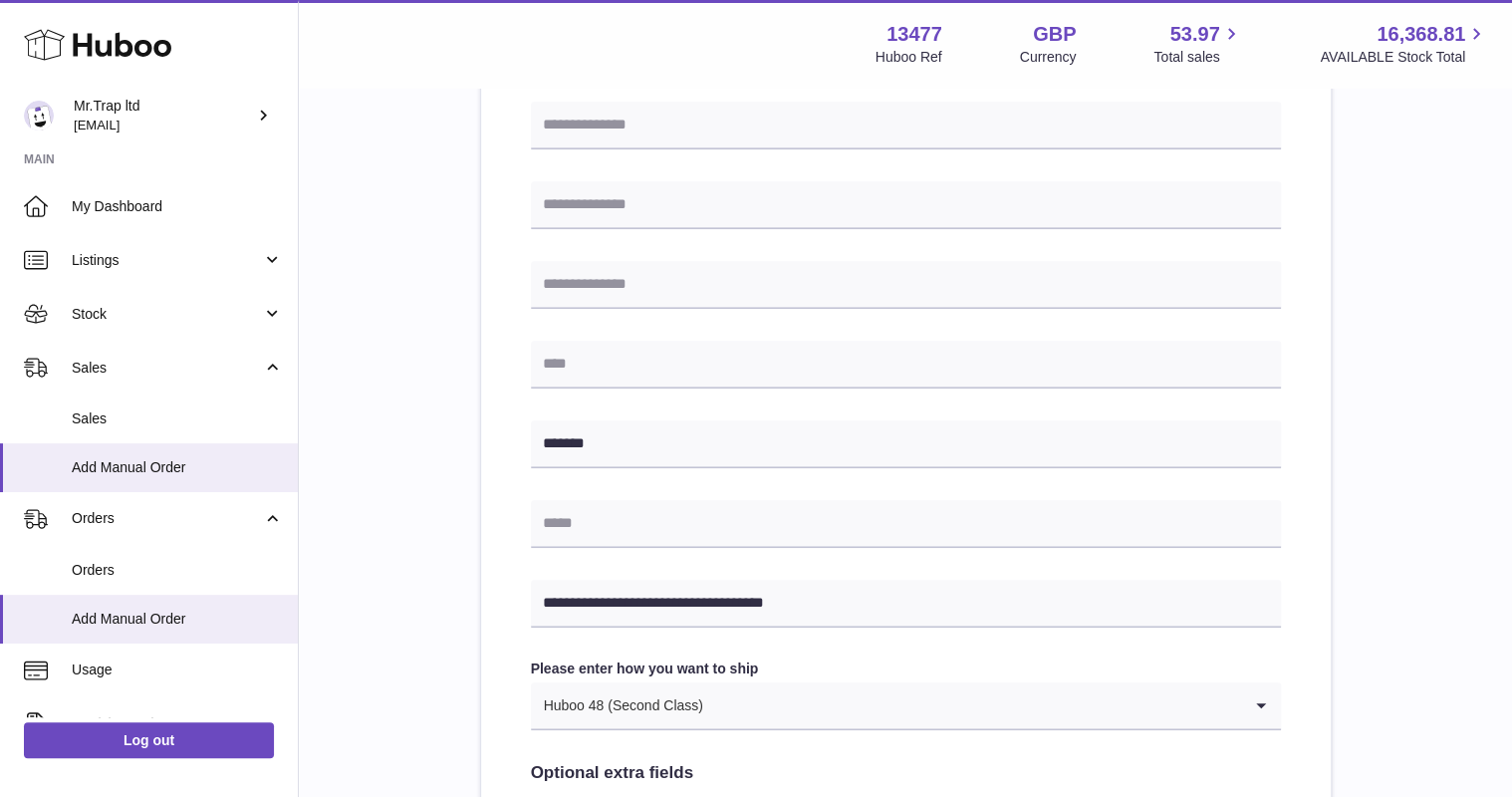 scroll, scrollTop: 545, scrollLeft: 0, axis: vertical 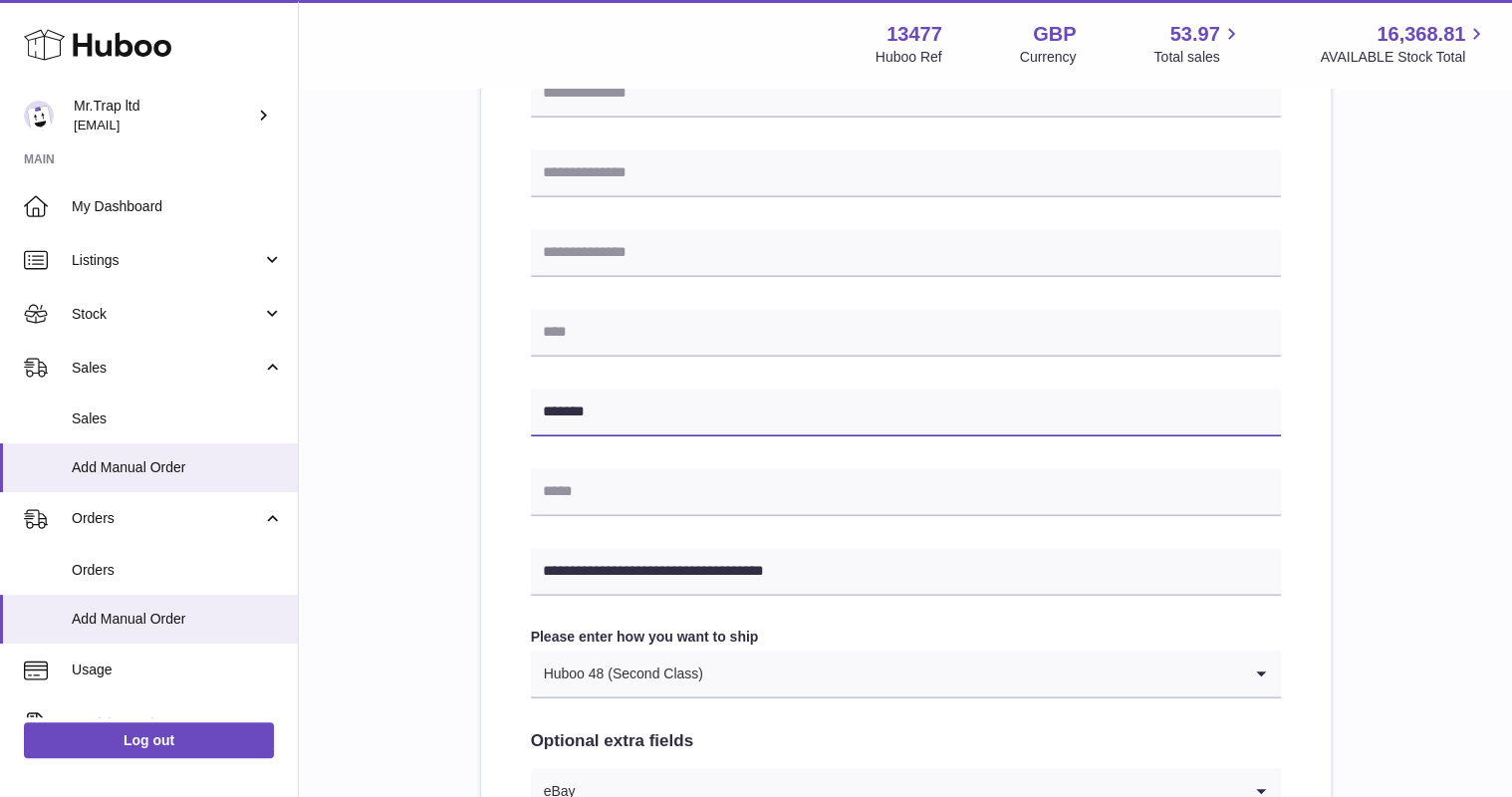 drag, startPoint x: 626, startPoint y: 414, endPoint x: 509, endPoint y: 414, distance: 117 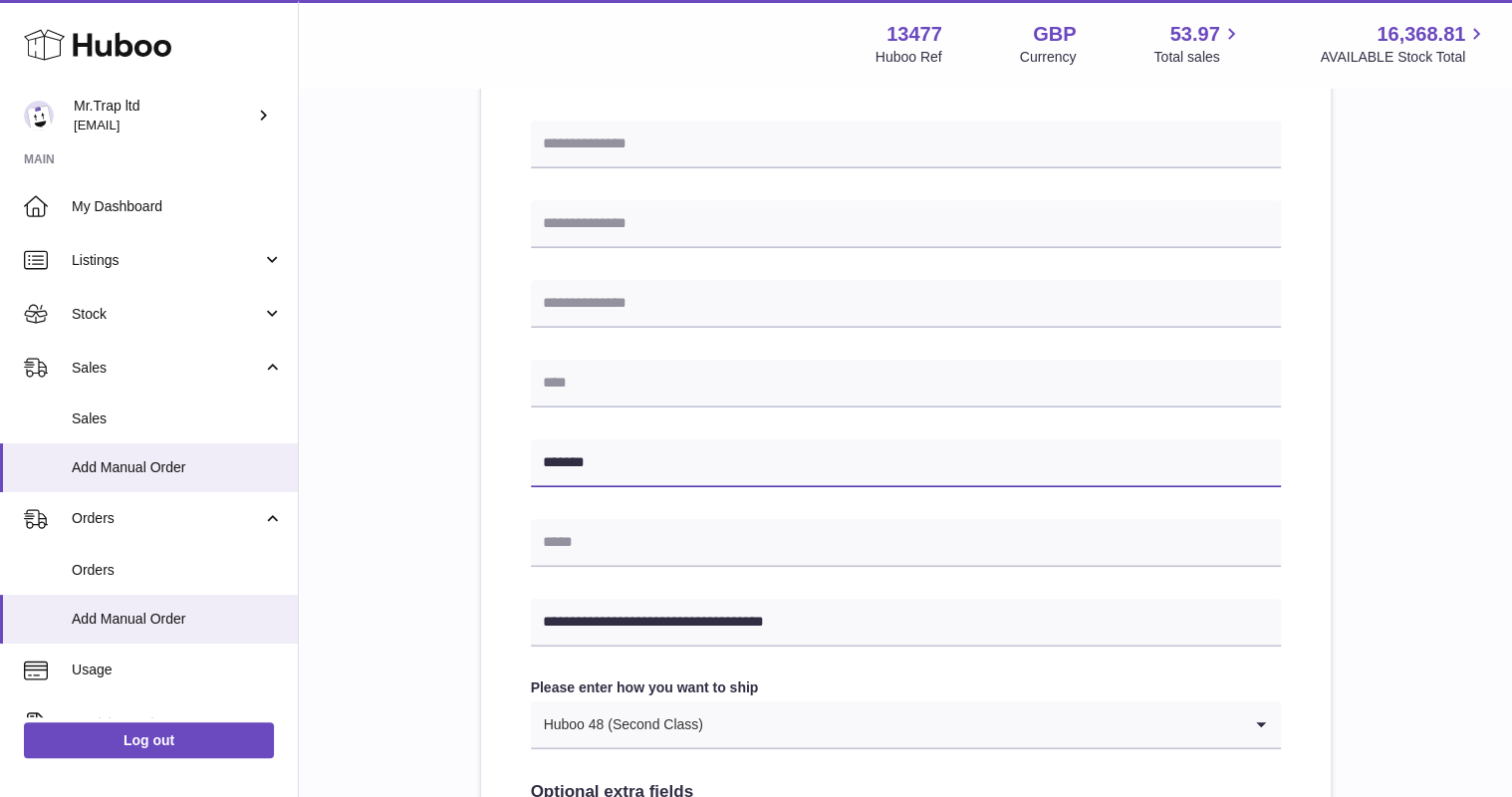 scroll, scrollTop: 545, scrollLeft: 0, axis: vertical 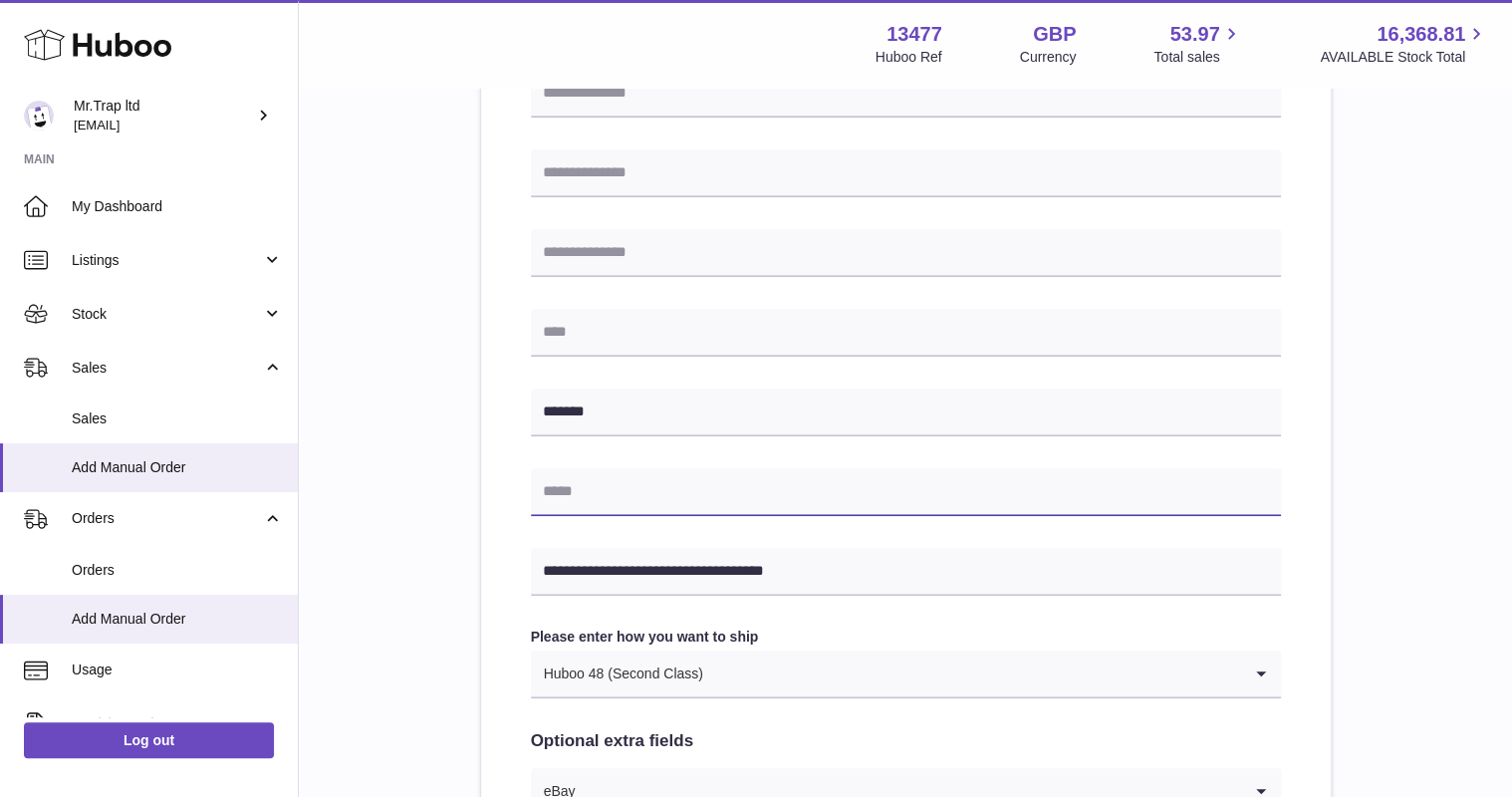 click at bounding box center (905, 492) 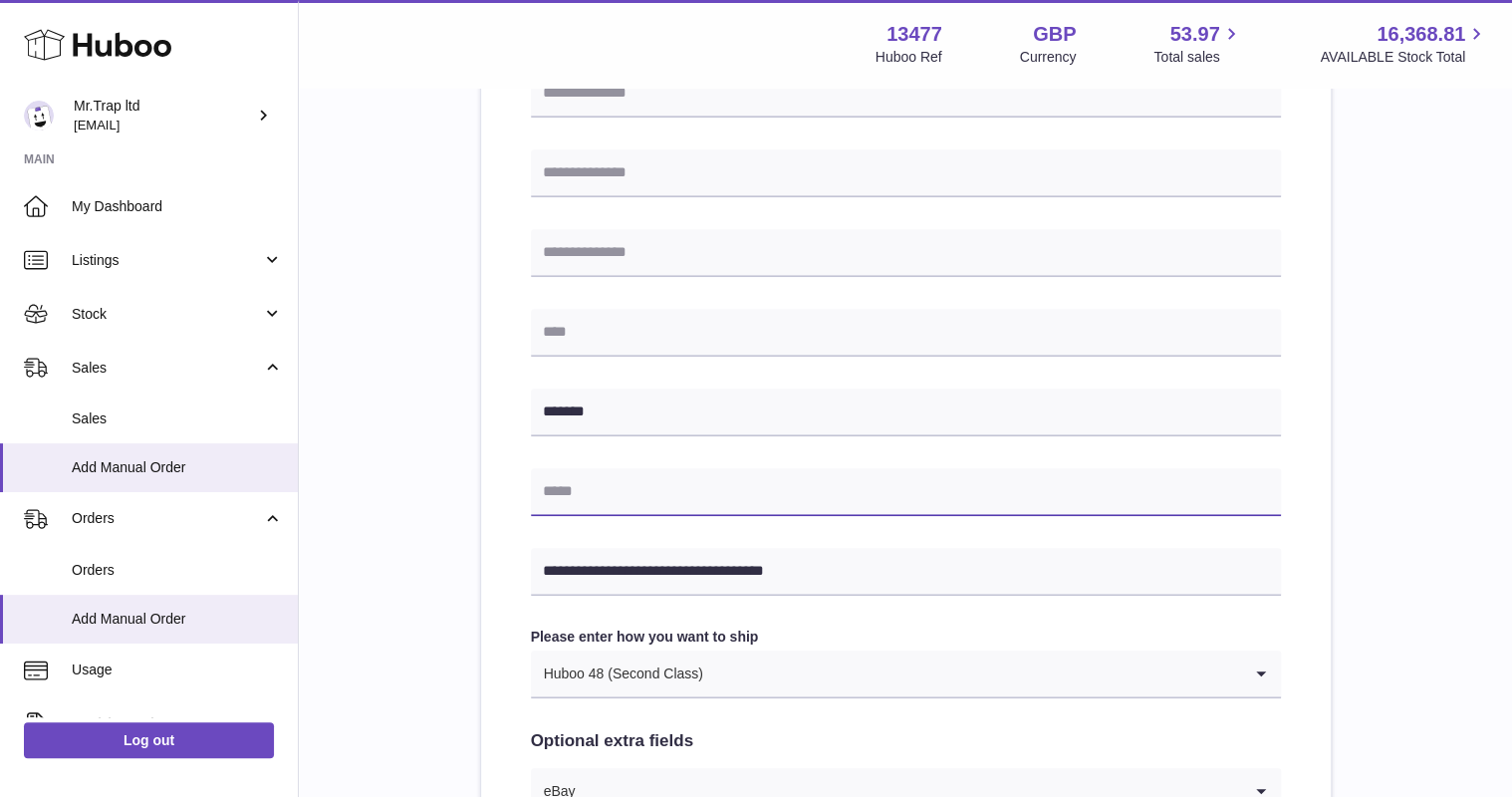 paste on "**********" 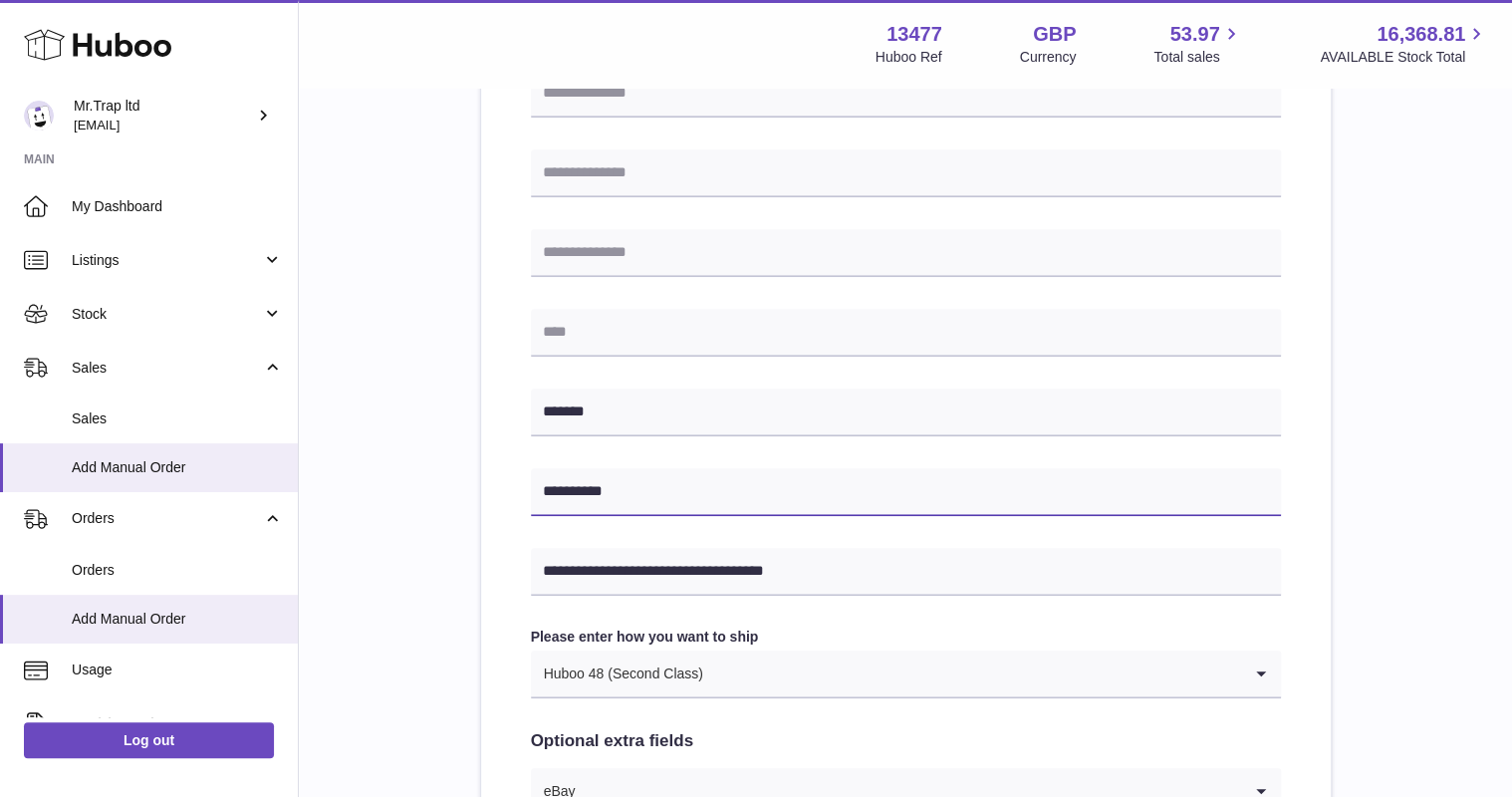 type on "**********" 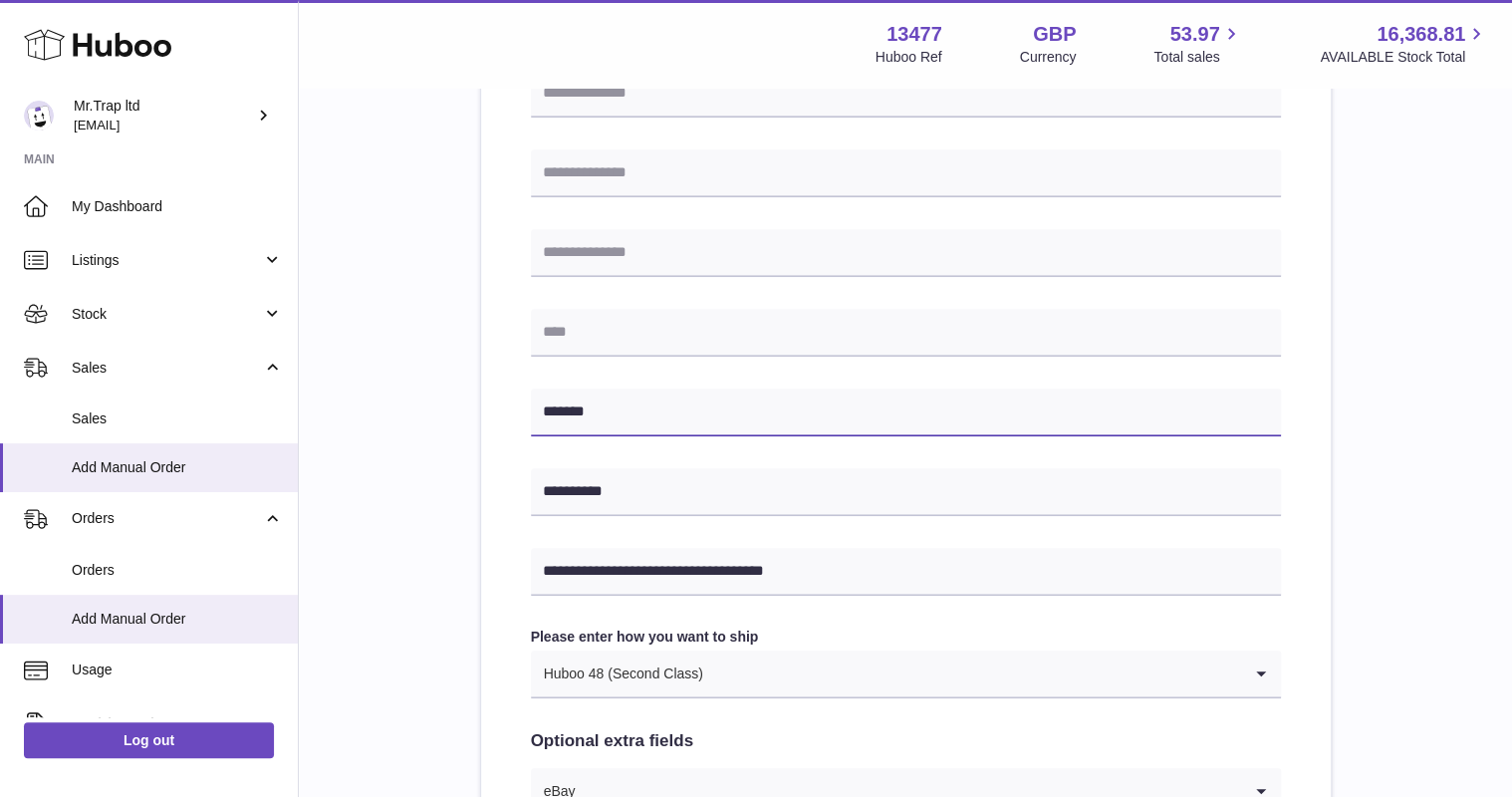 drag, startPoint x: 628, startPoint y: 408, endPoint x: 525, endPoint y: 406, distance: 103.01942 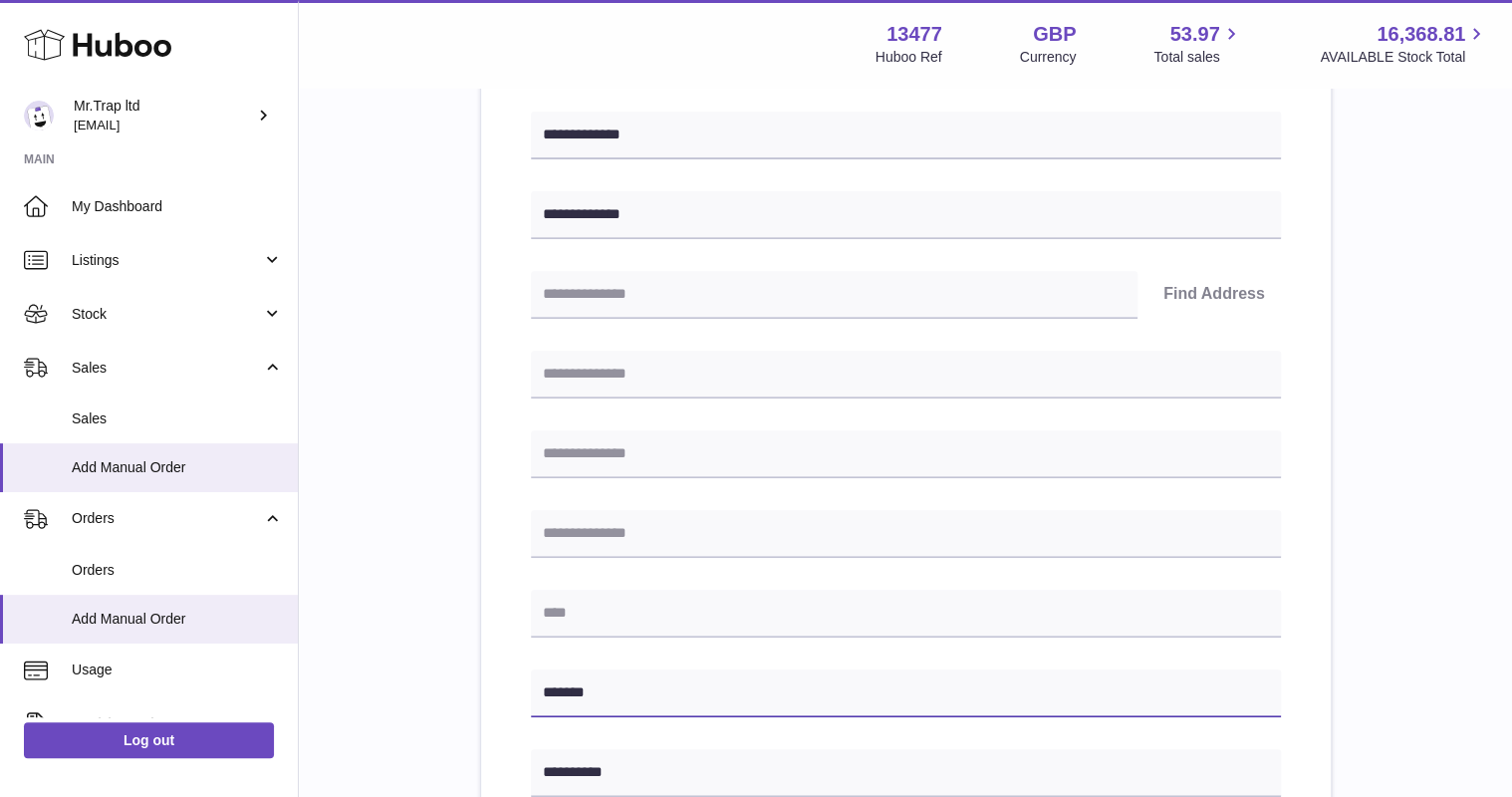 scroll, scrollTop: 226, scrollLeft: 0, axis: vertical 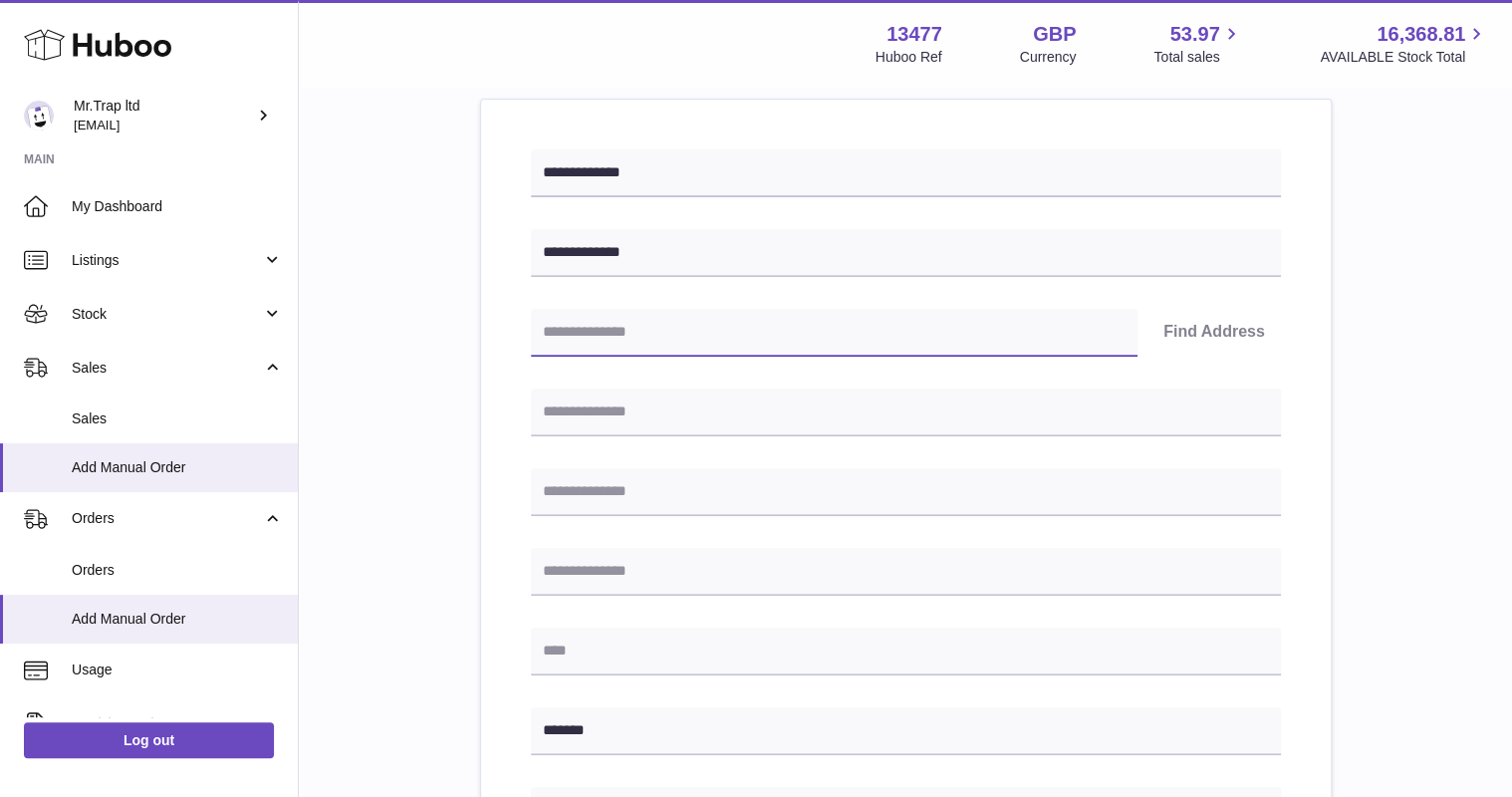 click at bounding box center [834, 333] 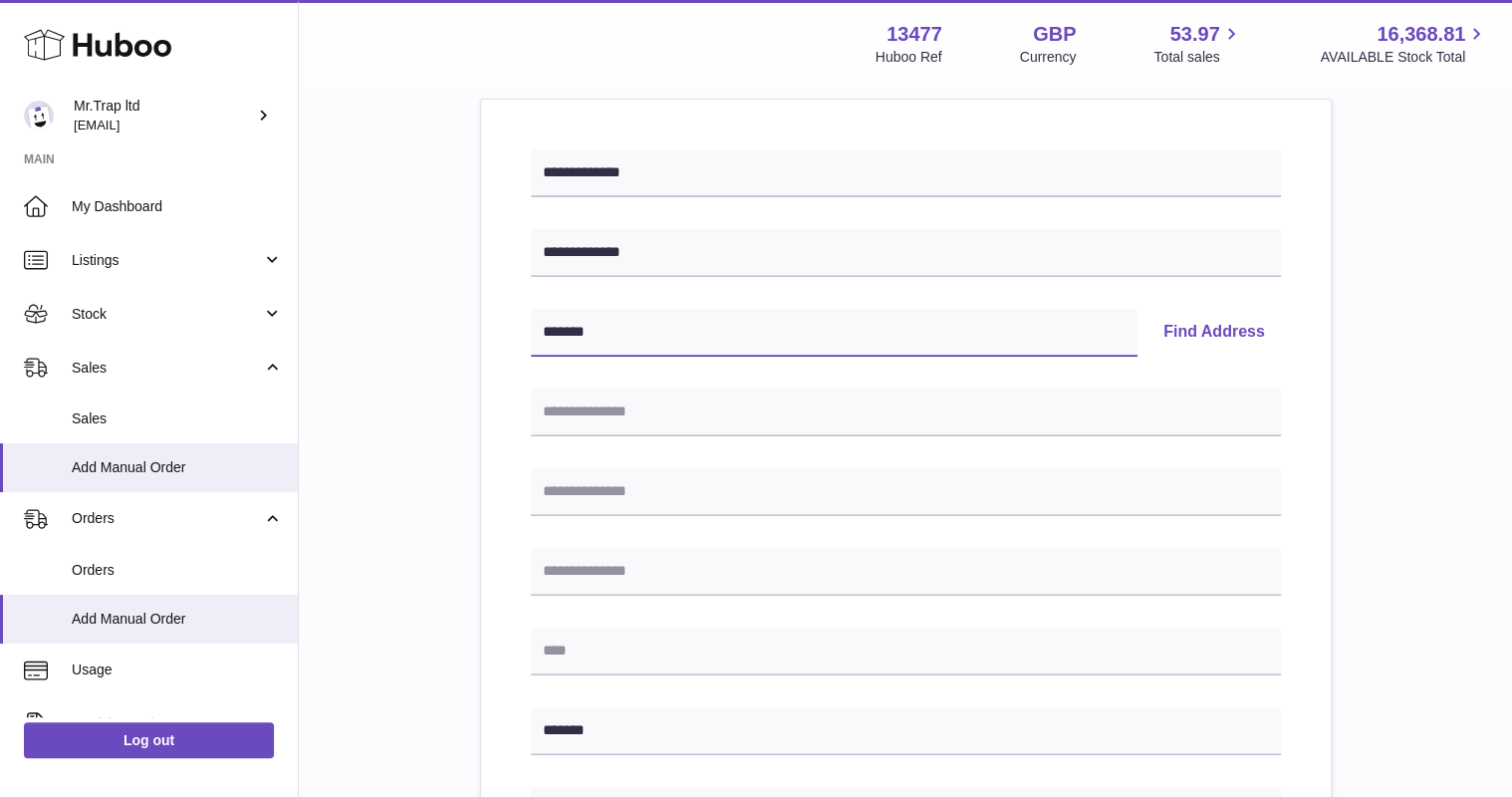 type on "*******" 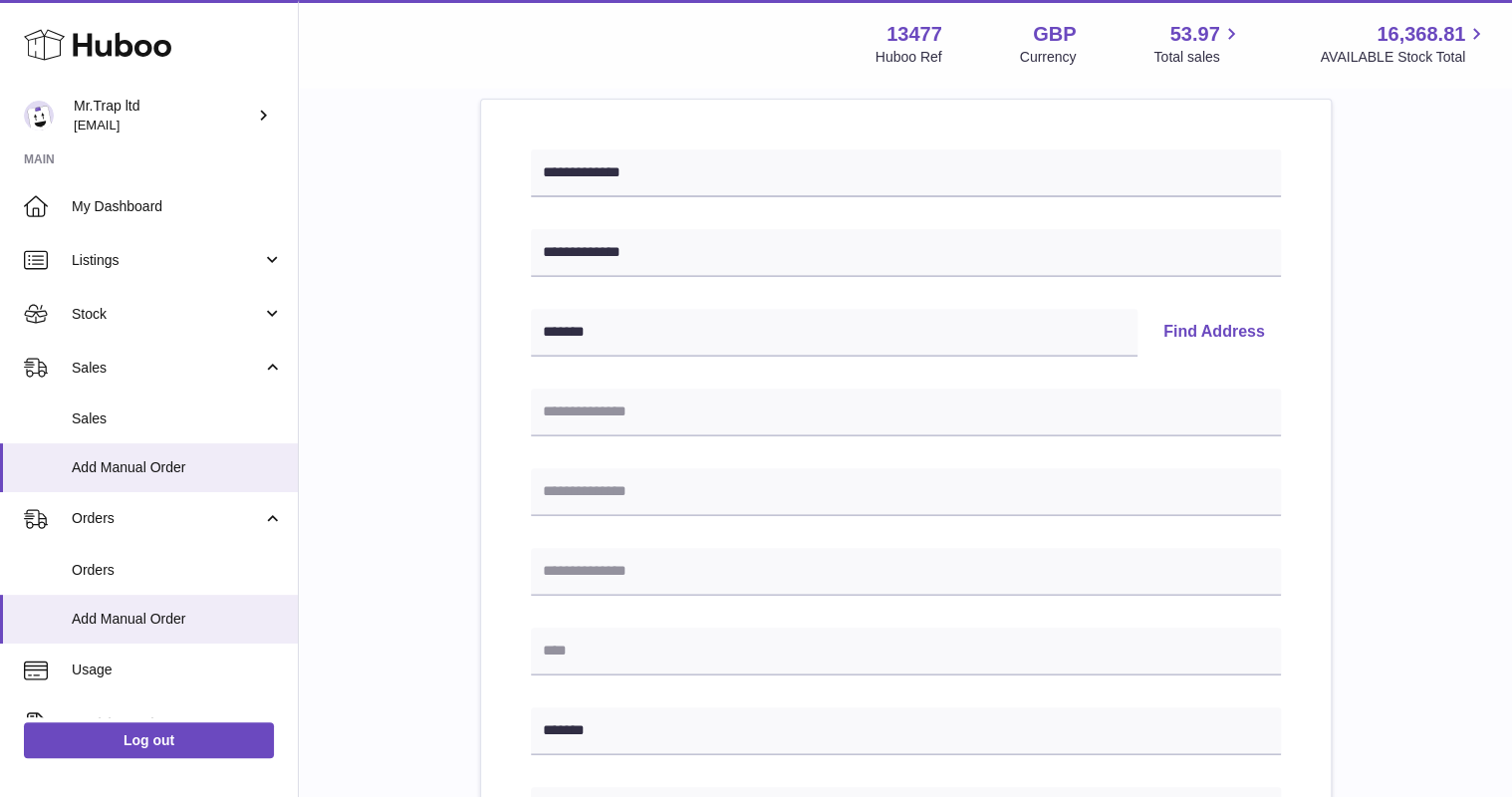 click on "Find Address" at bounding box center [1214, 333] 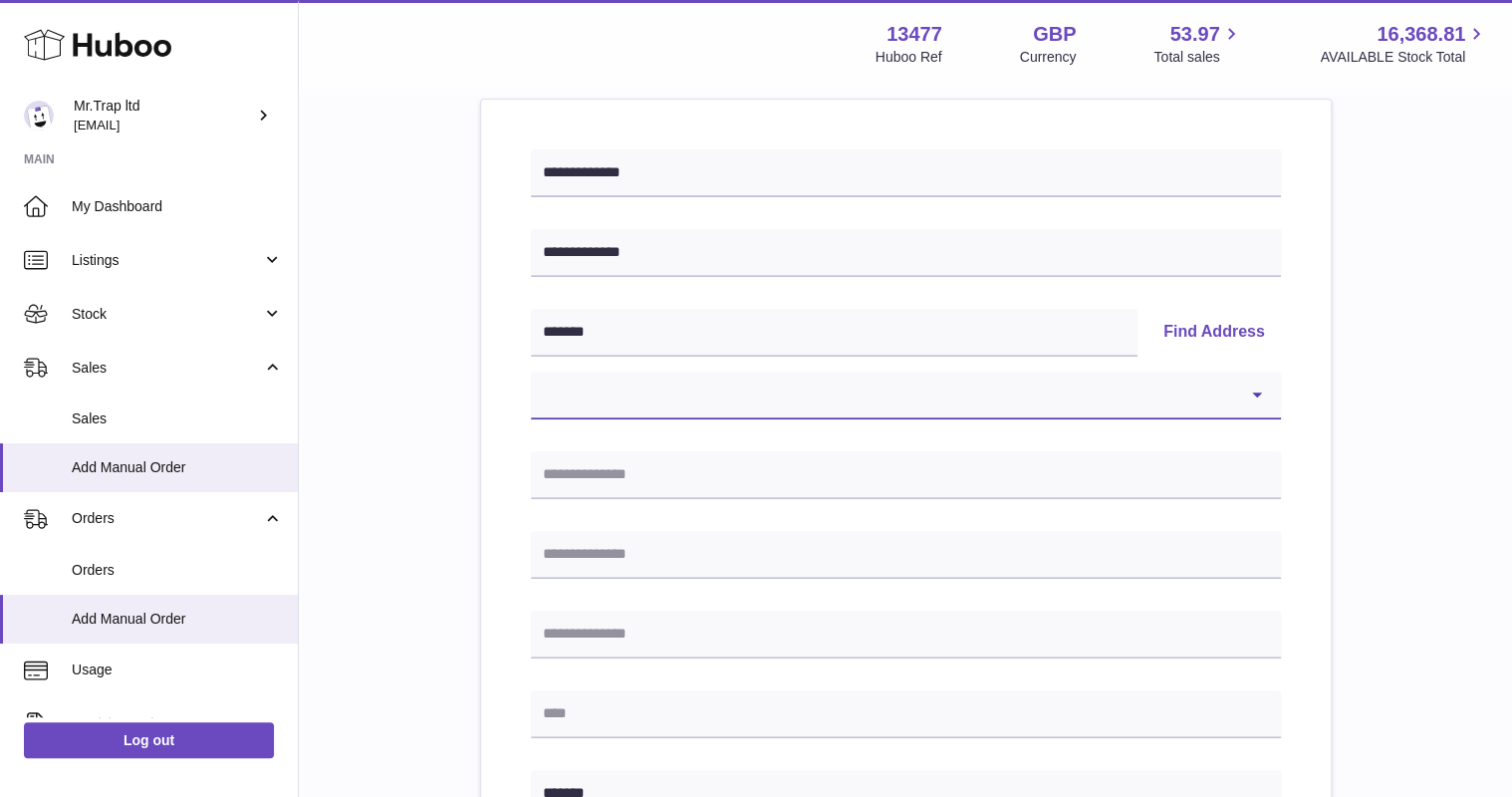 click on "**********" at bounding box center [905, 396] 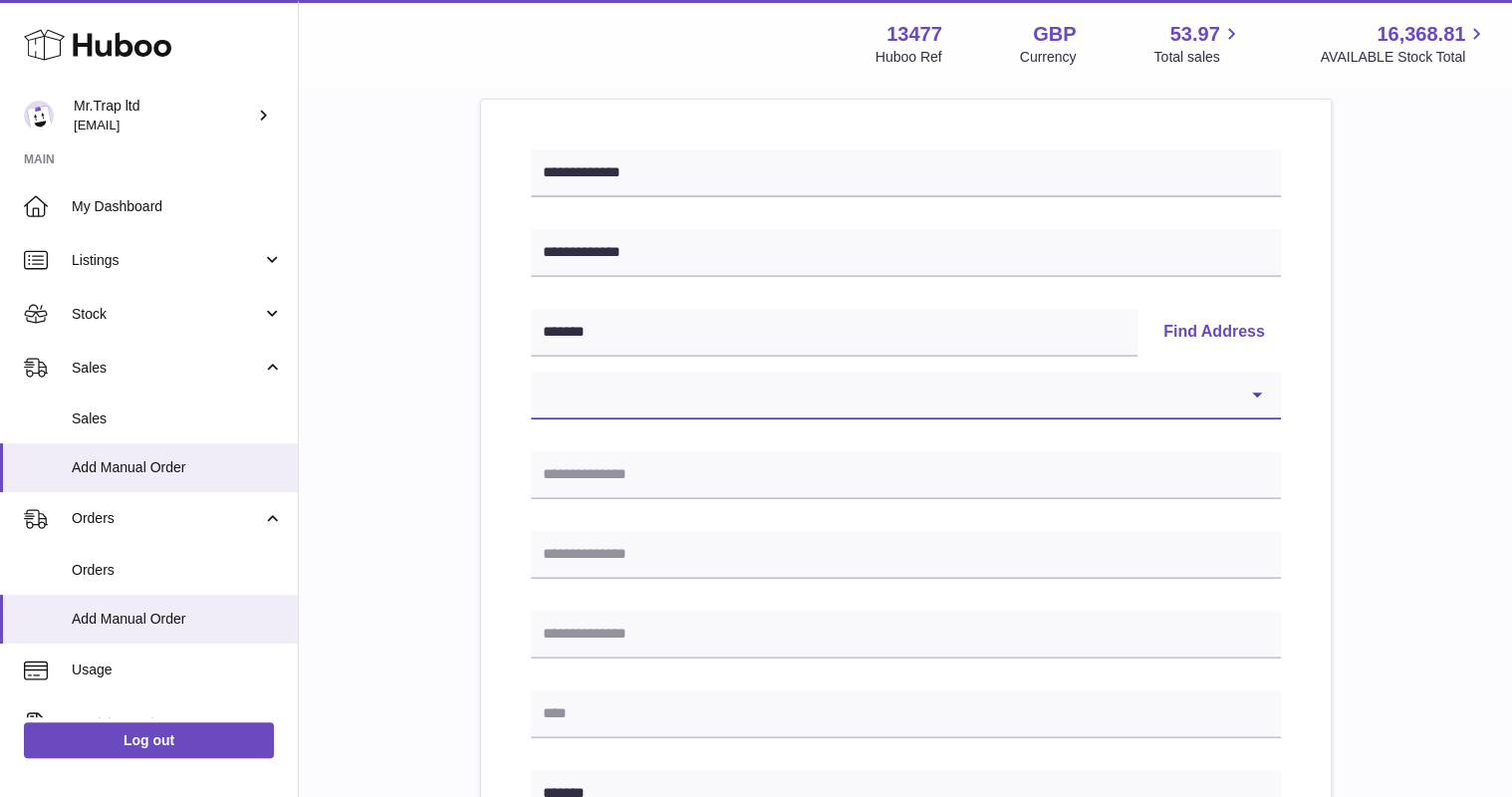 select on "**" 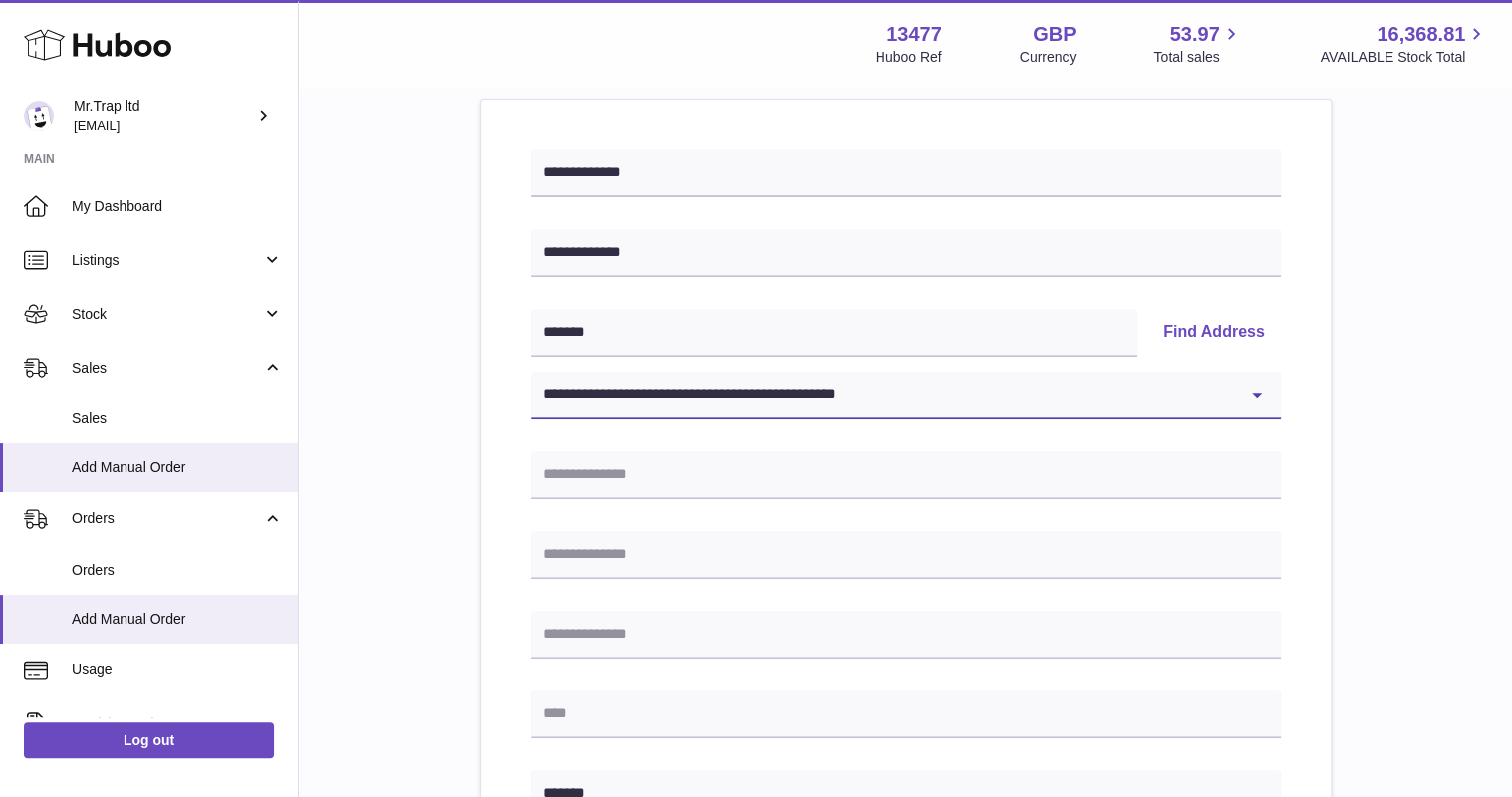 click on "**********" at bounding box center [905, 396] 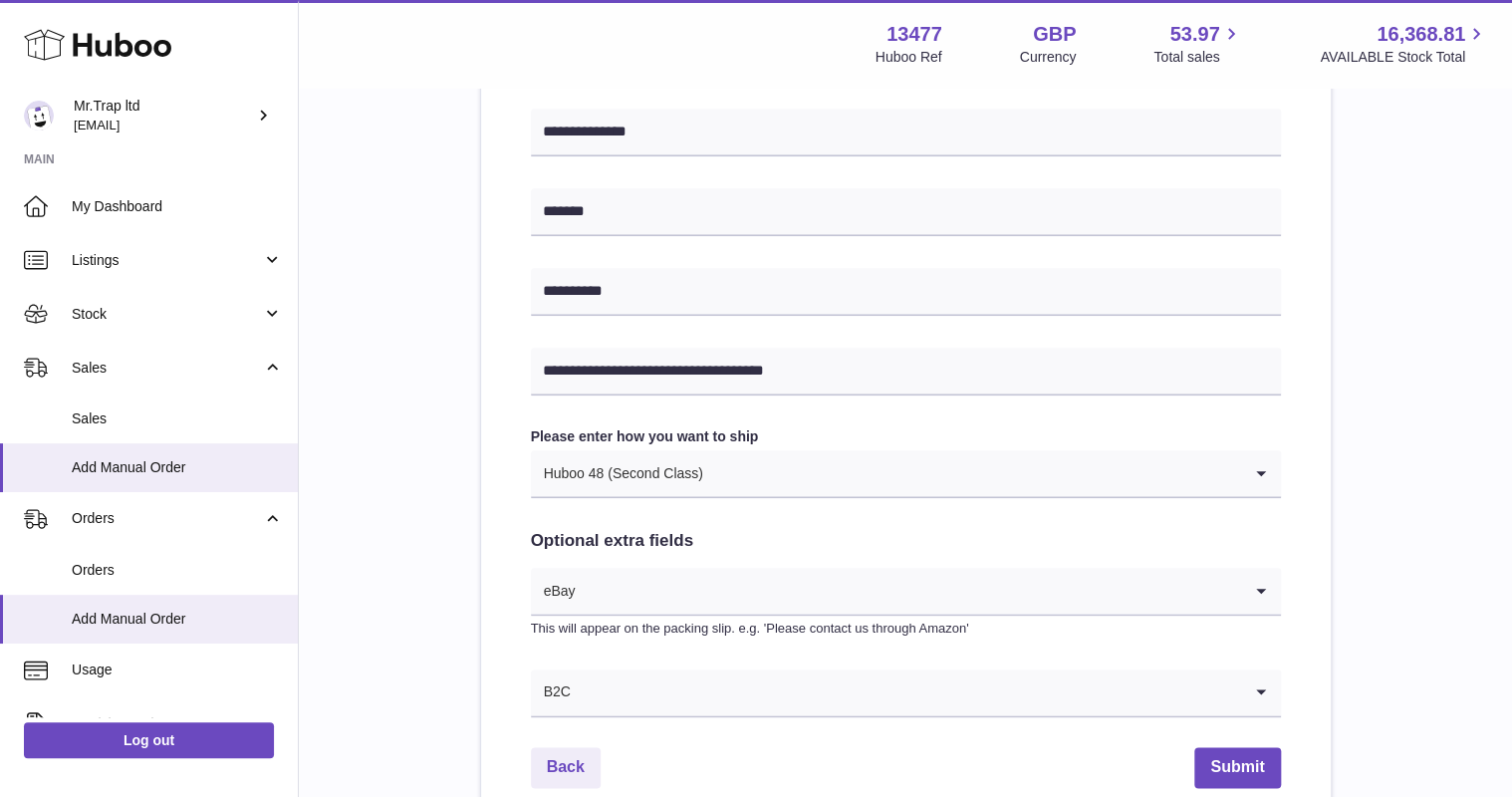 scroll, scrollTop: 927, scrollLeft: 0, axis: vertical 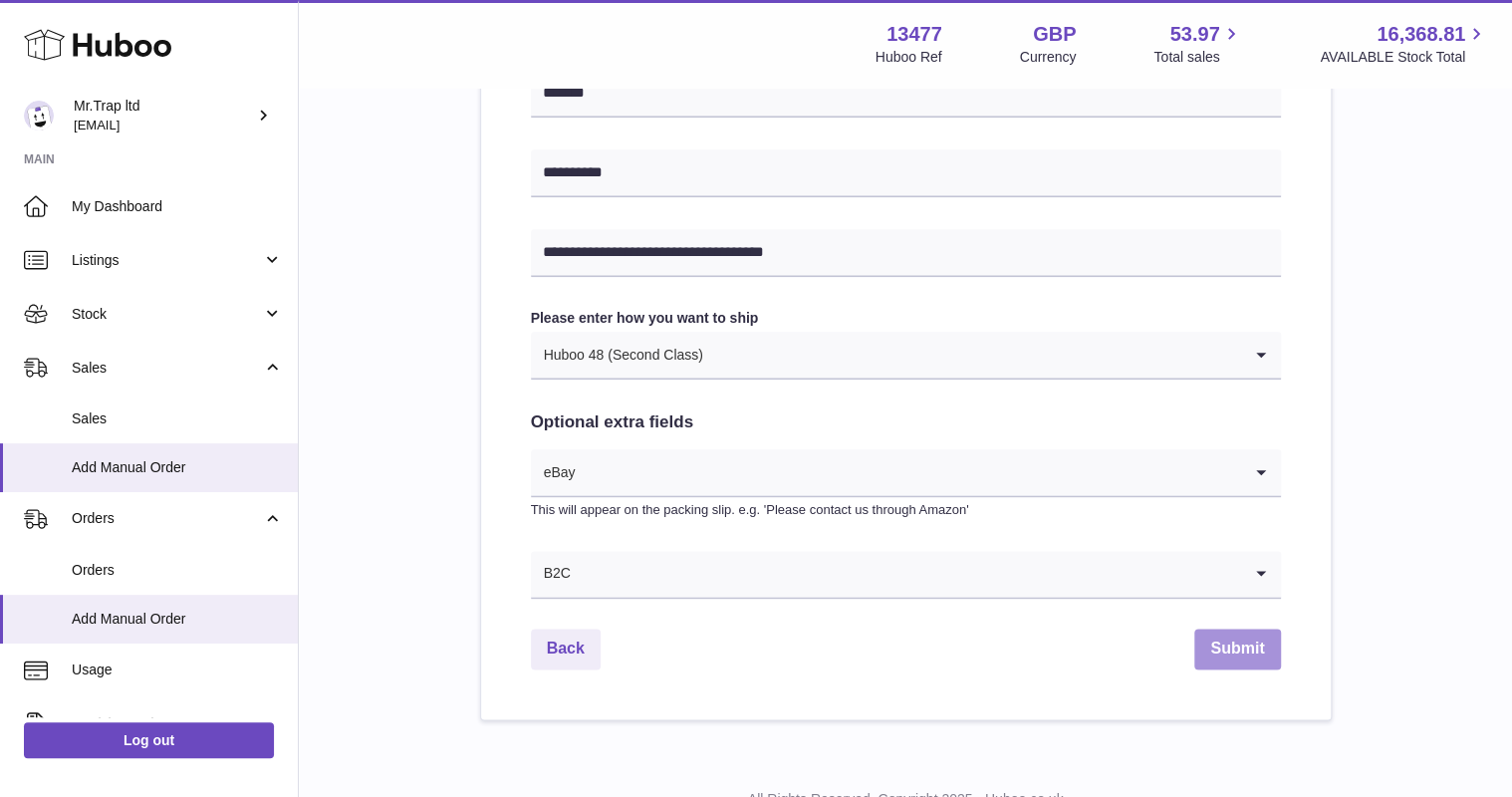 click on "Submit" at bounding box center [1237, 649] 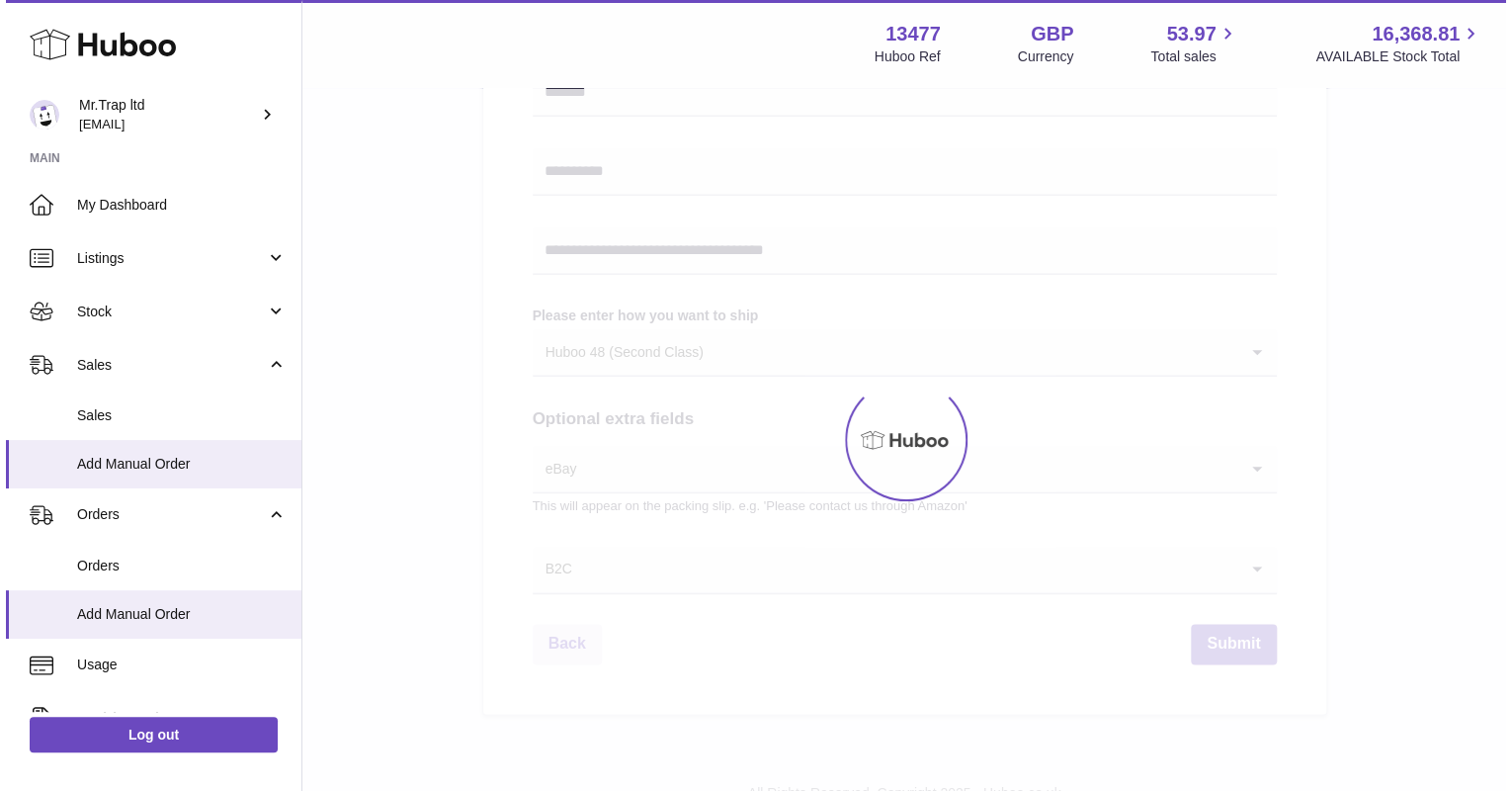 scroll, scrollTop: 0, scrollLeft: 0, axis: both 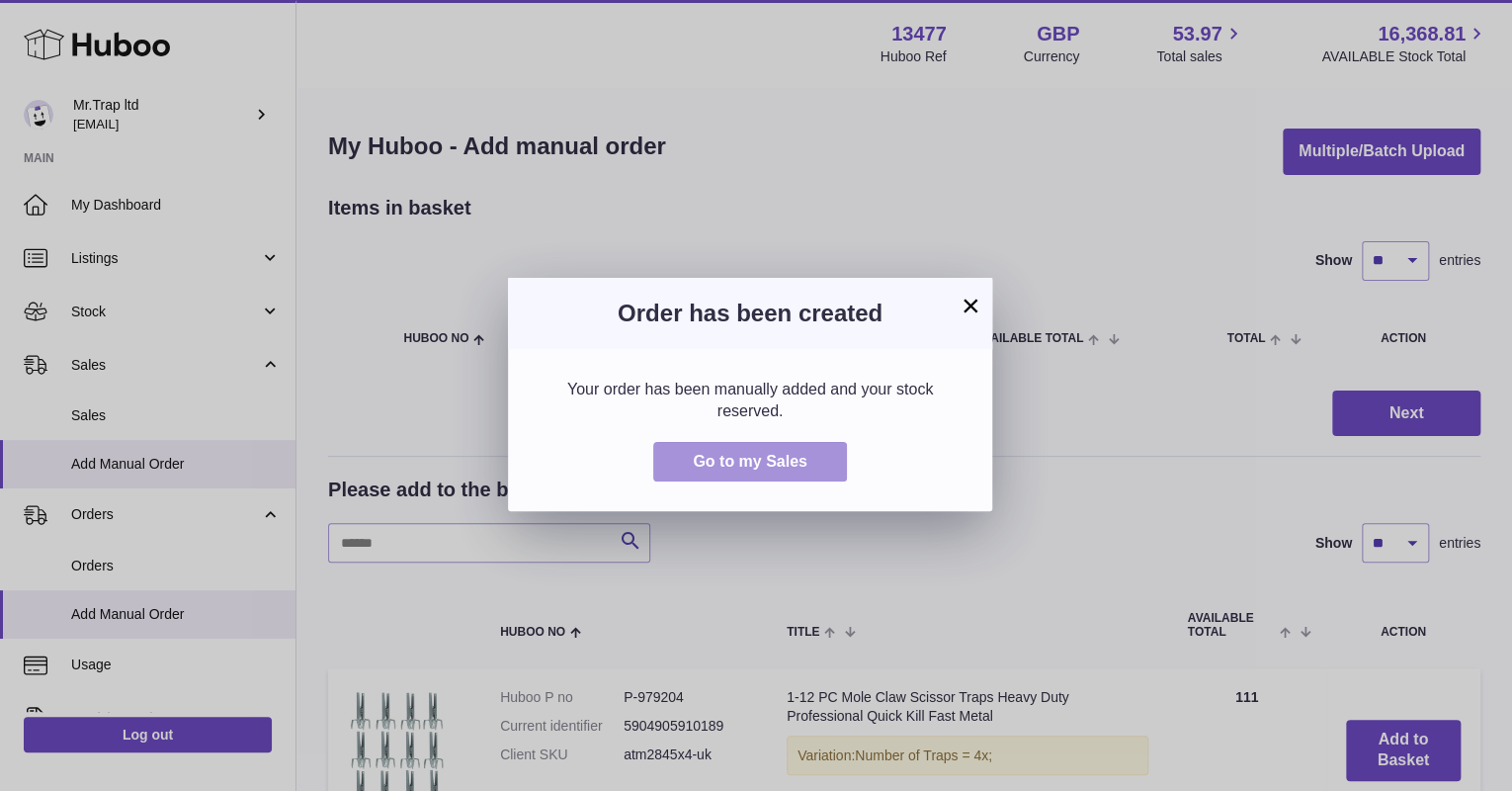 click on "Go to my Sales" at bounding box center [750, 462] 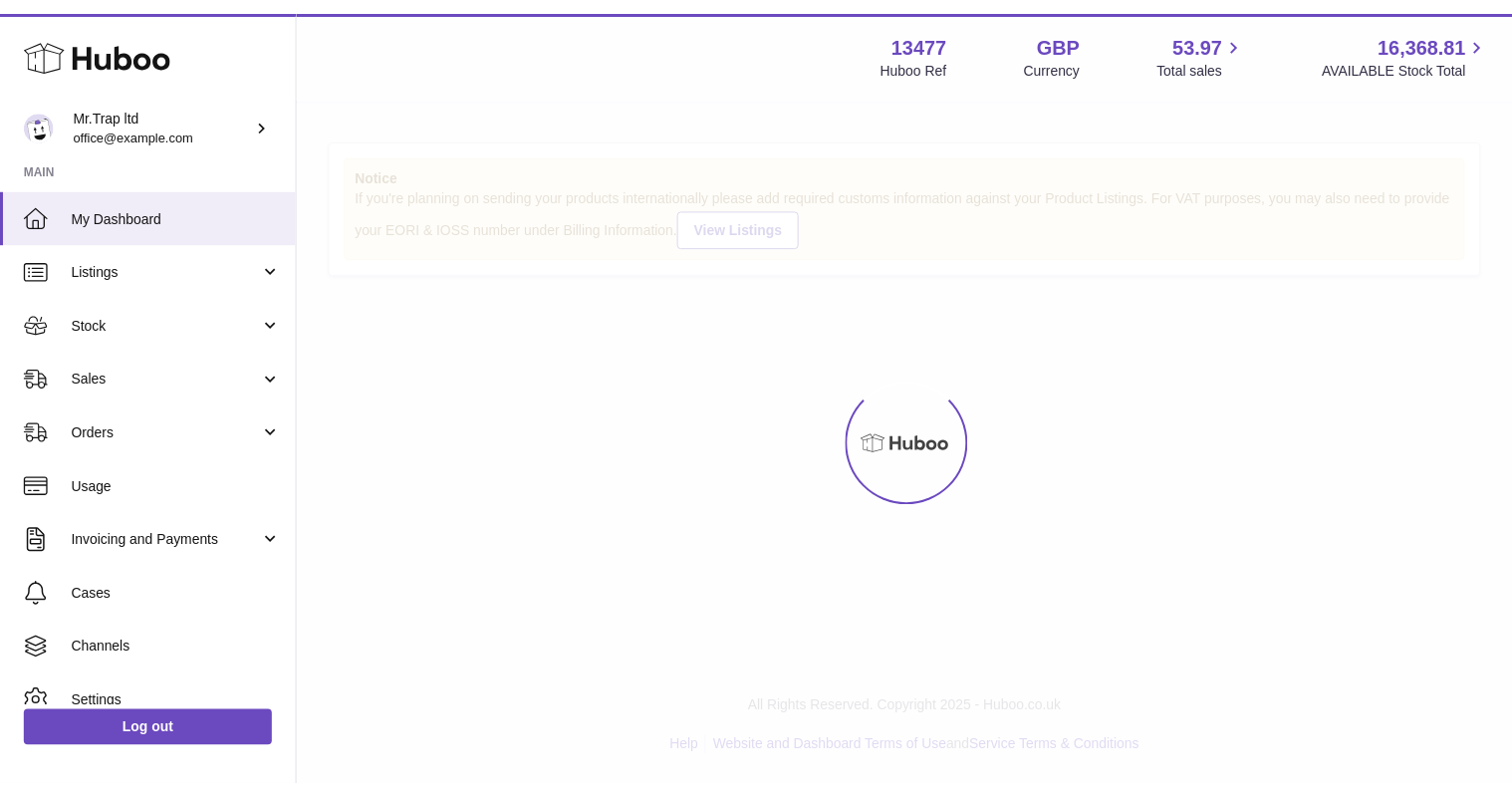 scroll, scrollTop: 0, scrollLeft: 0, axis: both 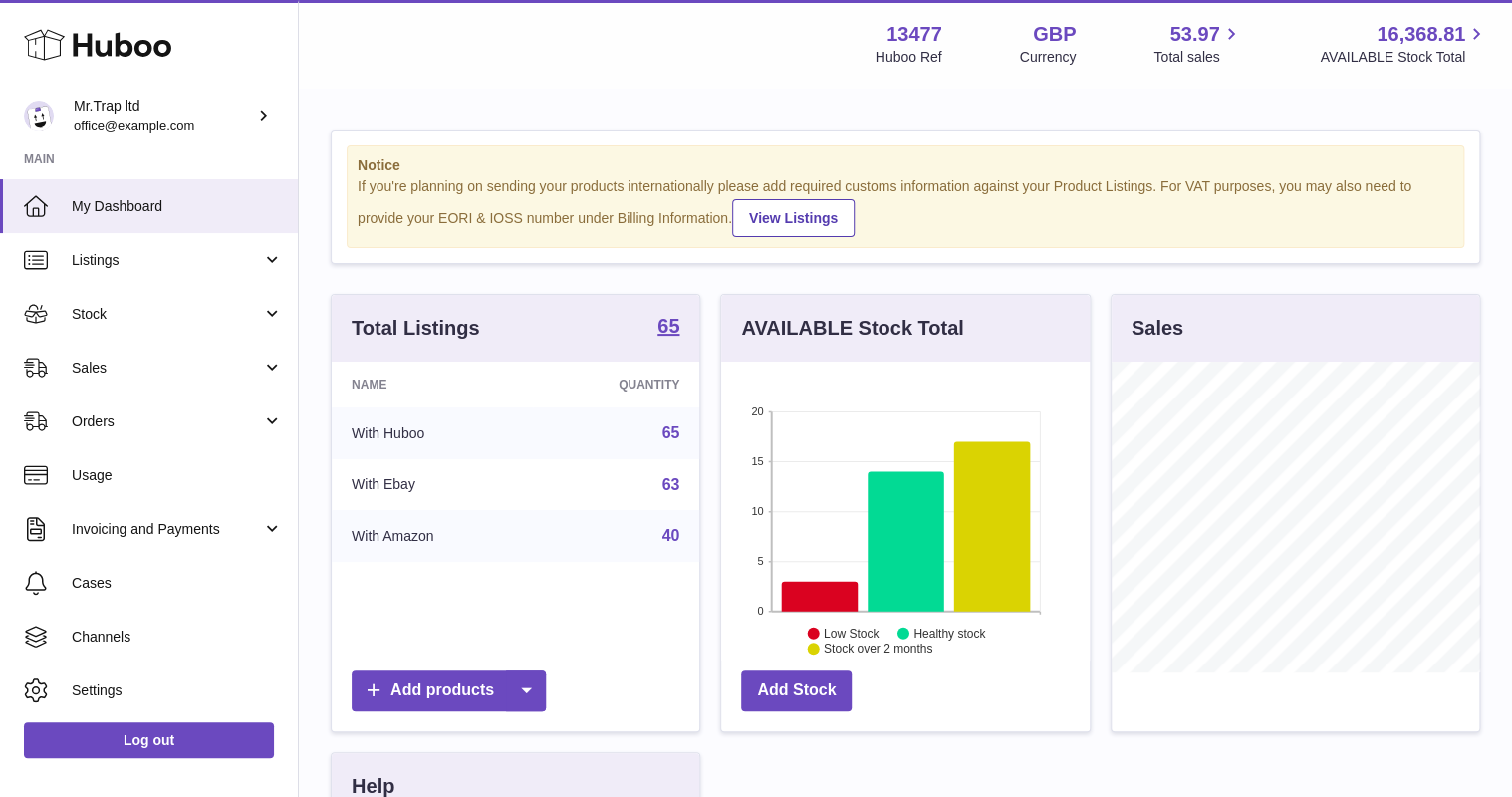 click on "Sales" at bounding box center (166, 368) 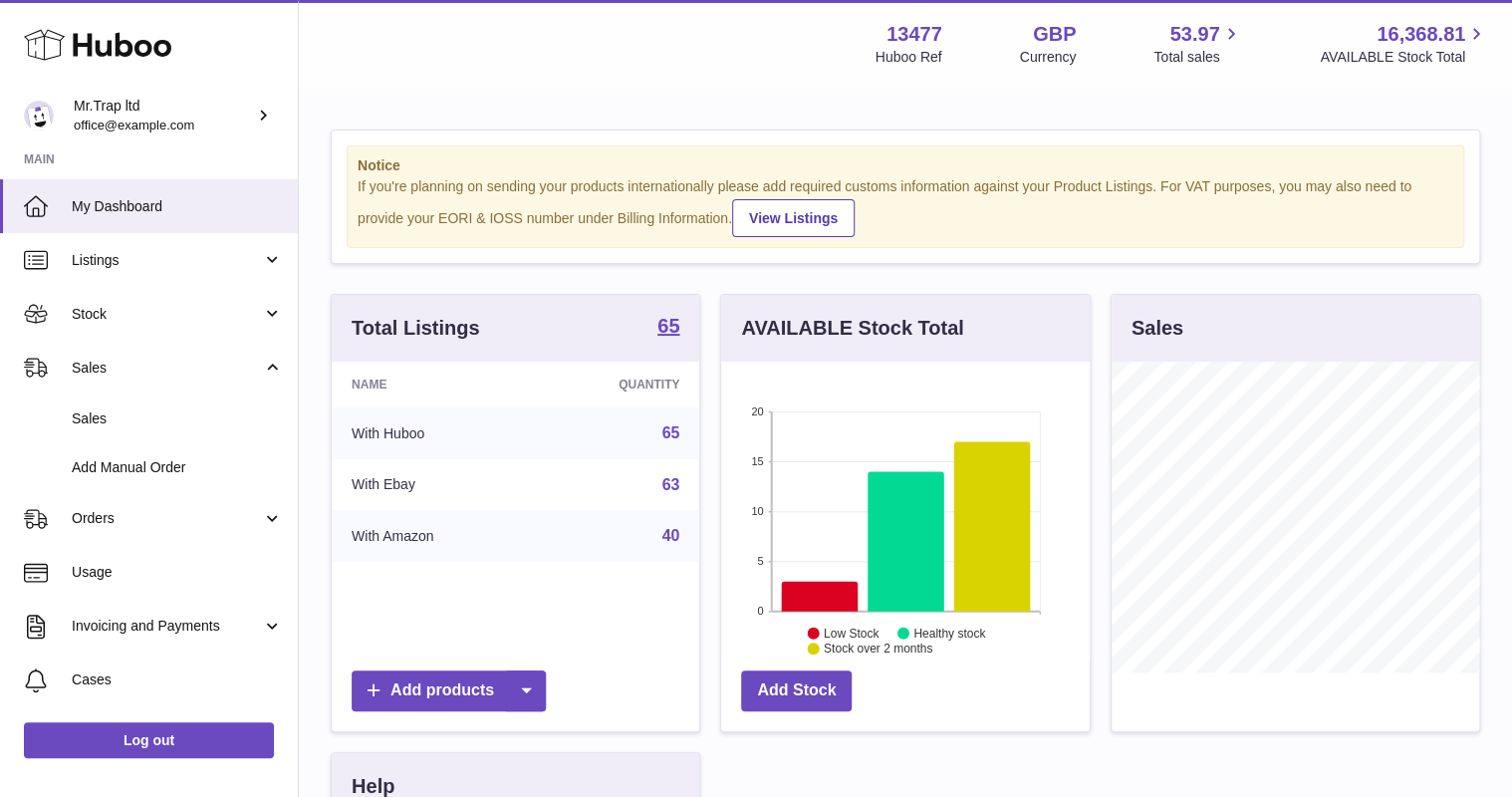 click on "Sales" at bounding box center (177, 418) 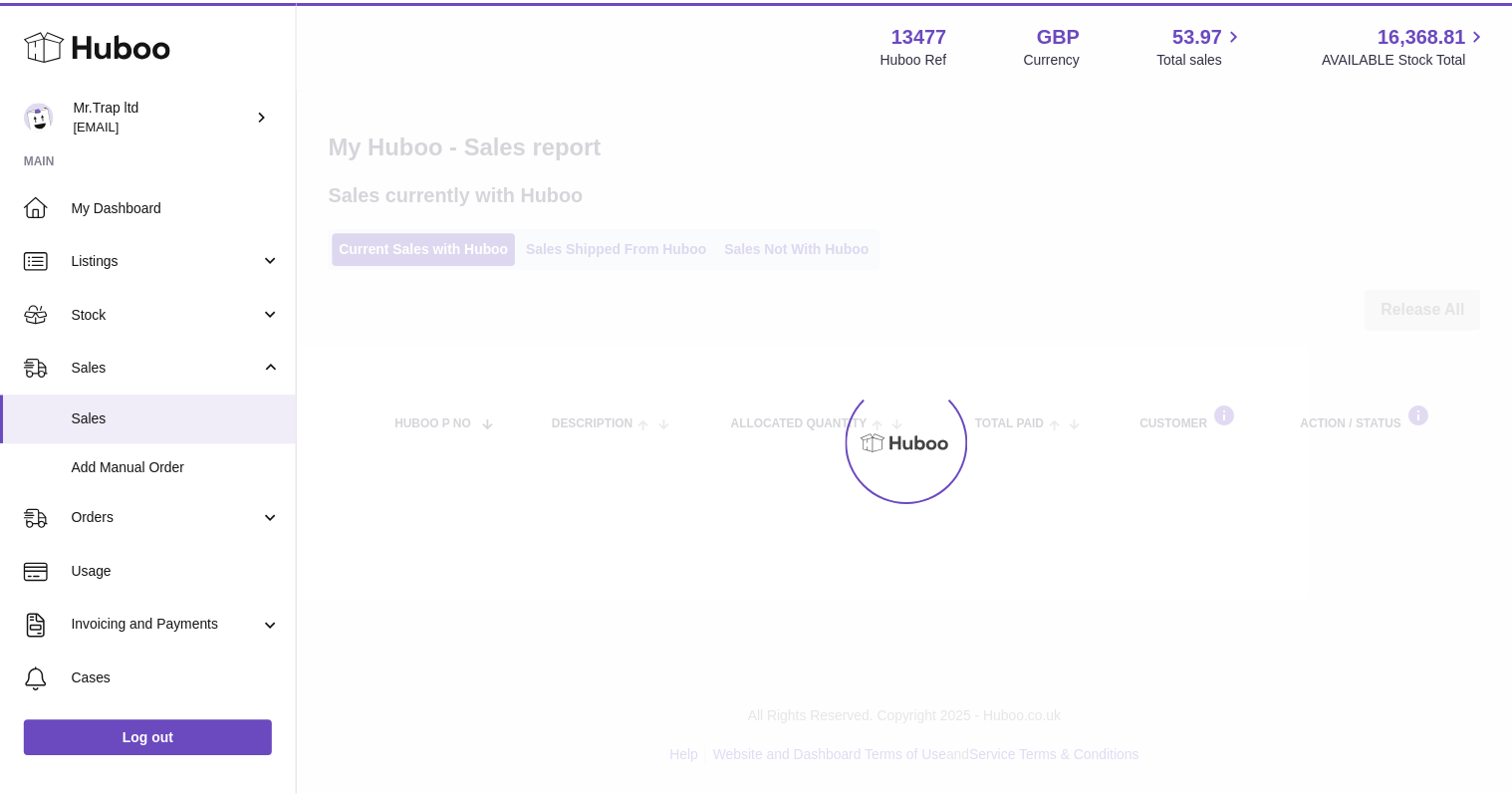 scroll, scrollTop: 0, scrollLeft: 0, axis: both 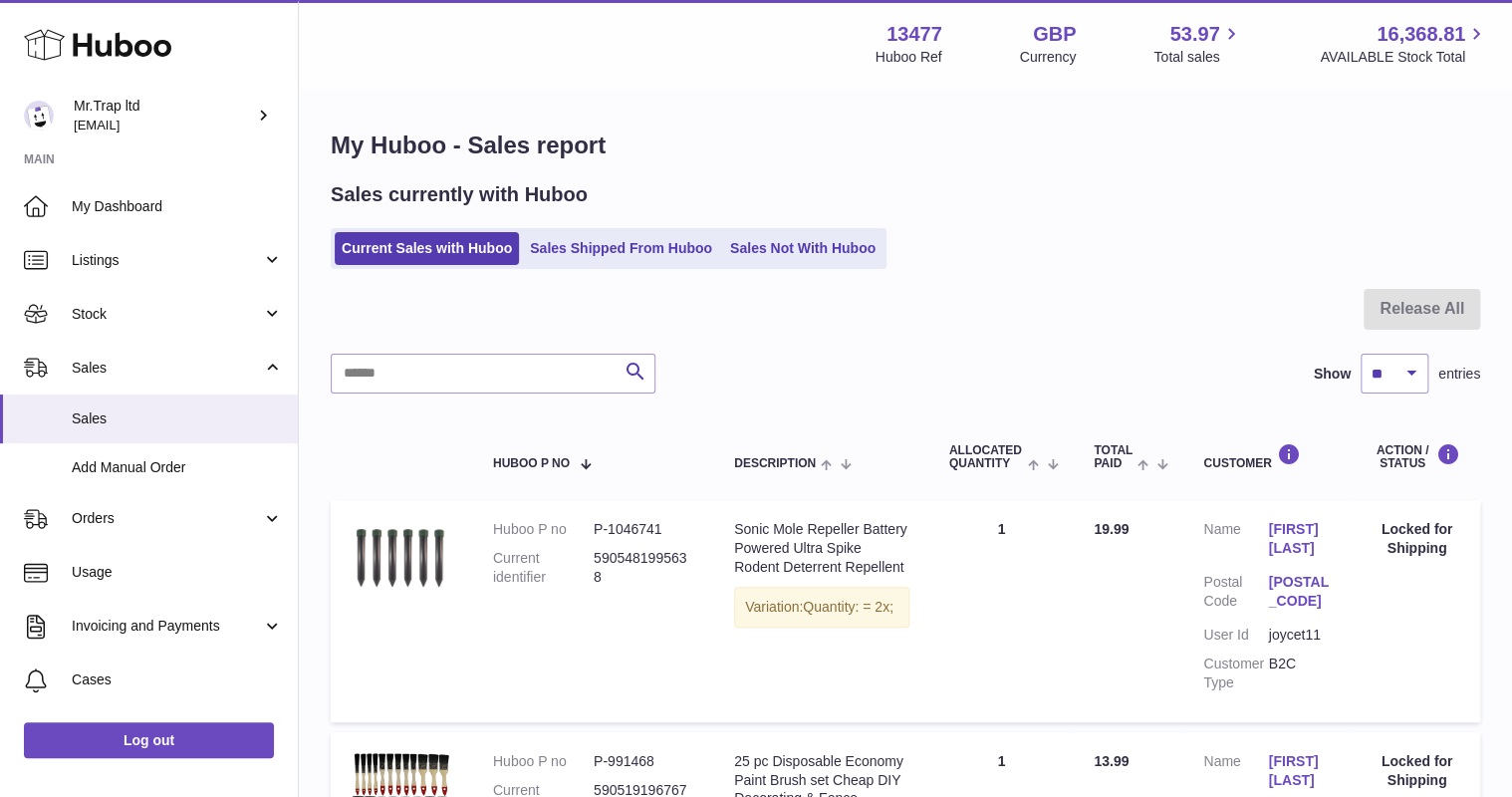 click on "Sales Not With Huboo" at bounding box center [803, 248] 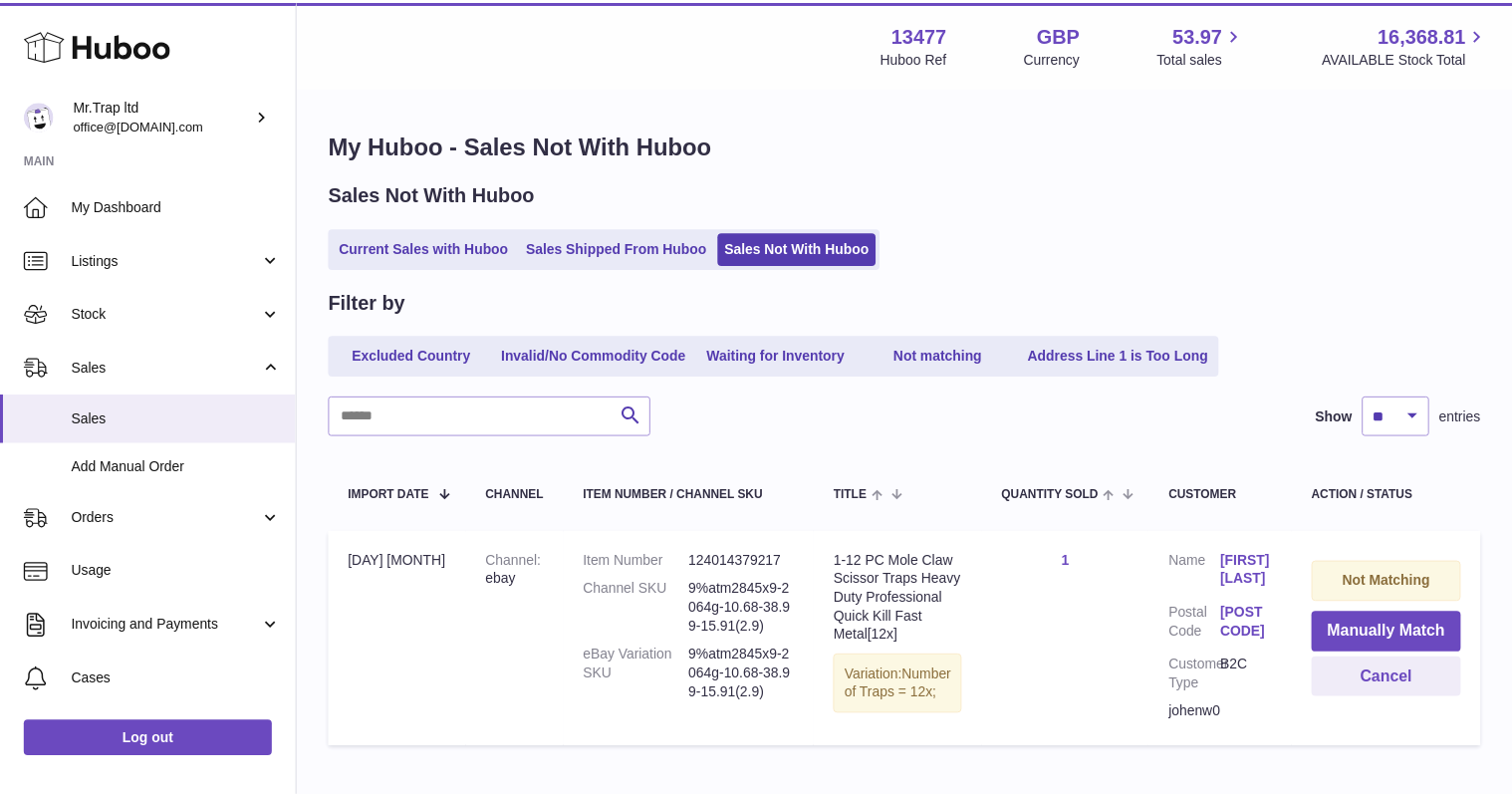 scroll, scrollTop: 0, scrollLeft: 0, axis: both 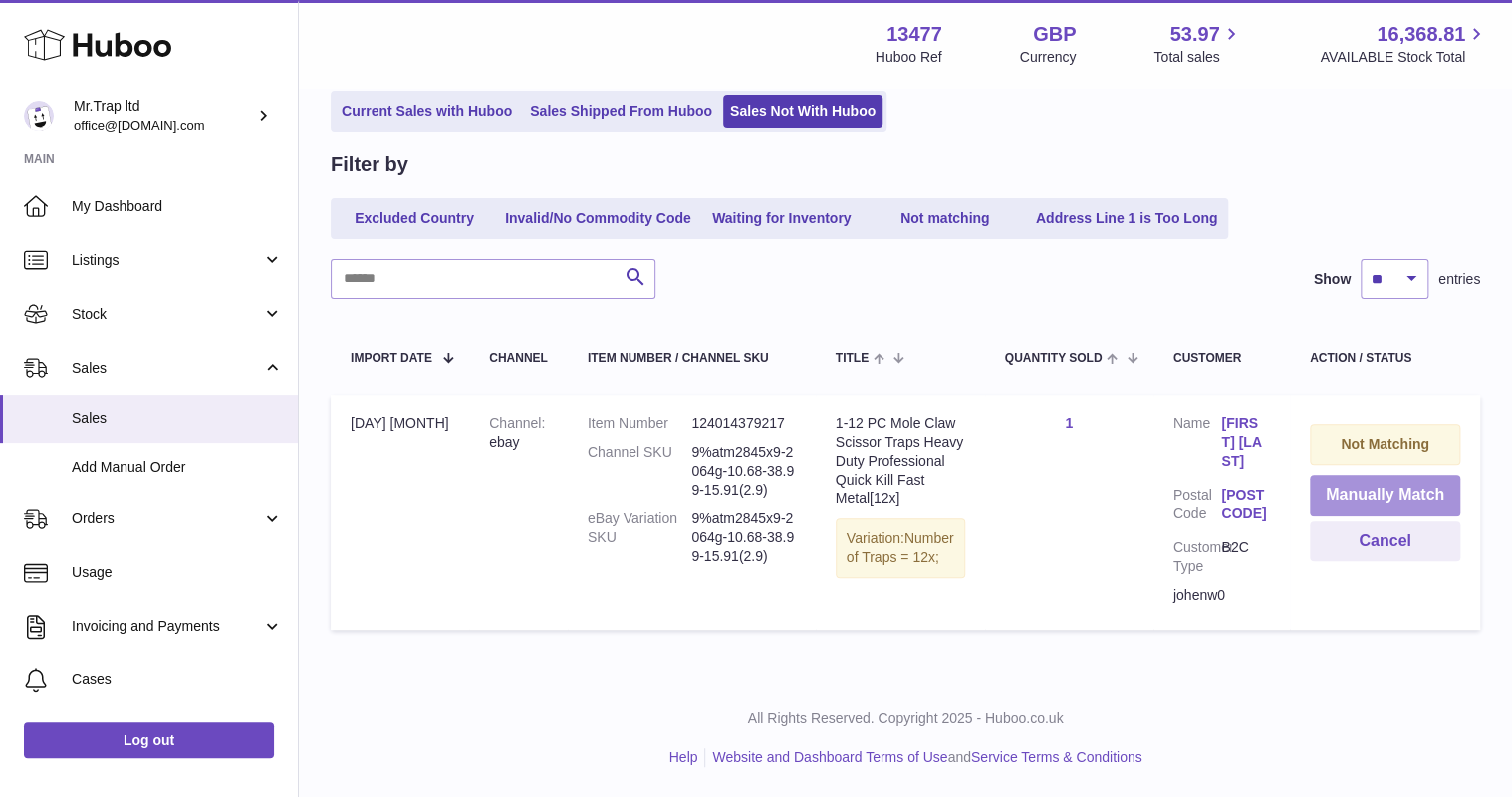 click on "Manually Match" at bounding box center (1385, 495) 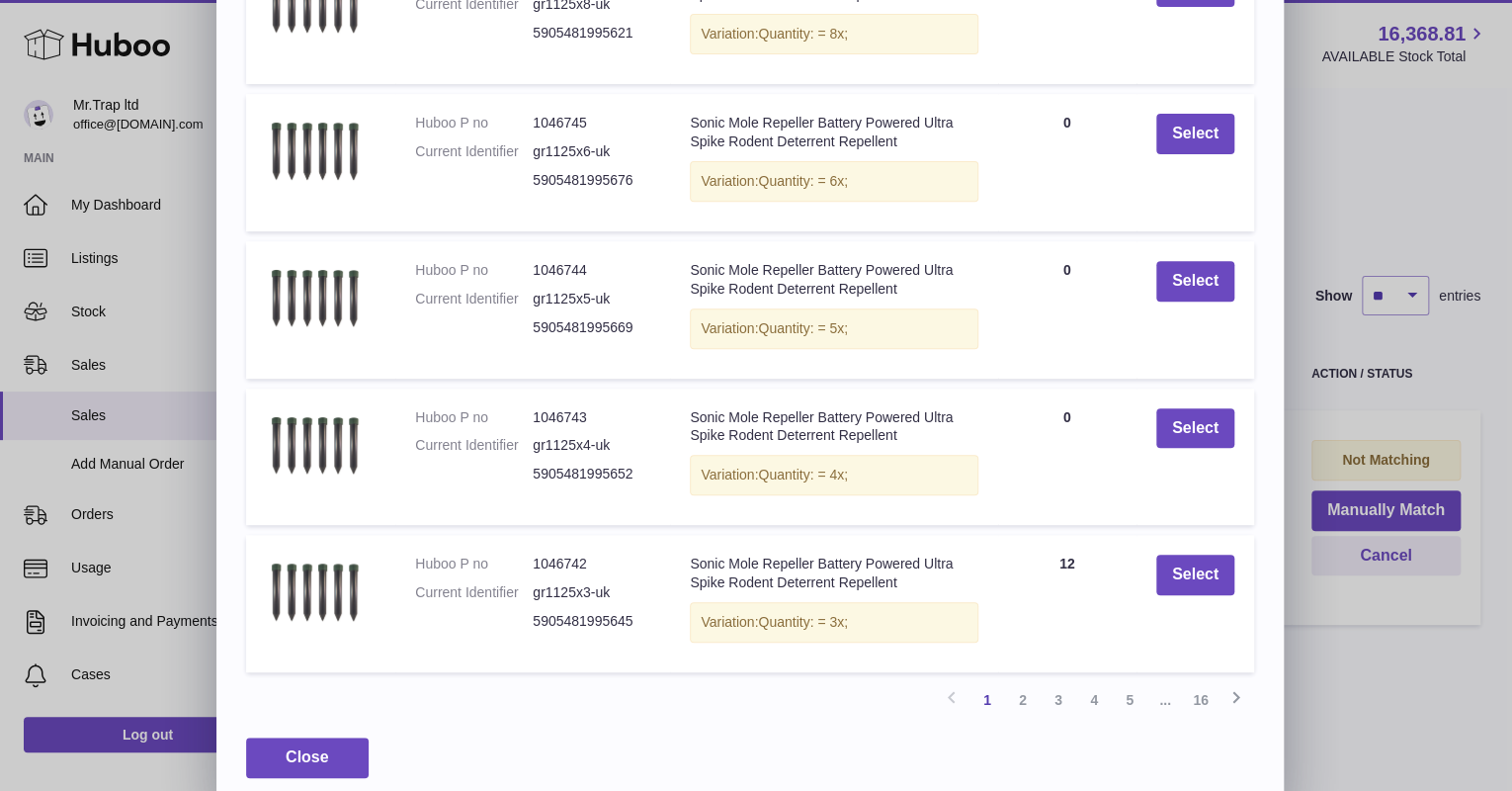 scroll, scrollTop: 300, scrollLeft: 0, axis: vertical 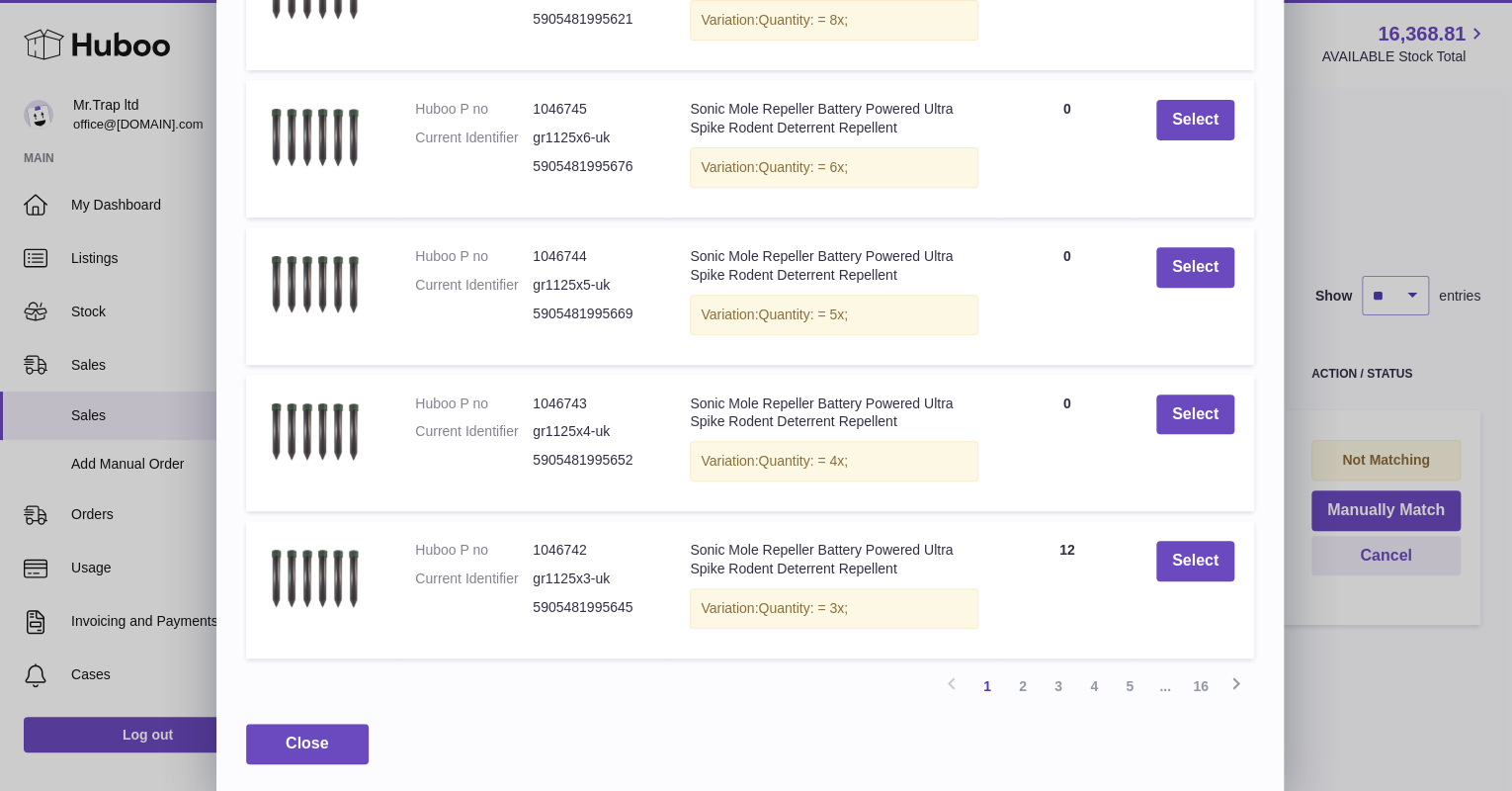 click on "5" at bounding box center [1130, 686] 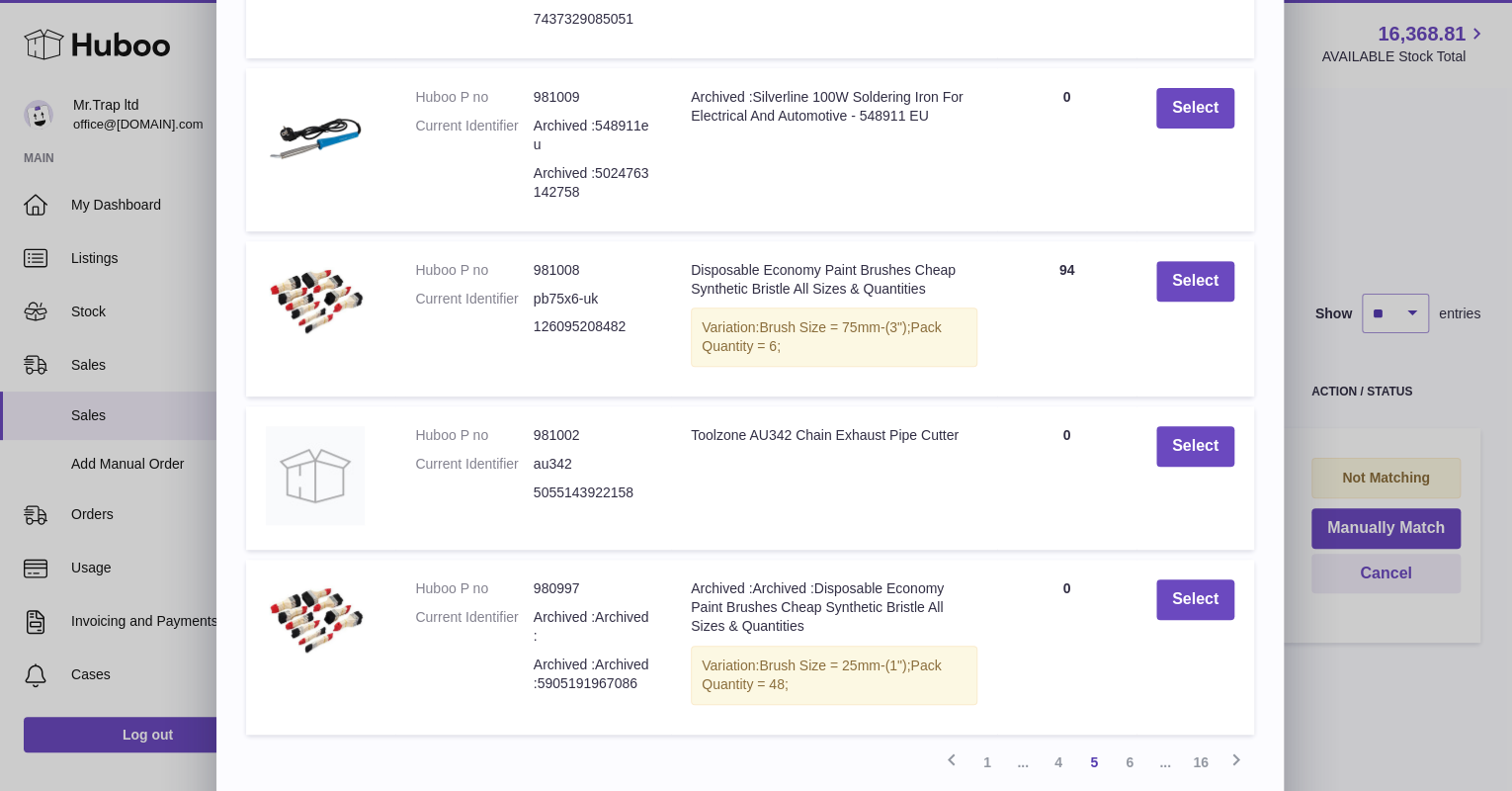 scroll, scrollTop: 89, scrollLeft: 0, axis: vertical 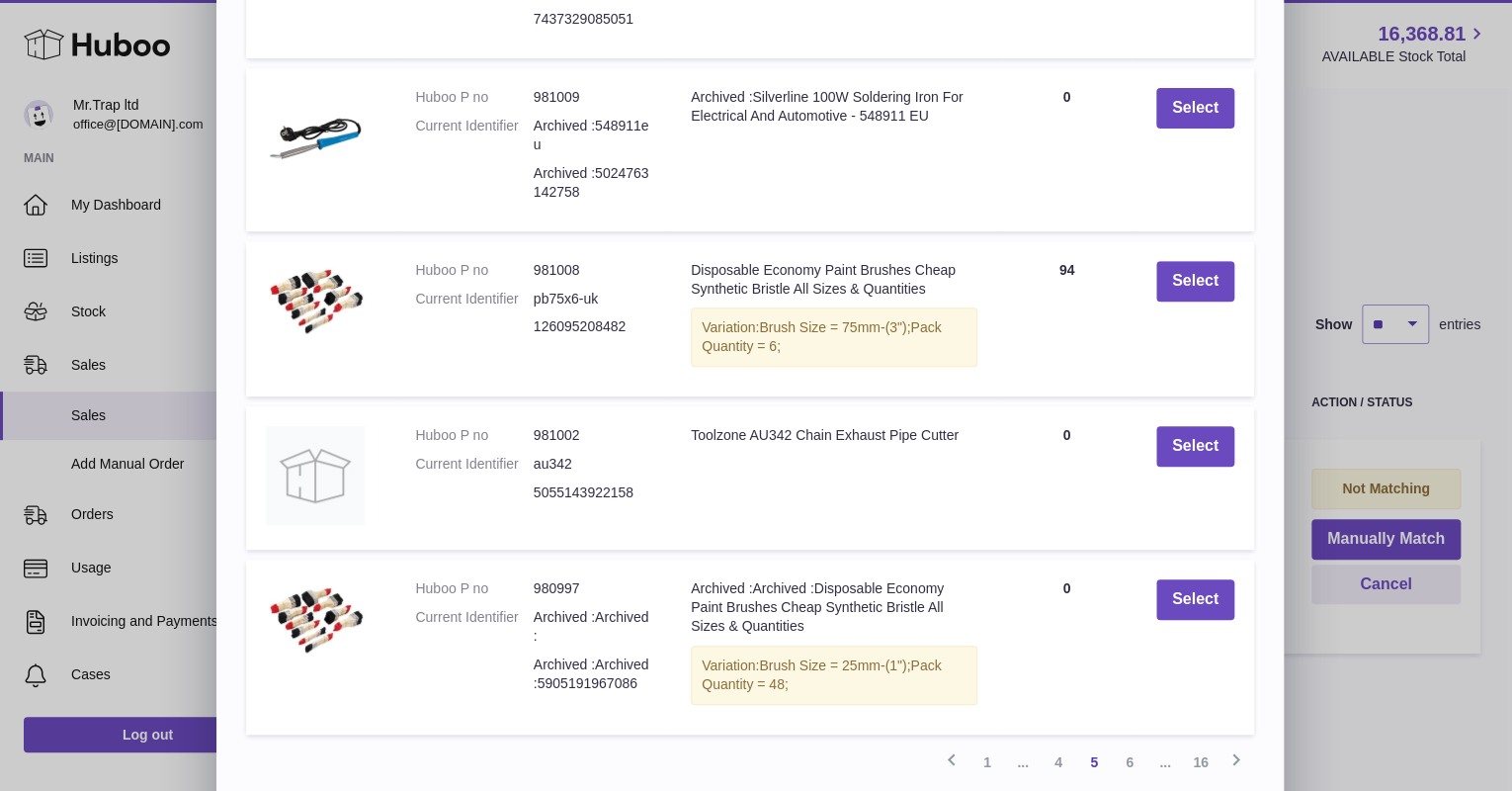 click on "16" at bounding box center (1201, 762) 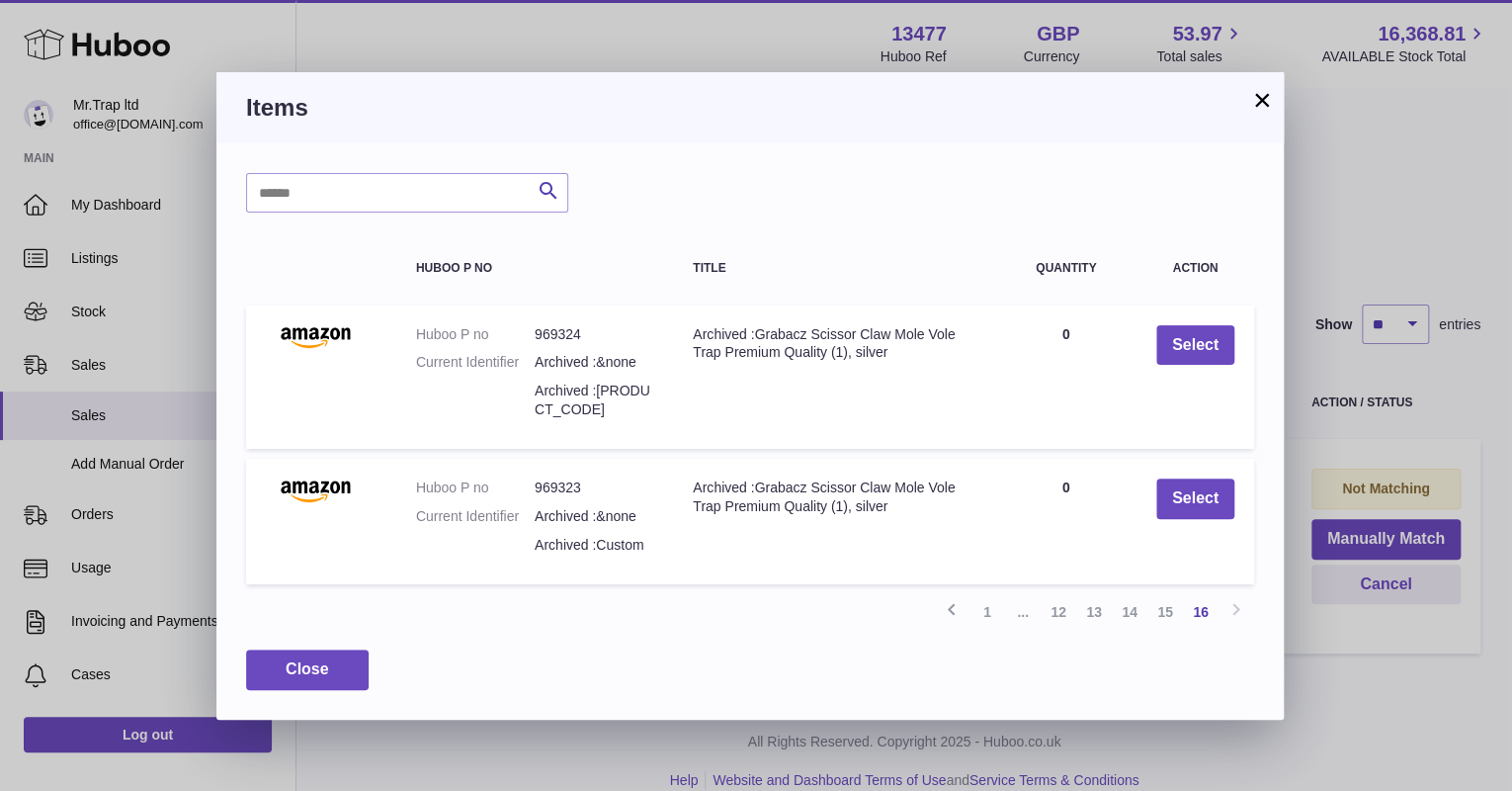 scroll, scrollTop: 0, scrollLeft: 0, axis: both 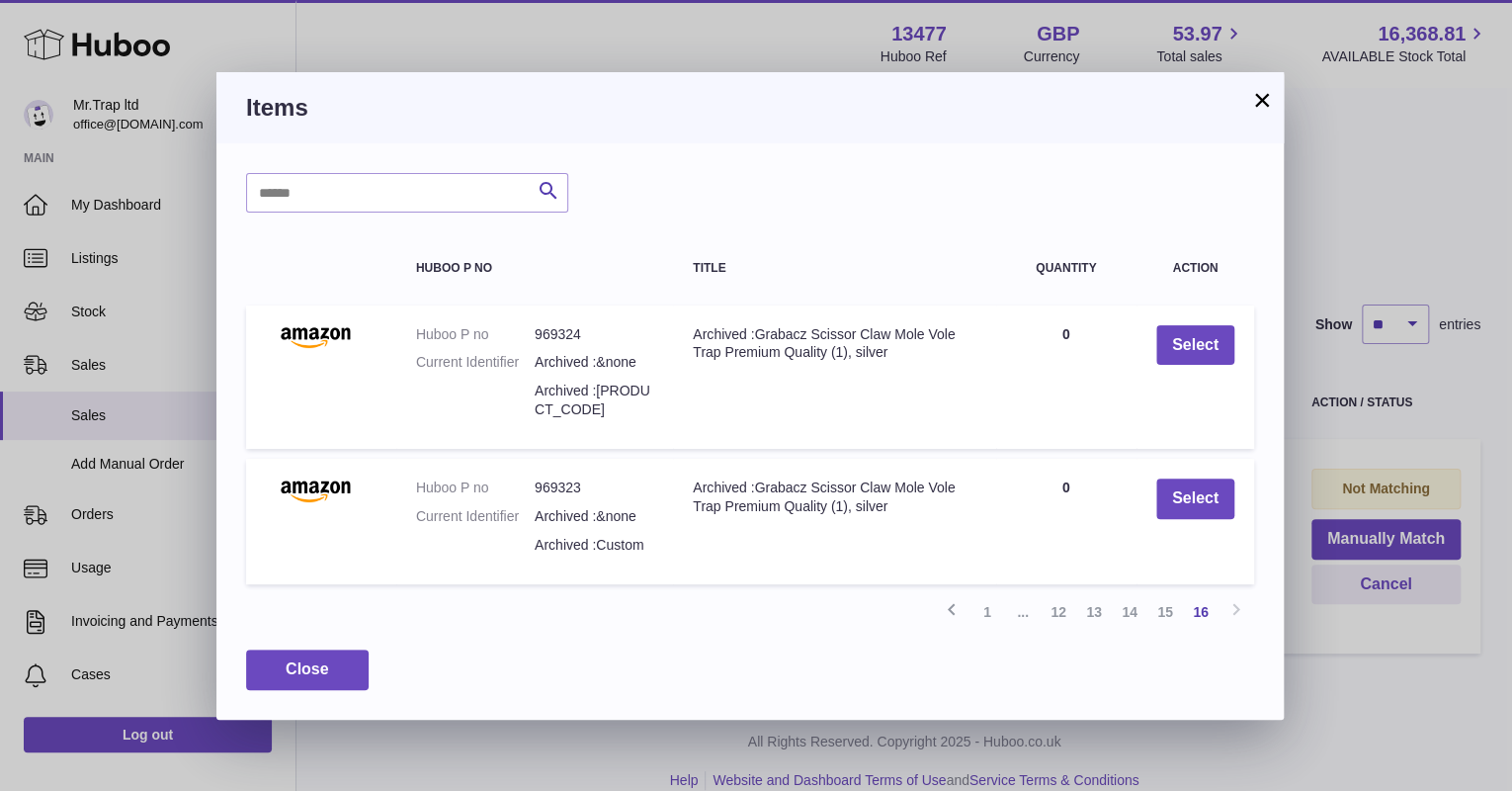 click on "15" at bounding box center [1165, 612] 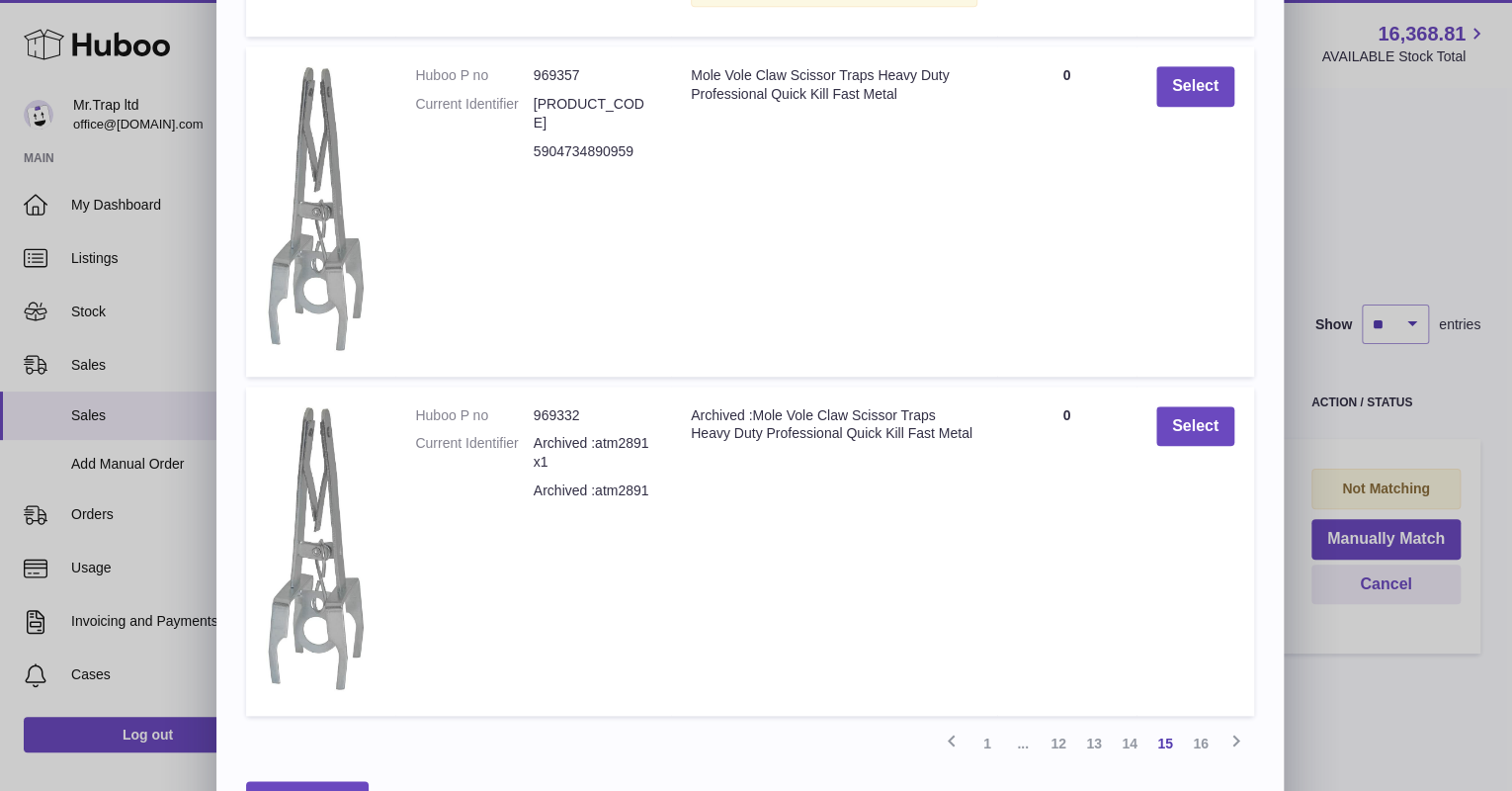 scroll, scrollTop: 749, scrollLeft: 0, axis: vertical 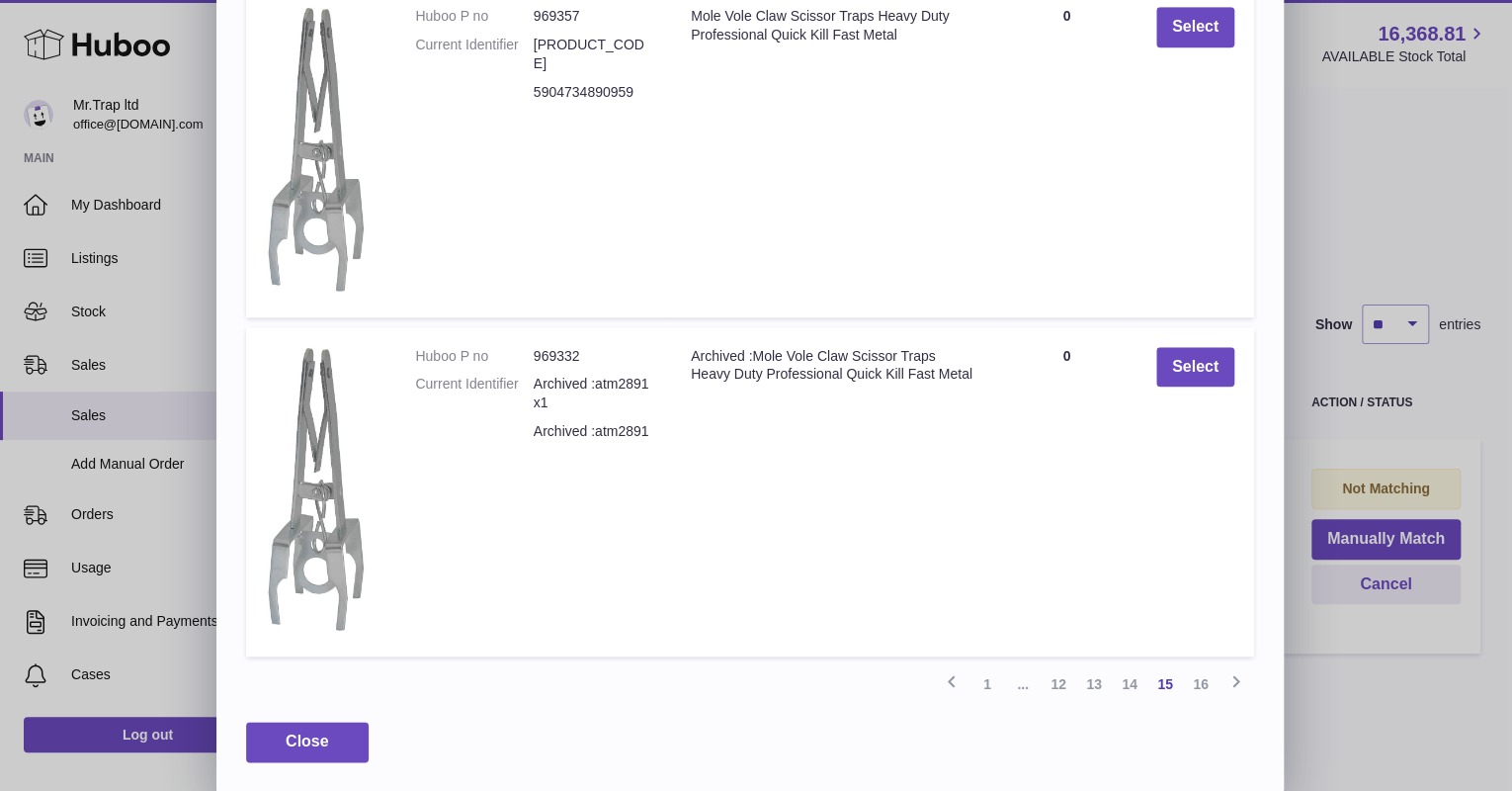 click on "14" at bounding box center (1130, 684) 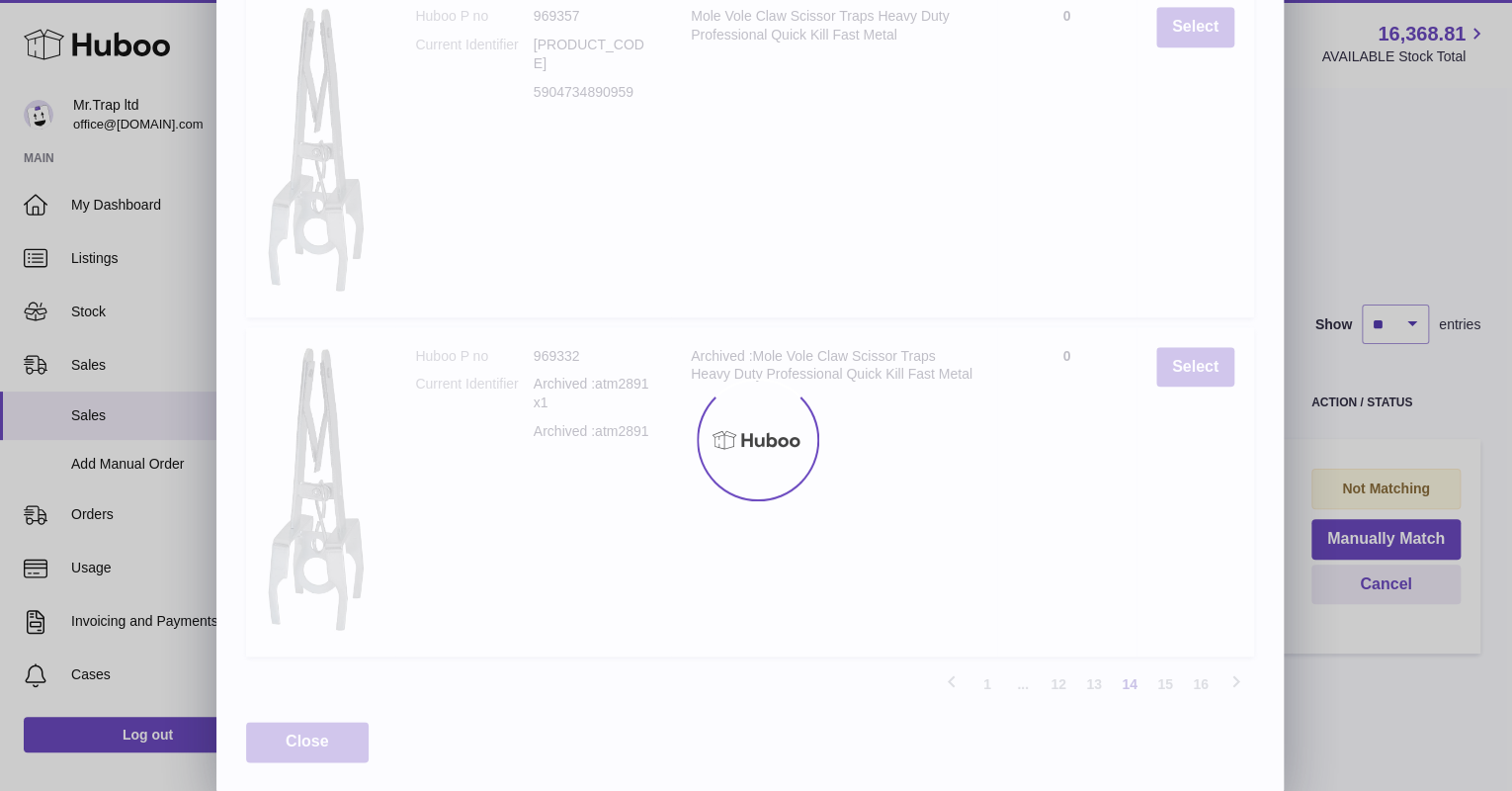 scroll, scrollTop: 393, scrollLeft: 0, axis: vertical 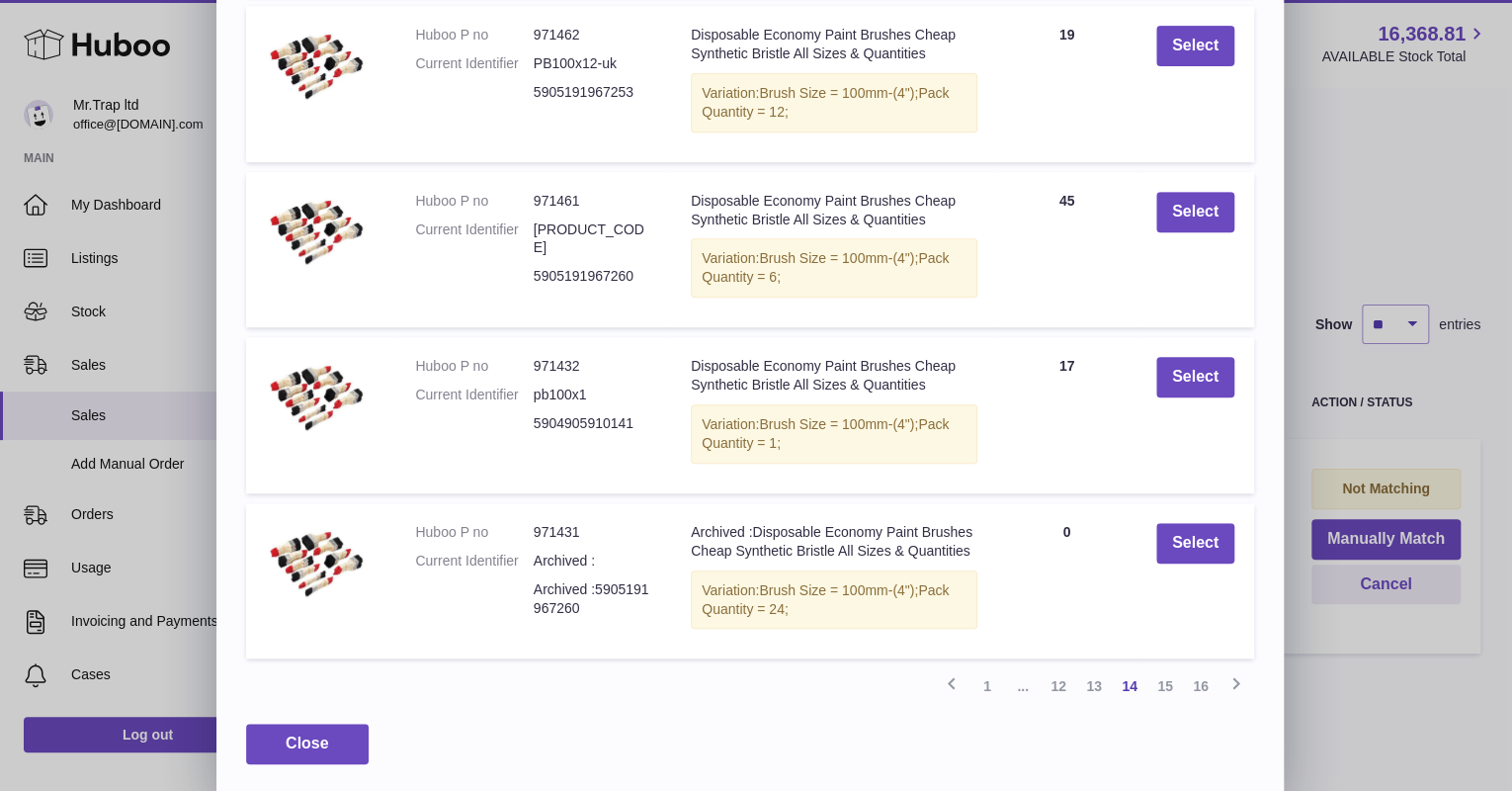 click on "13" at bounding box center (1094, 686) 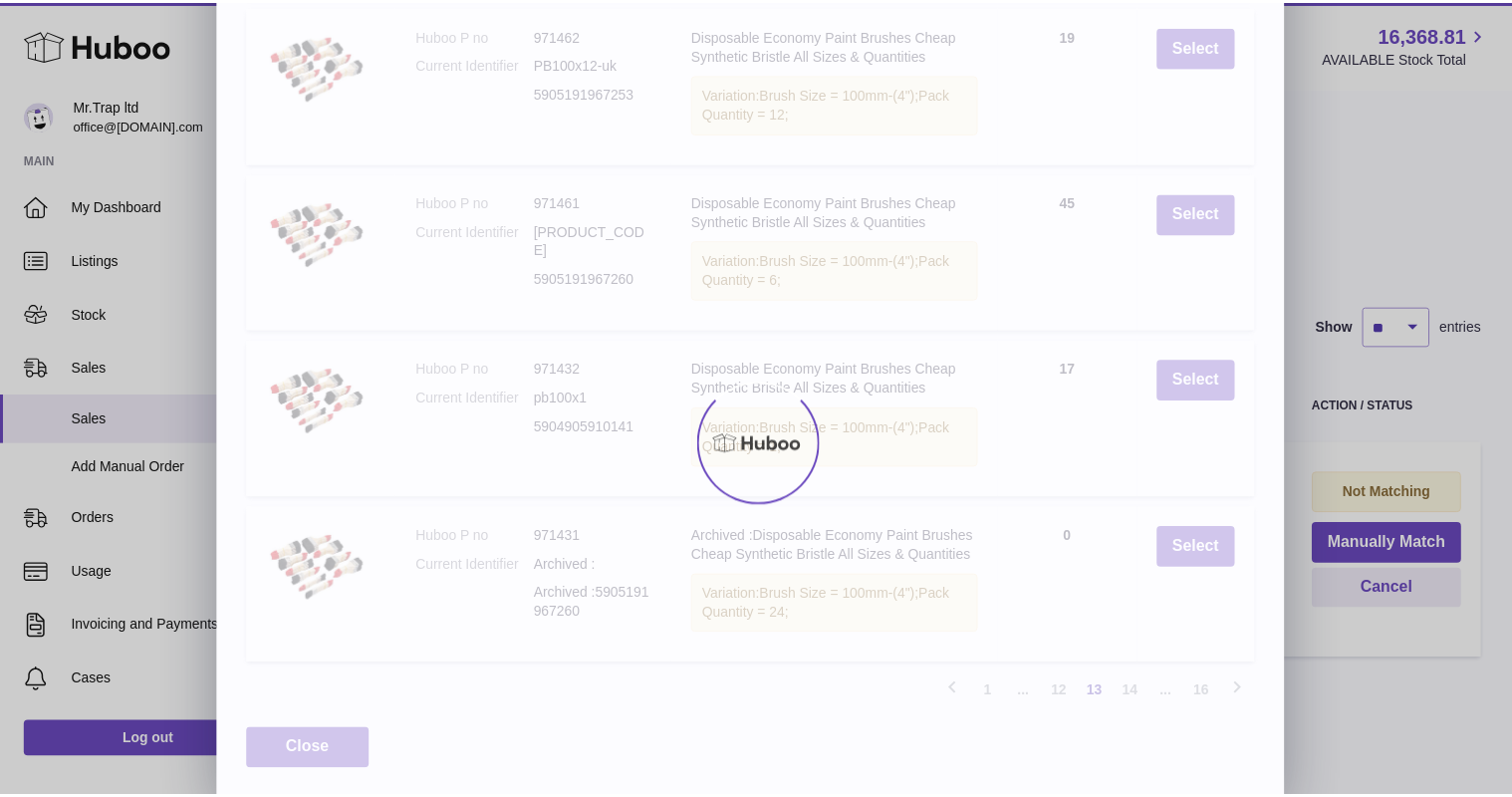 scroll, scrollTop: 391, scrollLeft: 0, axis: vertical 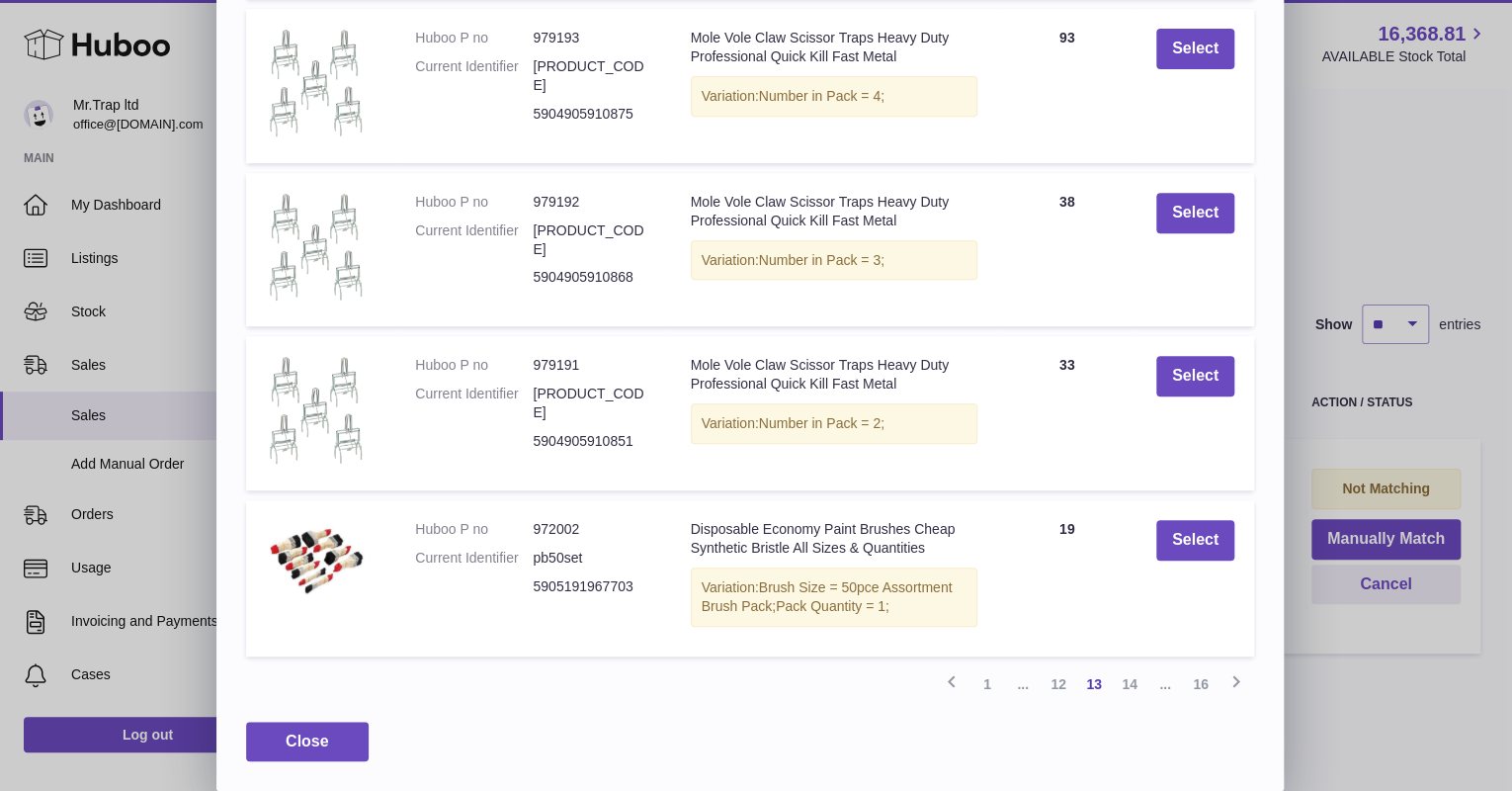 click on "×
Items
Search     Huboo P no   Title   Quantity   Action     Huboo P no   979194   Current Identifier   Atm2841x1-uk       5904905910844   Title   Mole Vole Claw Scissor Traps Heavy Duty Professional Quick Kill Fast Metal
Variation:
Number in Pack = 1;
Quantity
0
Select
Huboo P no   979193   Current Identifier   Atm2841x4-uk       5904905910875   Title   Mole Vole Claw Scissor Traps Heavy Duty Professional Quick Kill Fast Metal
Variation:
Number in Pack = 4;
Quantity
93
Select
Huboo P no   979192   Current Identifier   Atm2841x3-uk       5904905910868   Title" at bounding box center (756, 202) 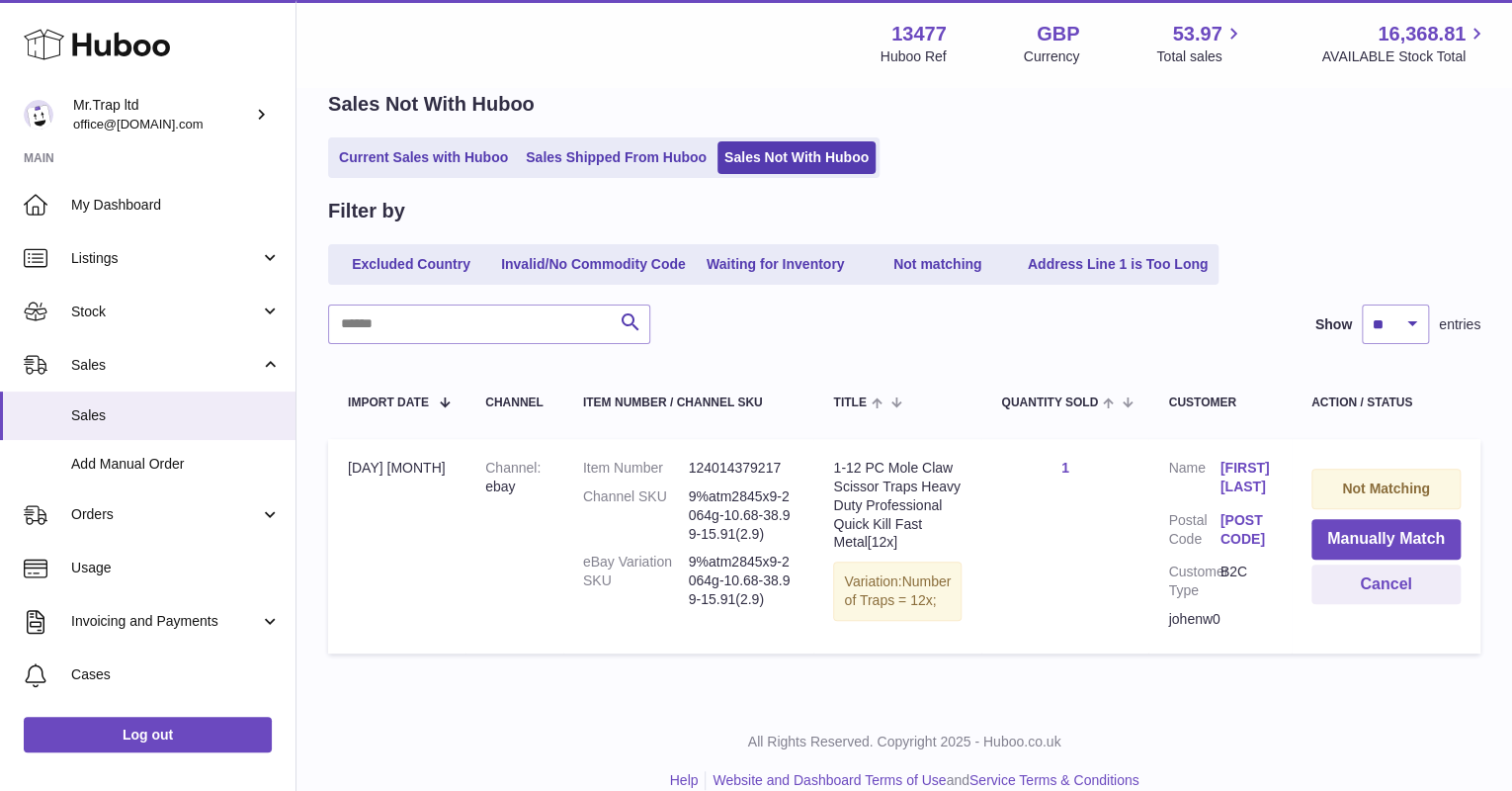 scroll, scrollTop: 0, scrollLeft: 0, axis: both 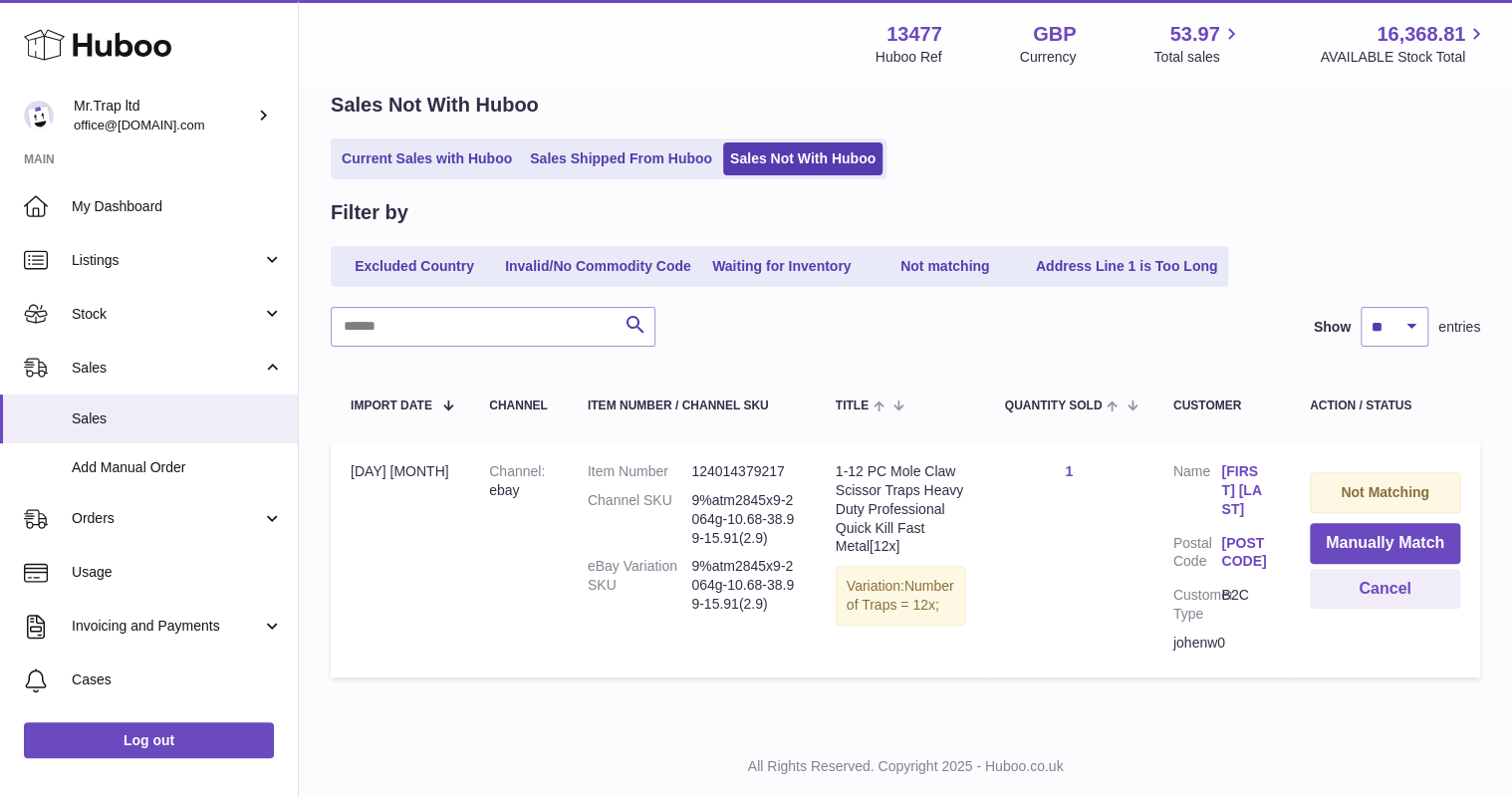 click on "[FIRST] [LAST]" at bounding box center (1245, 490) 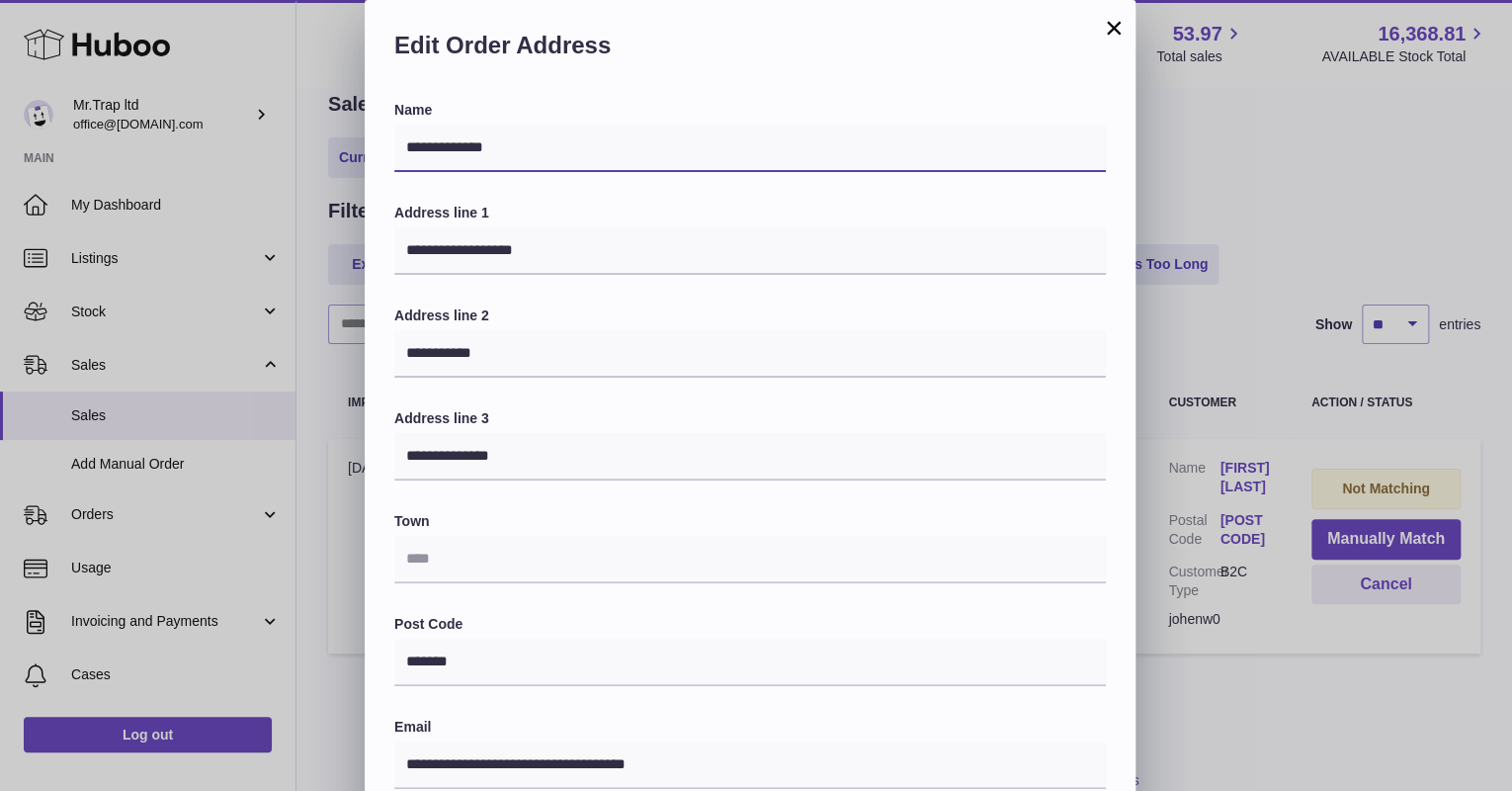 drag, startPoint x: 548, startPoint y: 152, endPoint x: 379, endPoint y: 152, distance: 169 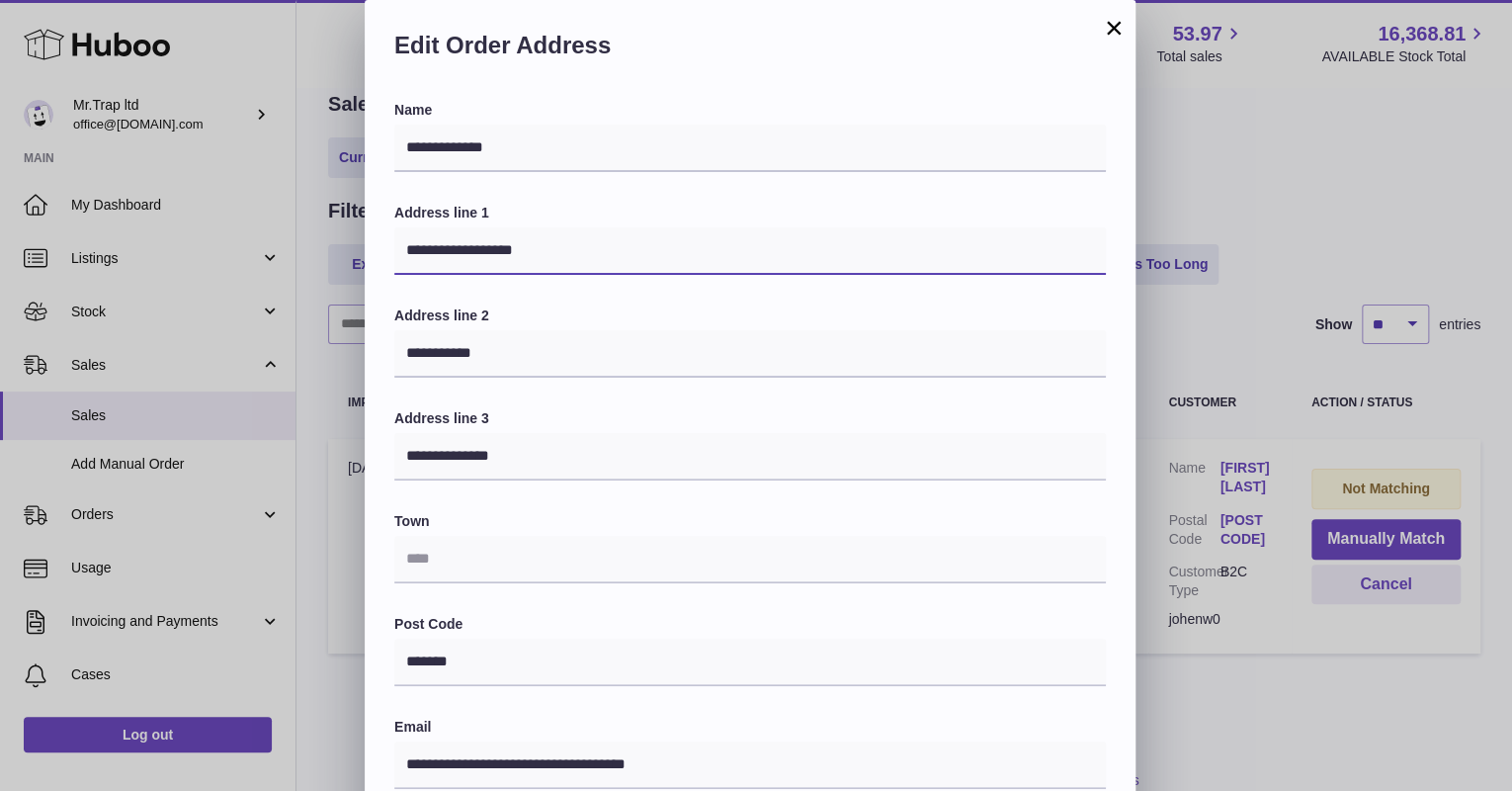 drag, startPoint x: 543, startPoint y: 249, endPoint x: 348, endPoint y: 262, distance: 195.43285 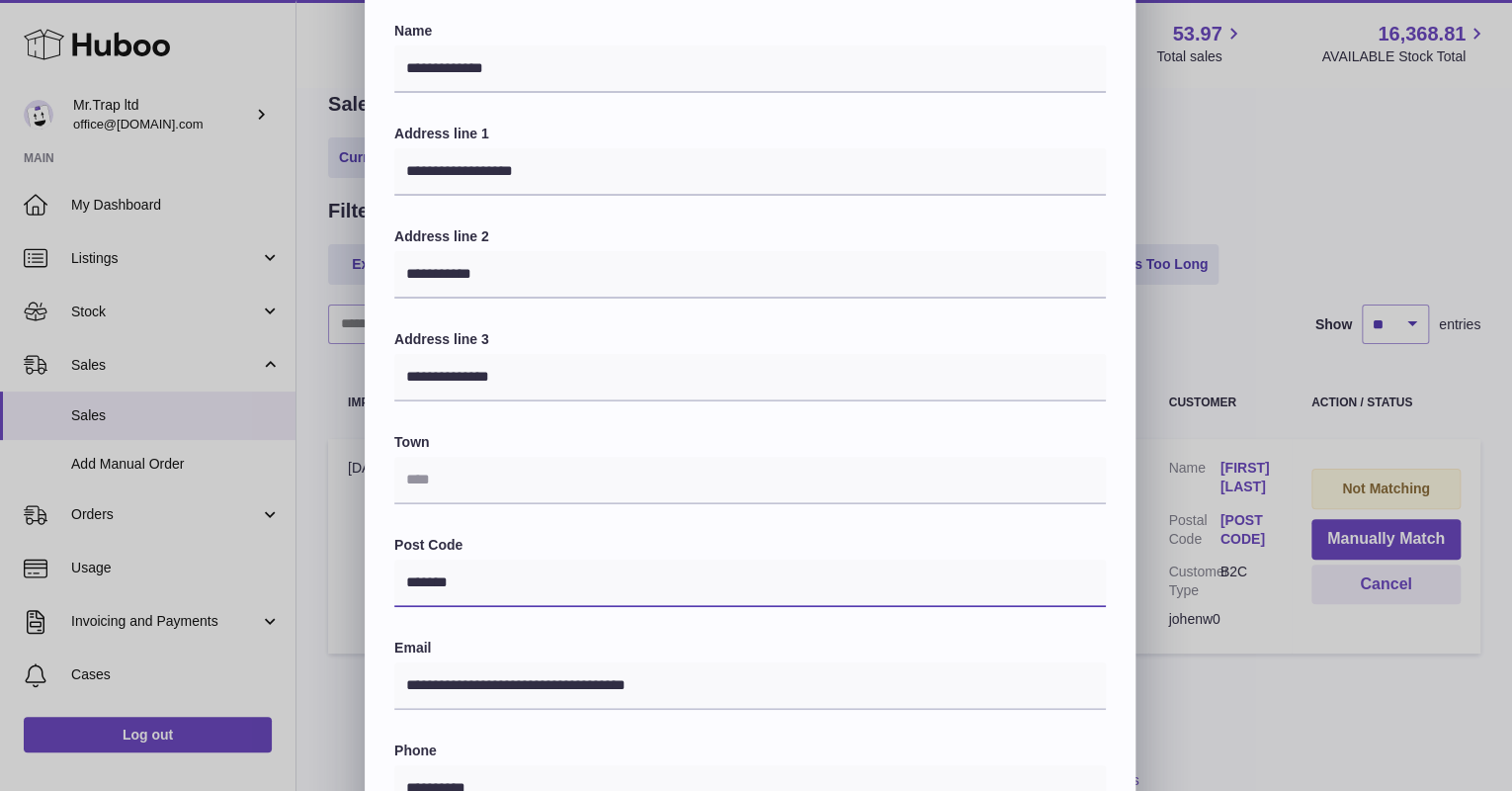 drag, startPoint x: 492, startPoint y: 584, endPoint x: 392, endPoint y: 597, distance: 100.8415 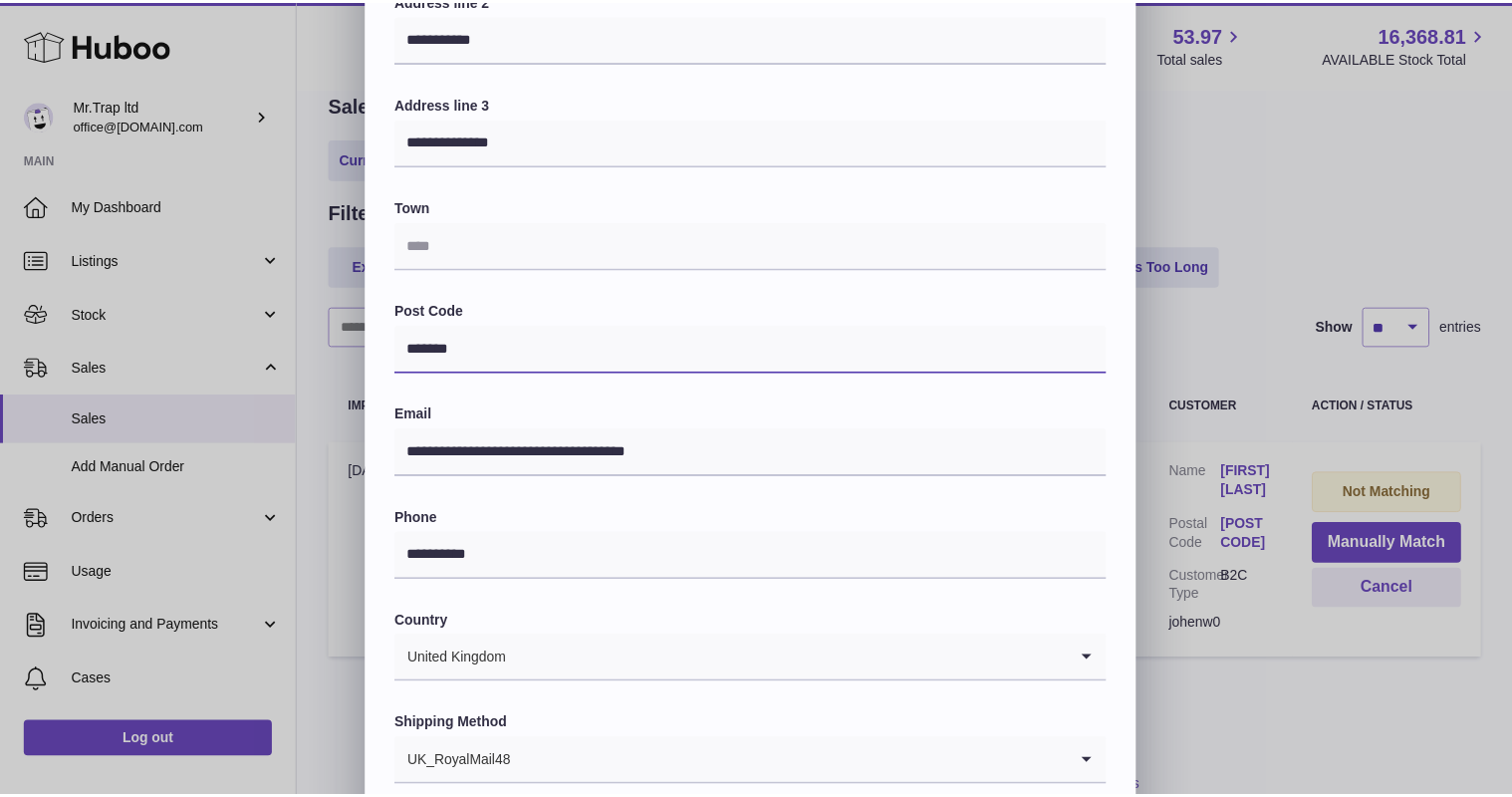scroll, scrollTop: 319, scrollLeft: 0, axis: vertical 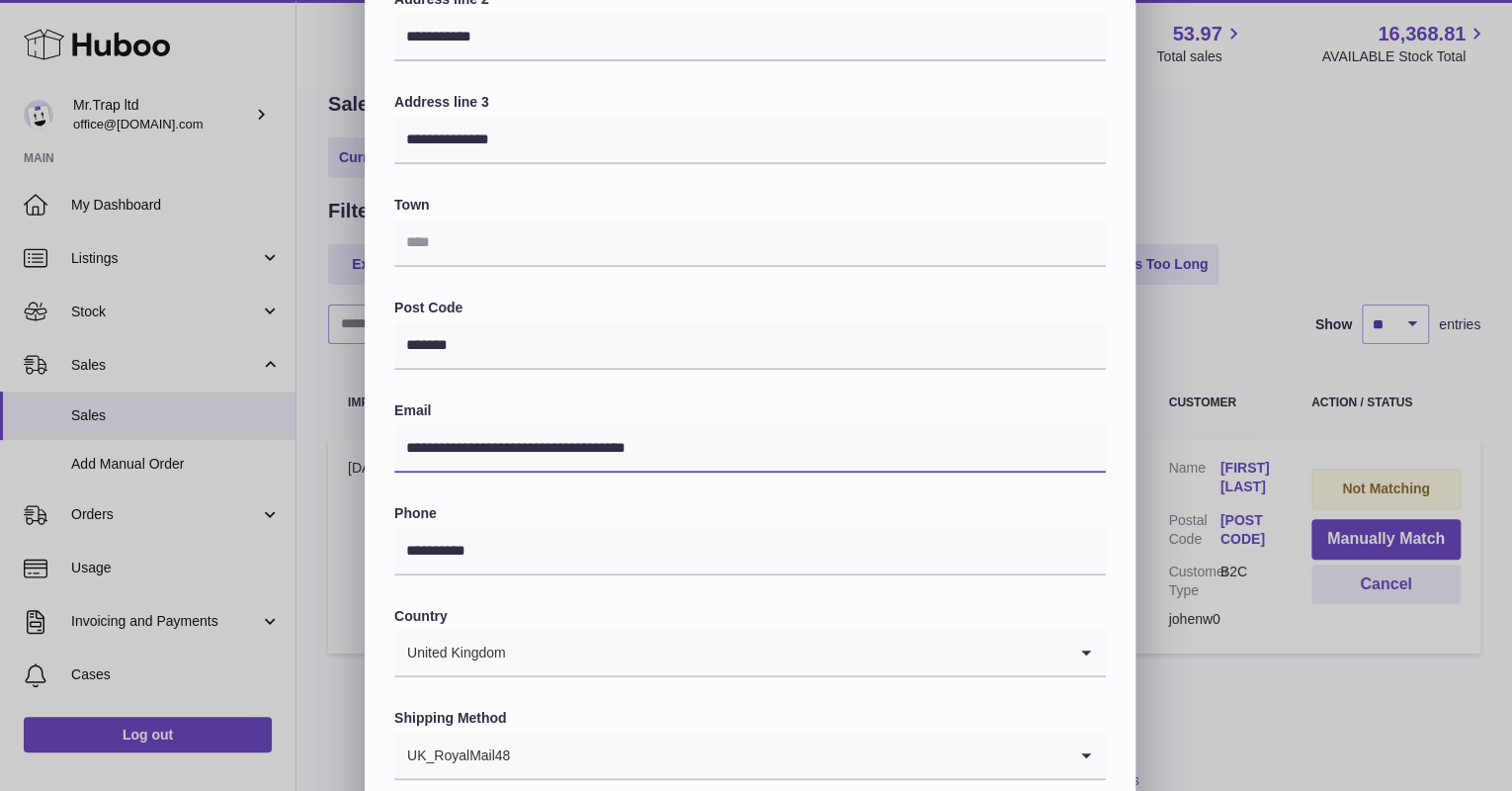 drag, startPoint x: 462, startPoint y: 465, endPoint x: 294, endPoint y: 471, distance: 168.10711 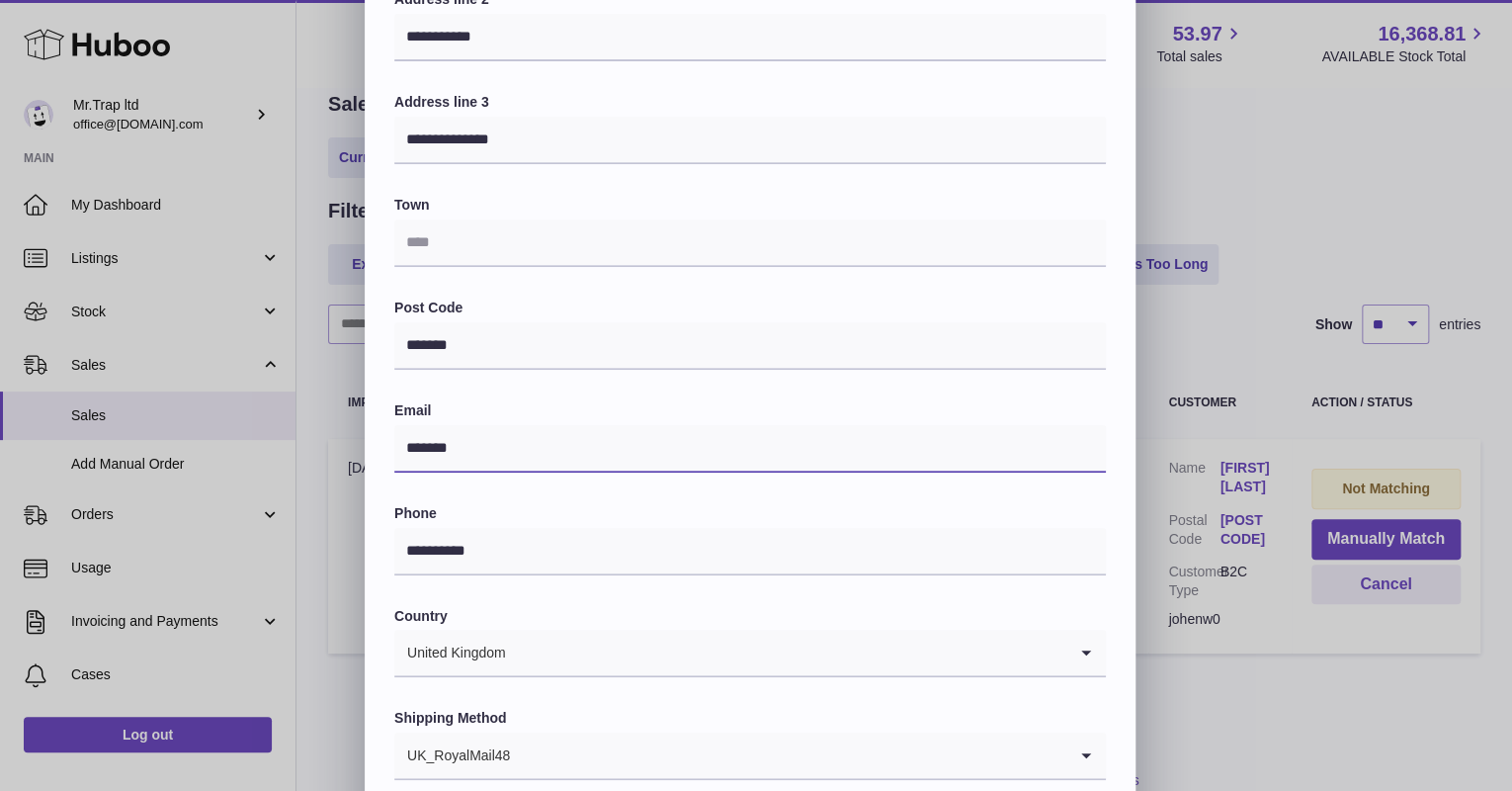 type on "**********" 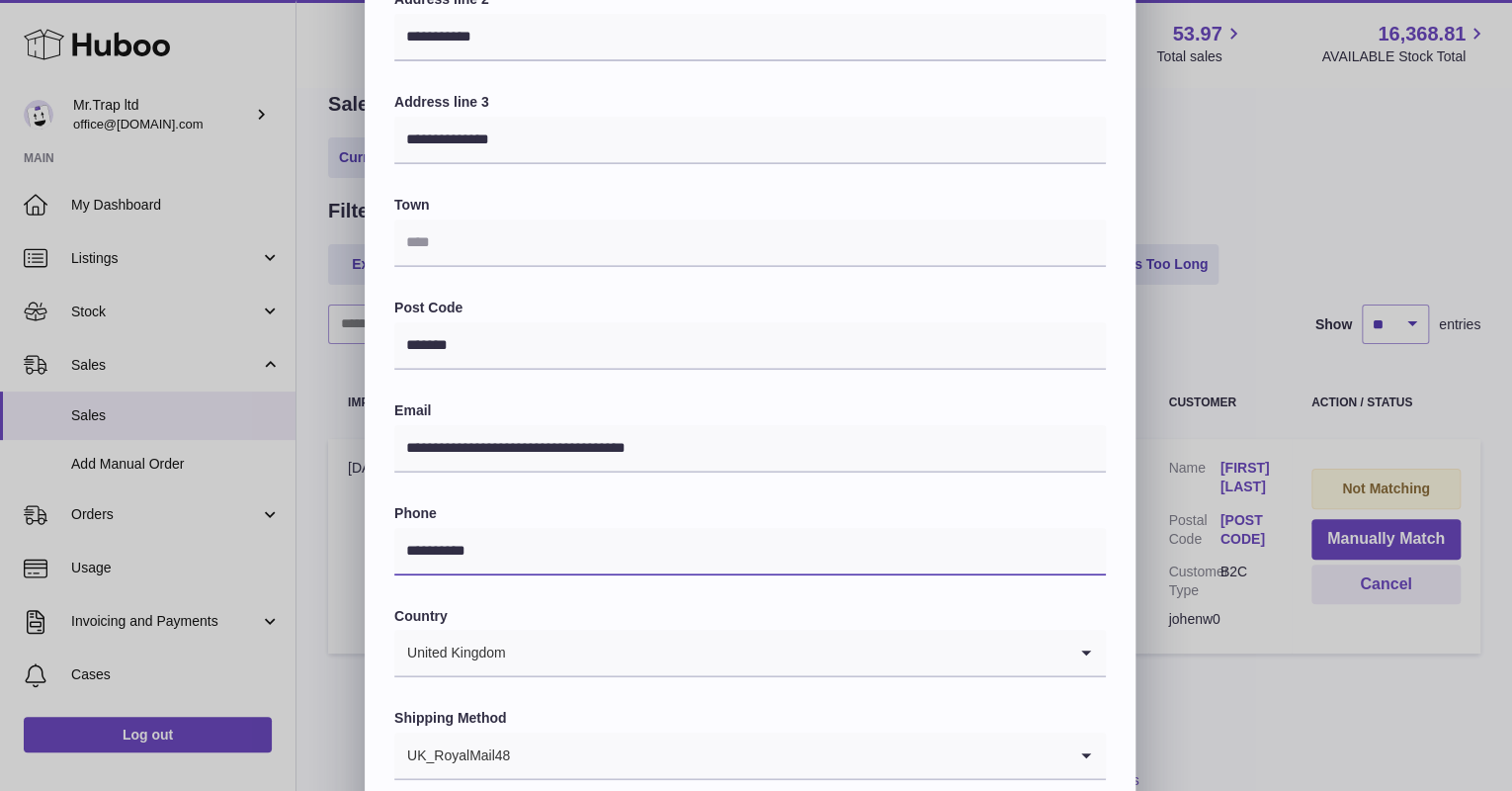 drag, startPoint x: 522, startPoint y: 550, endPoint x: 387, endPoint y: 554, distance: 135.0592 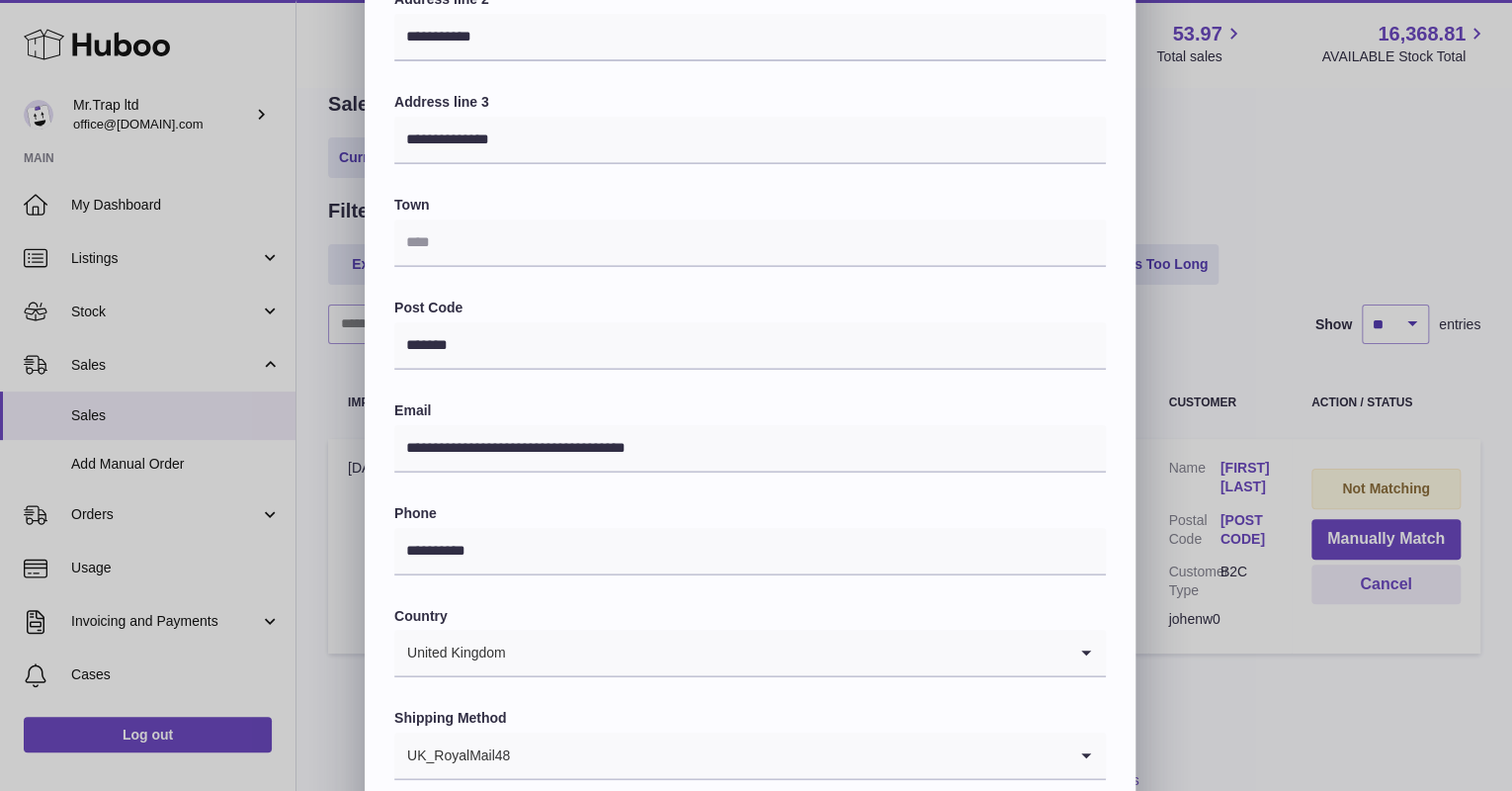 click on "**********" at bounding box center (756, 277) 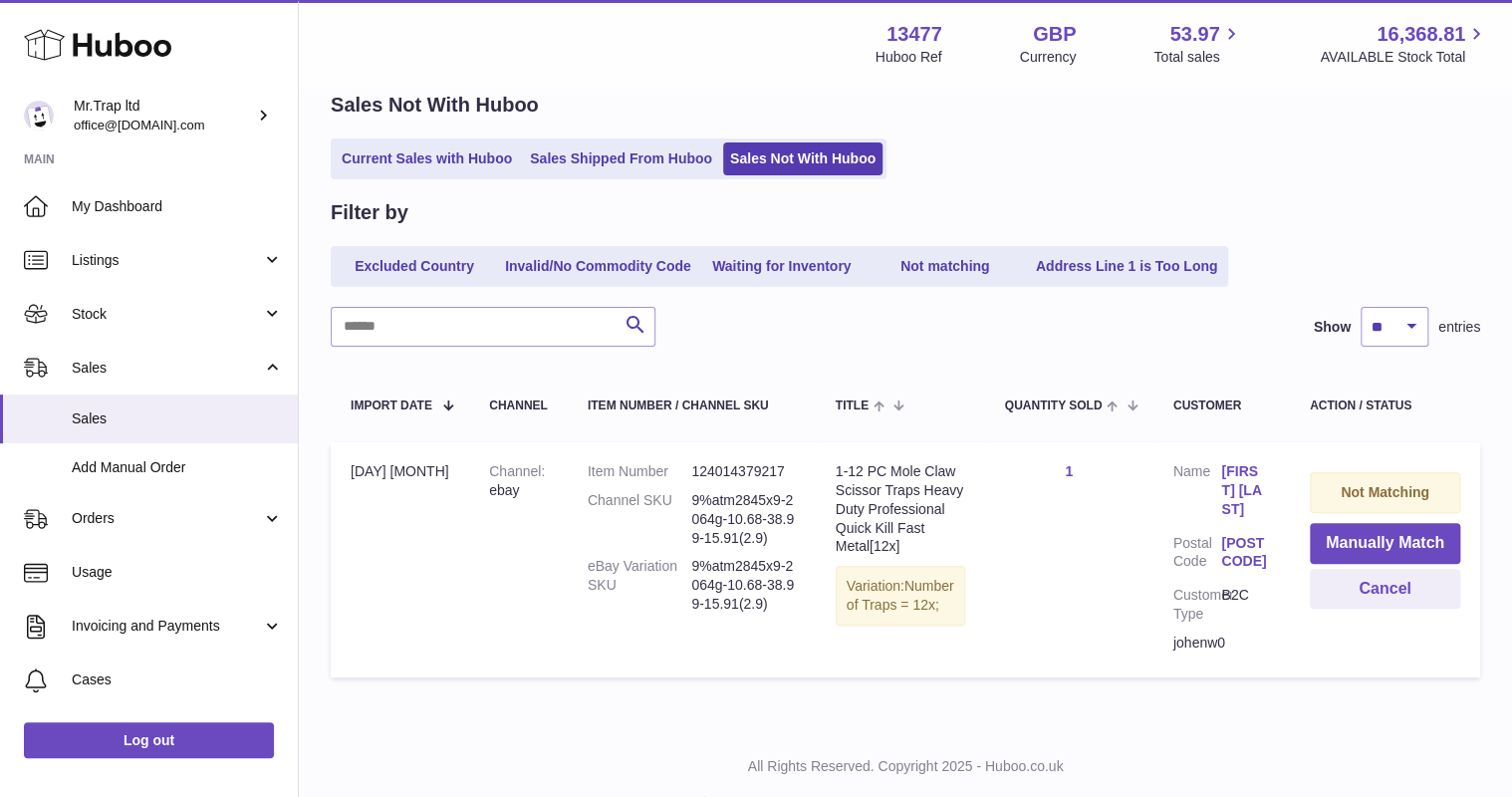 scroll, scrollTop: 0, scrollLeft: 0, axis: both 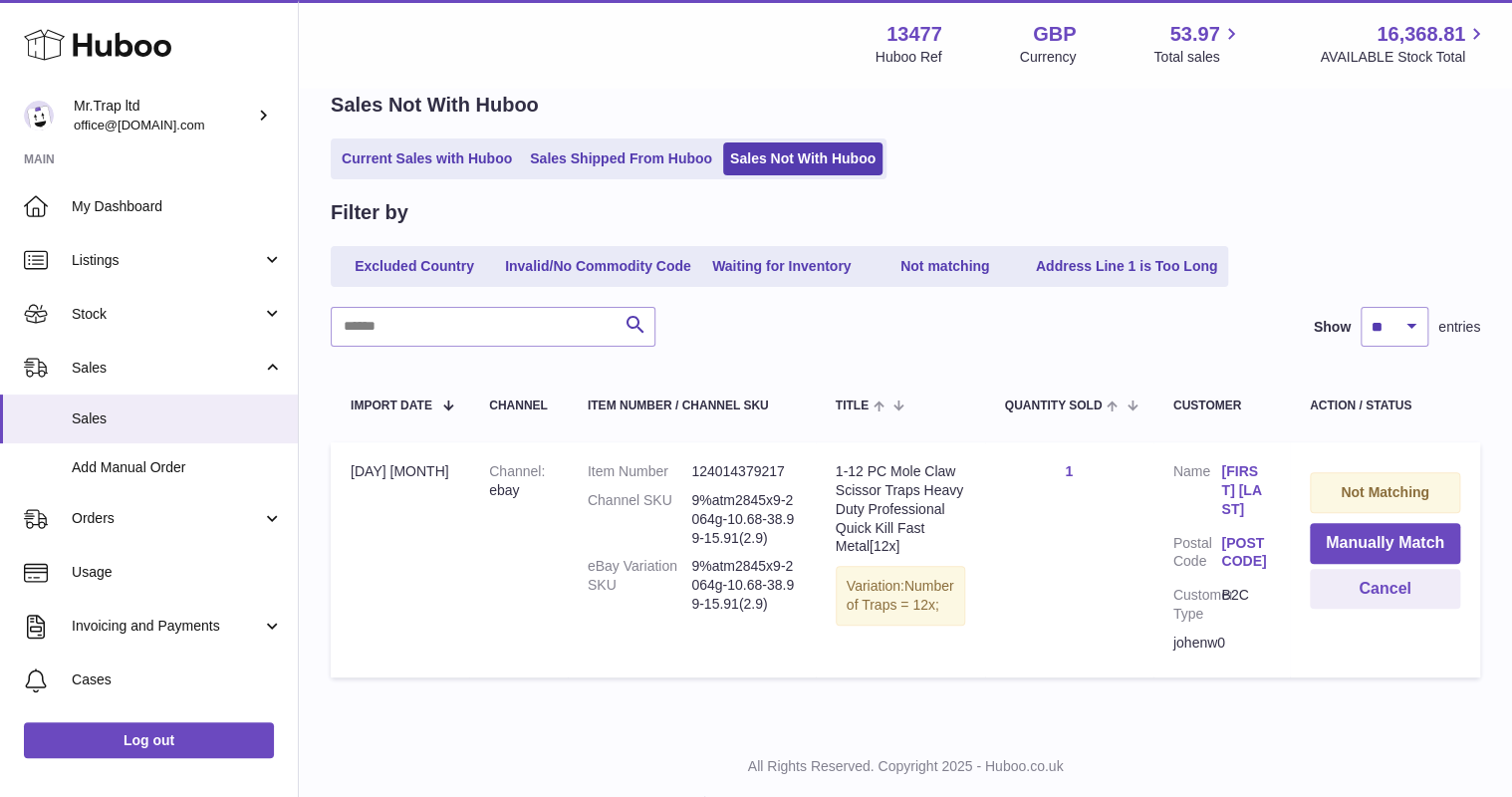 click on "[FIRST] [LAST]" at bounding box center [1245, 490] 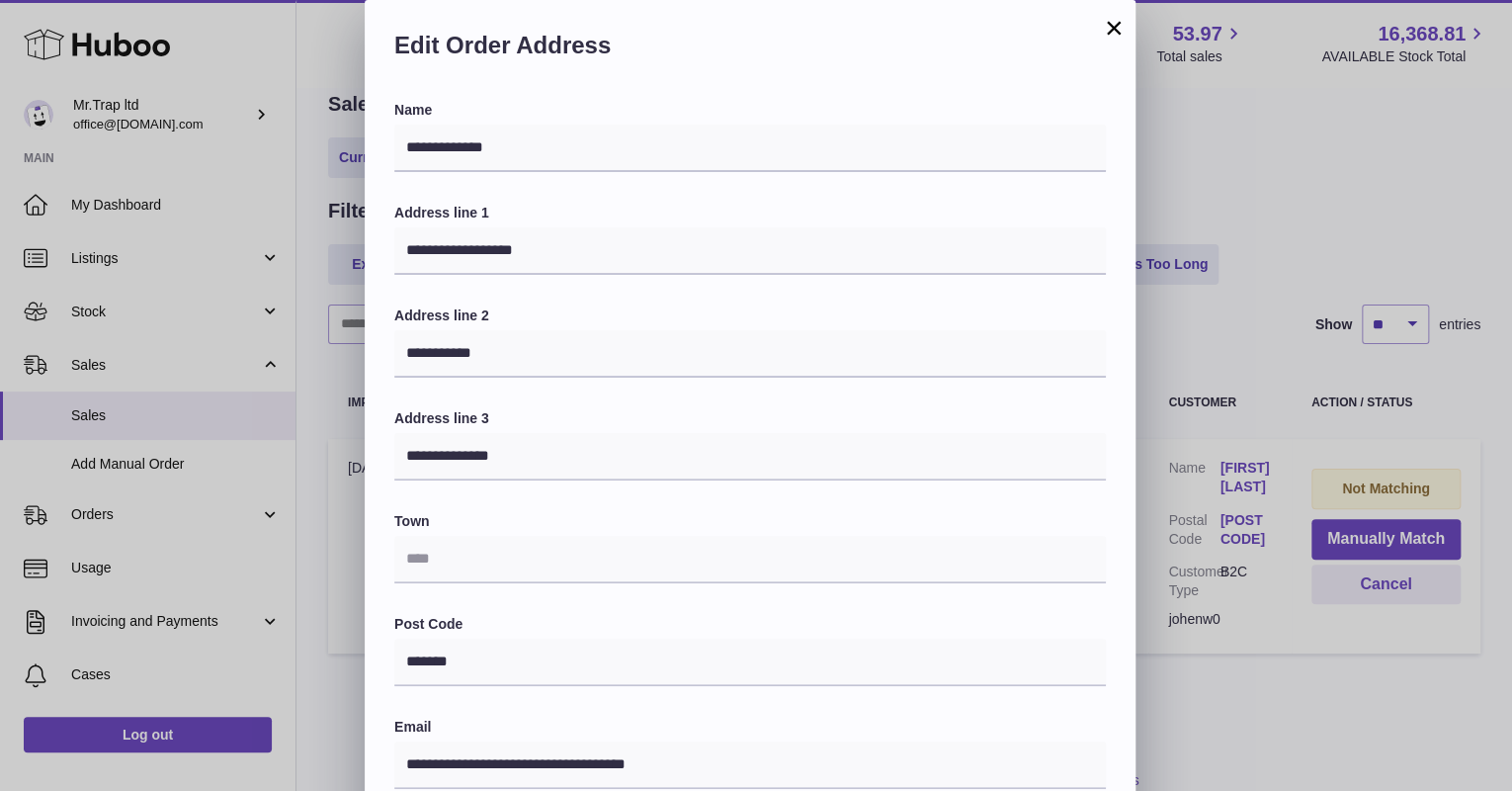 click on "**********" at bounding box center (756, 593) 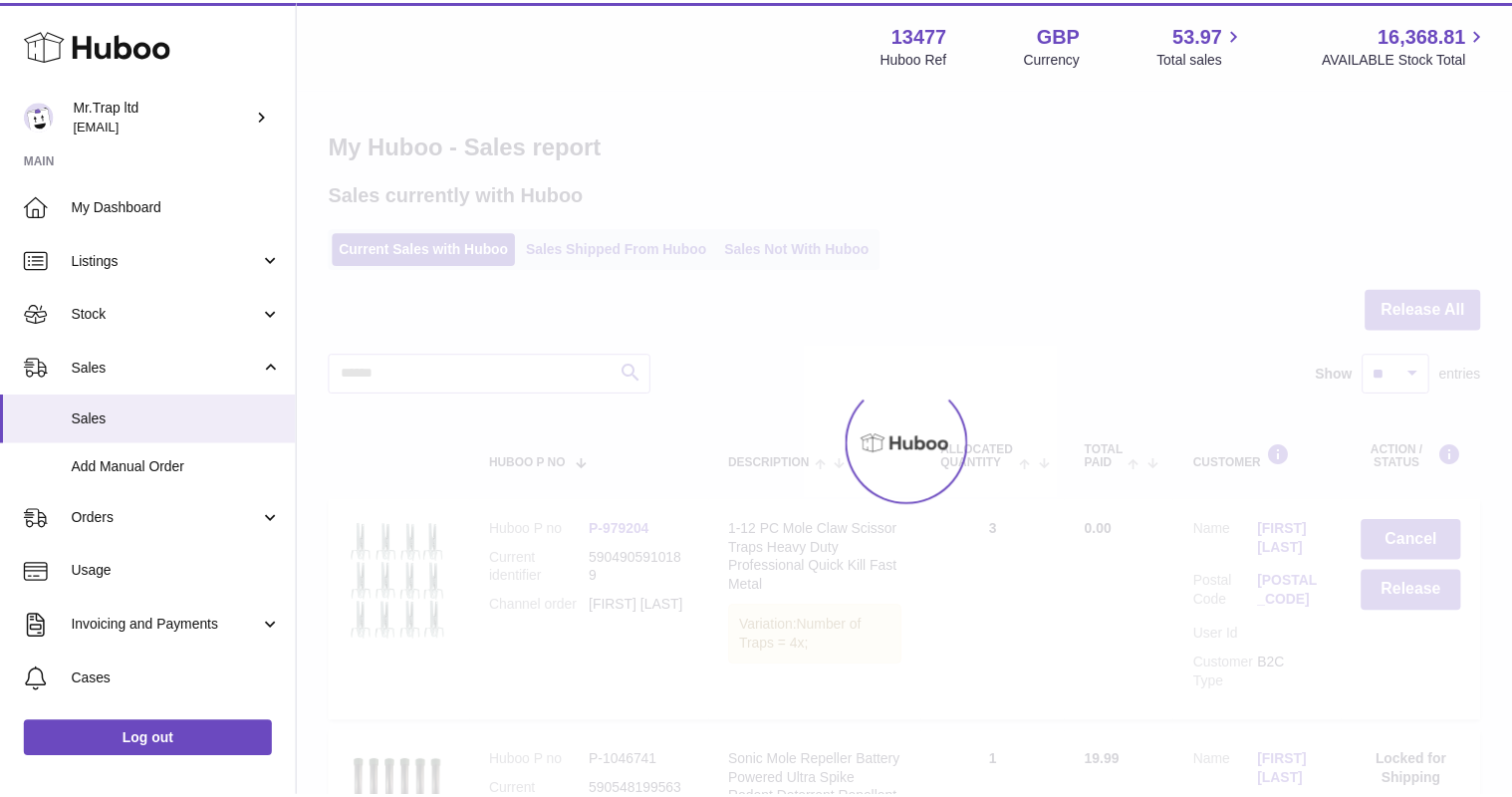 scroll, scrollTop: 0, scrollLeft: 0, axis: both 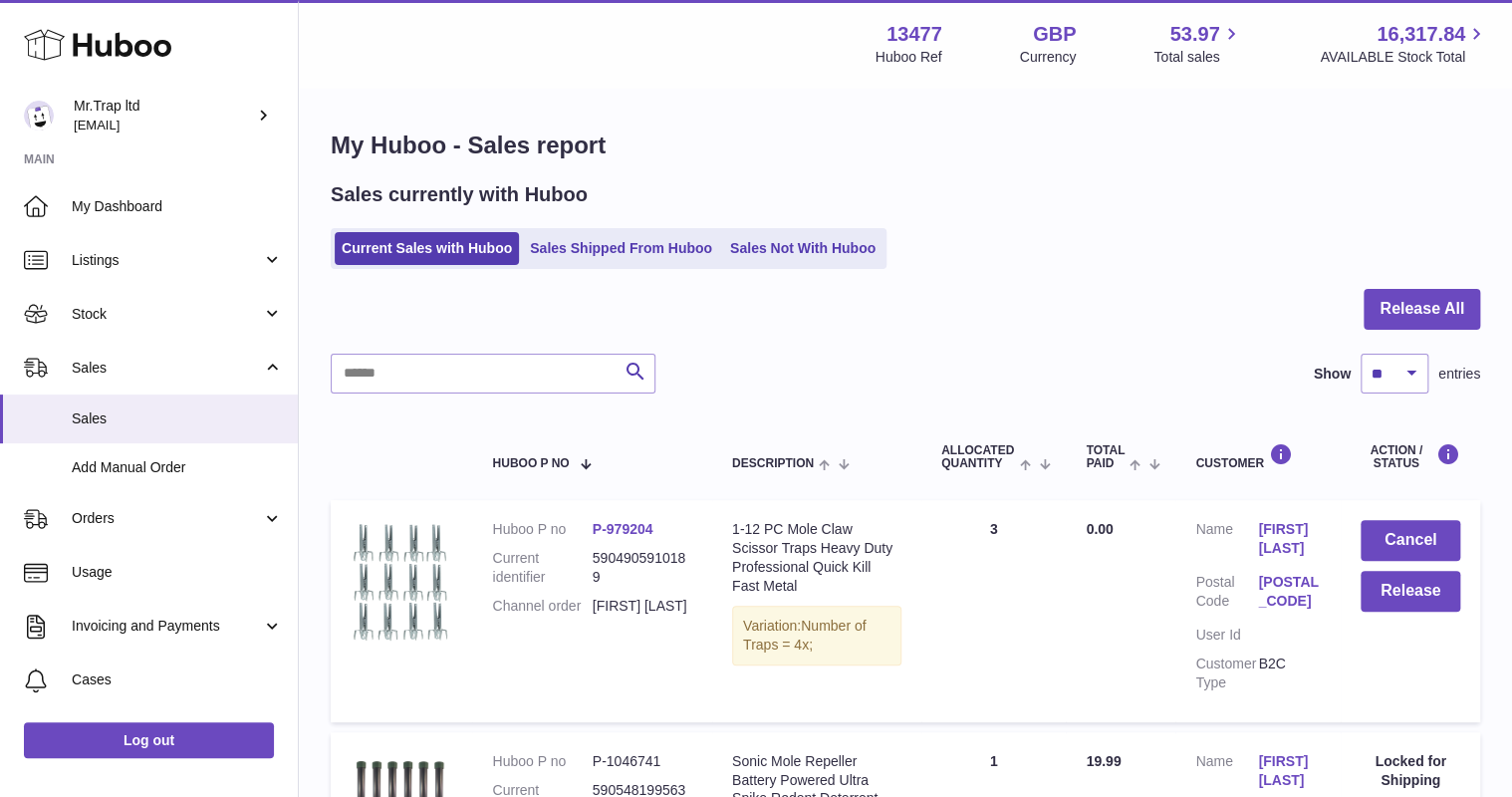 click on "Sales Not With Huboo" at bounding box center [803, 248] 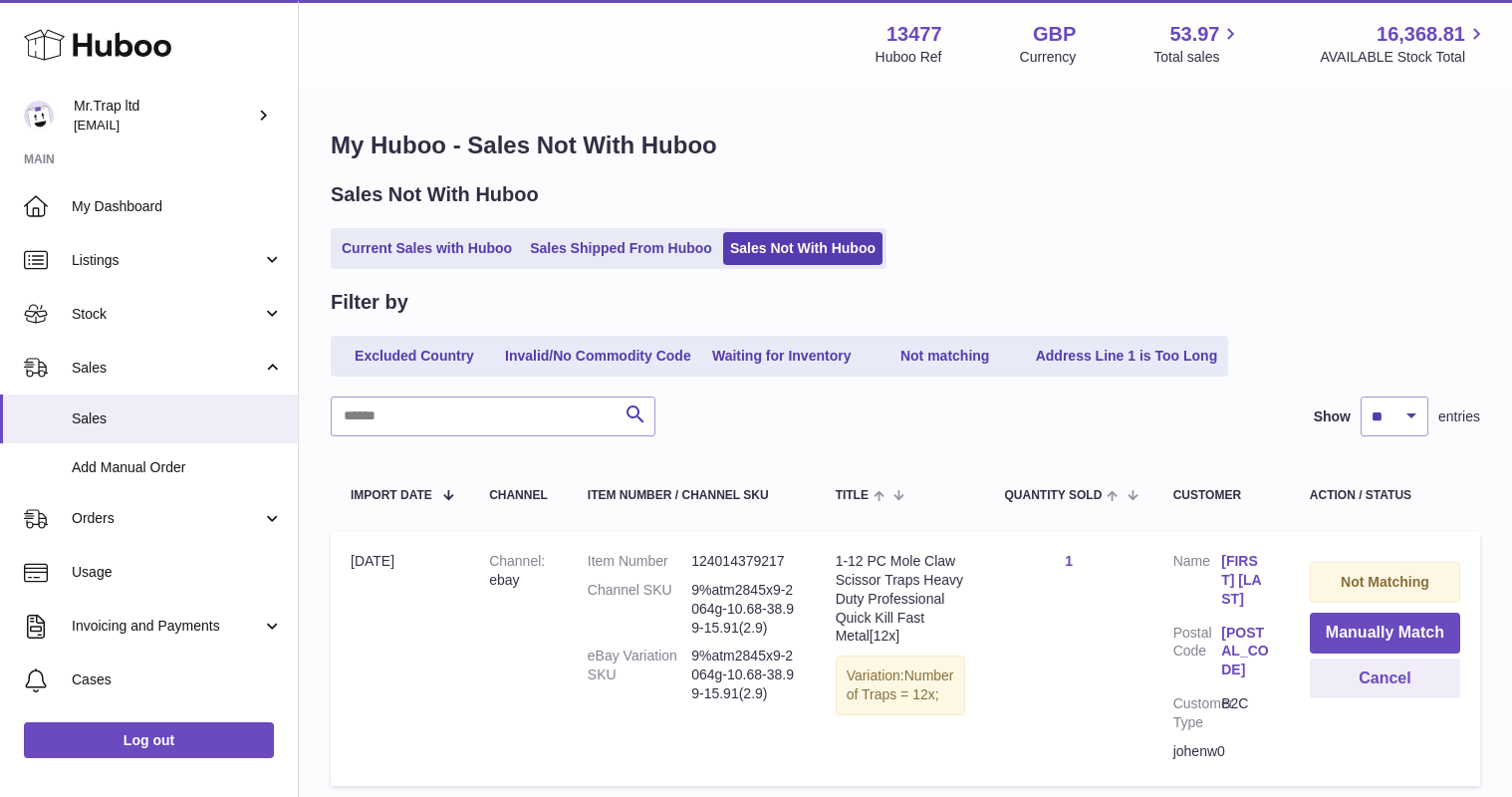scroll, scrollTop: 0, scrollLeft: 0, axis: both 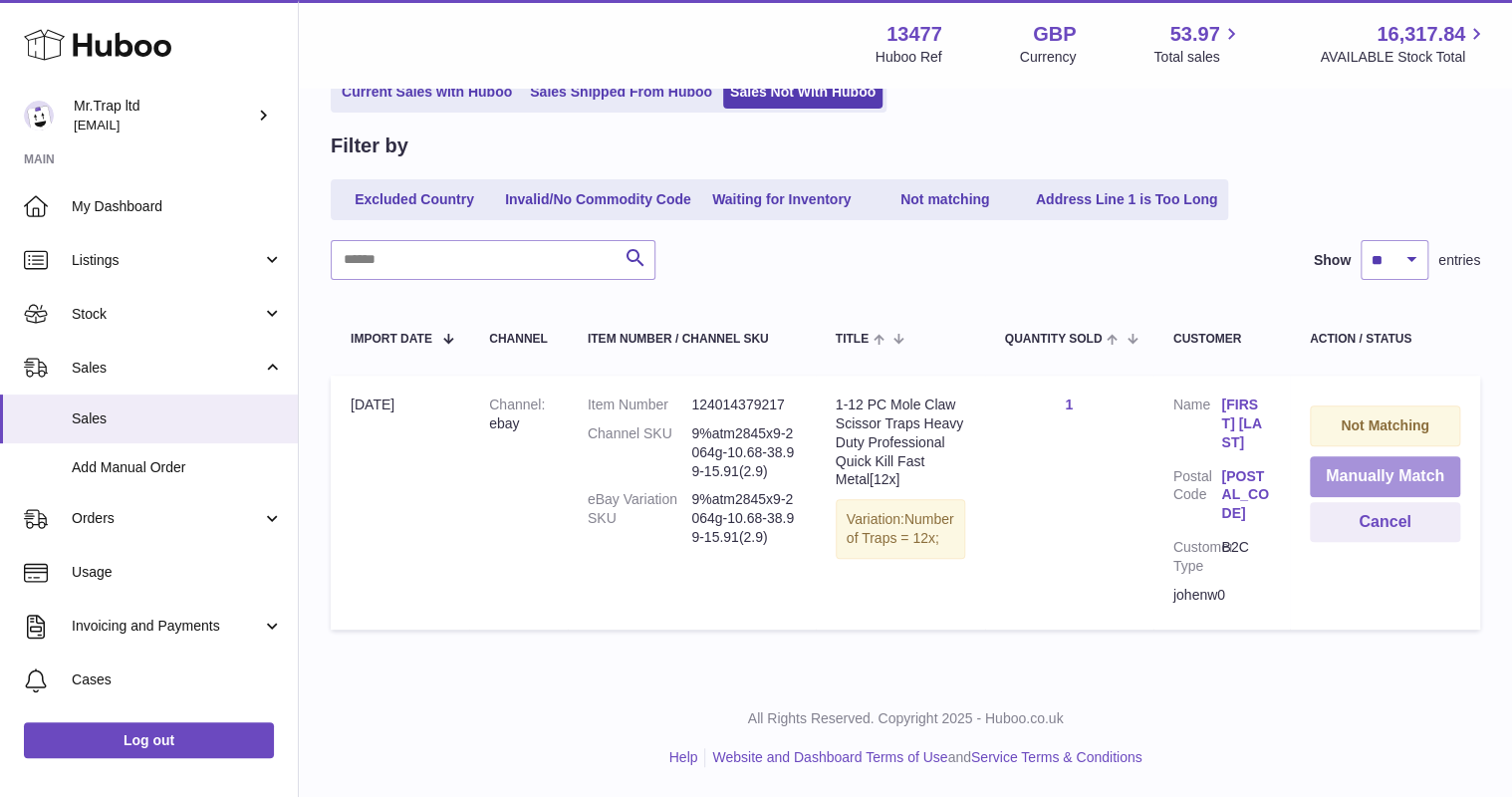 click on "Manually Match" at bounding box center [1385, 476] 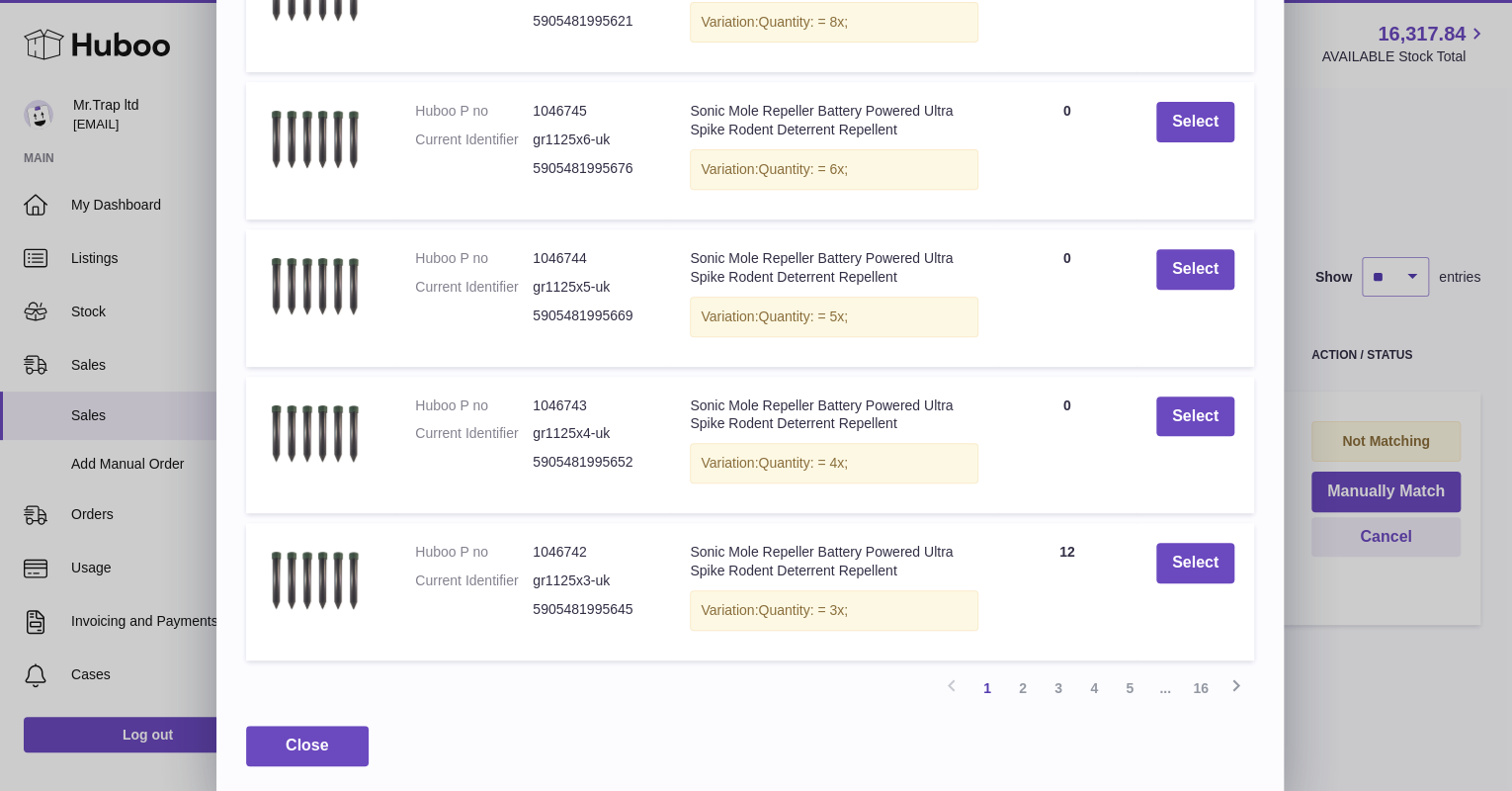 scroll, scrollTop: 300, scrollLeft: 0, axis: vertical 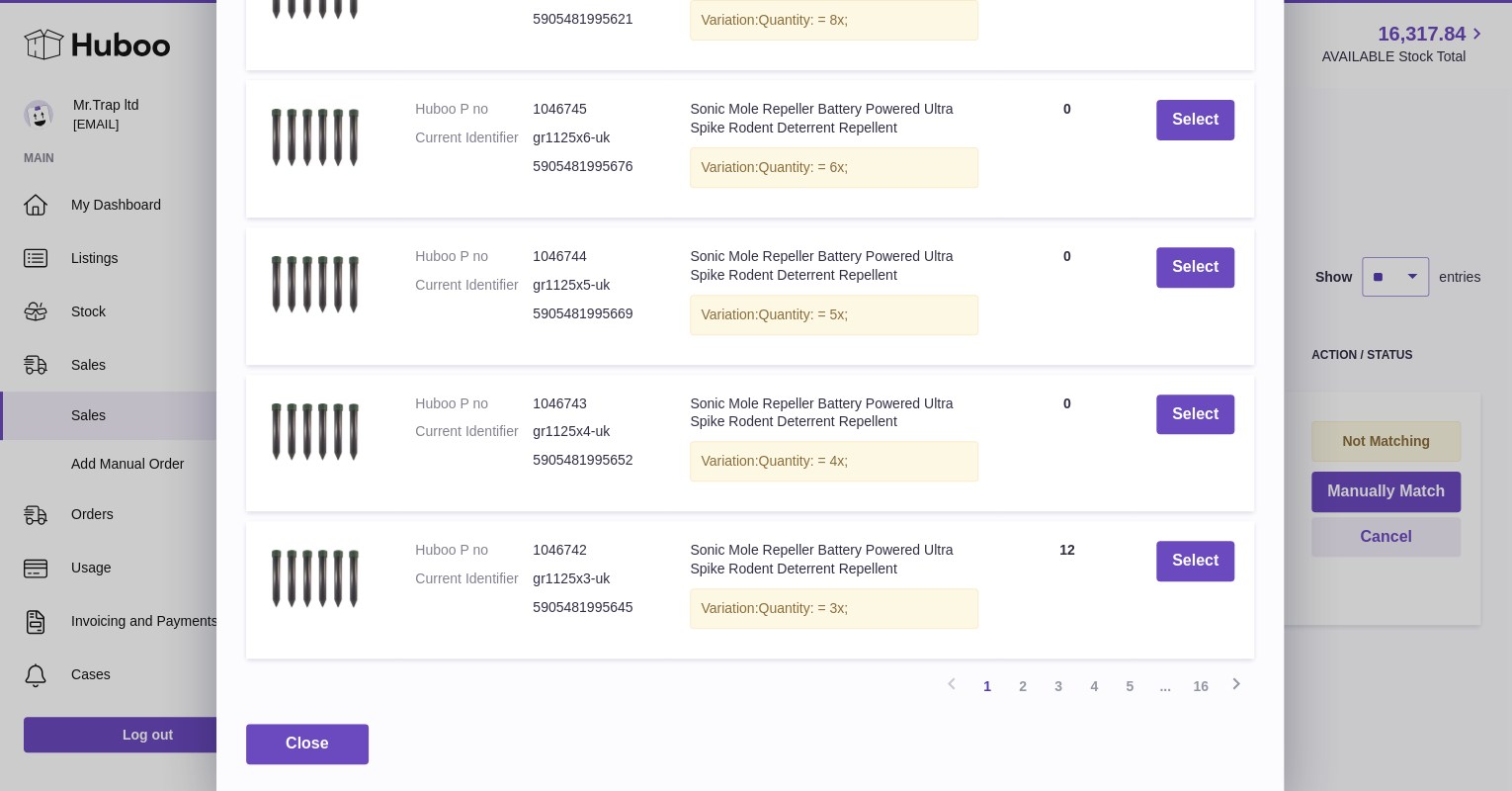 click on "4" at bounding box center [1094, 686] 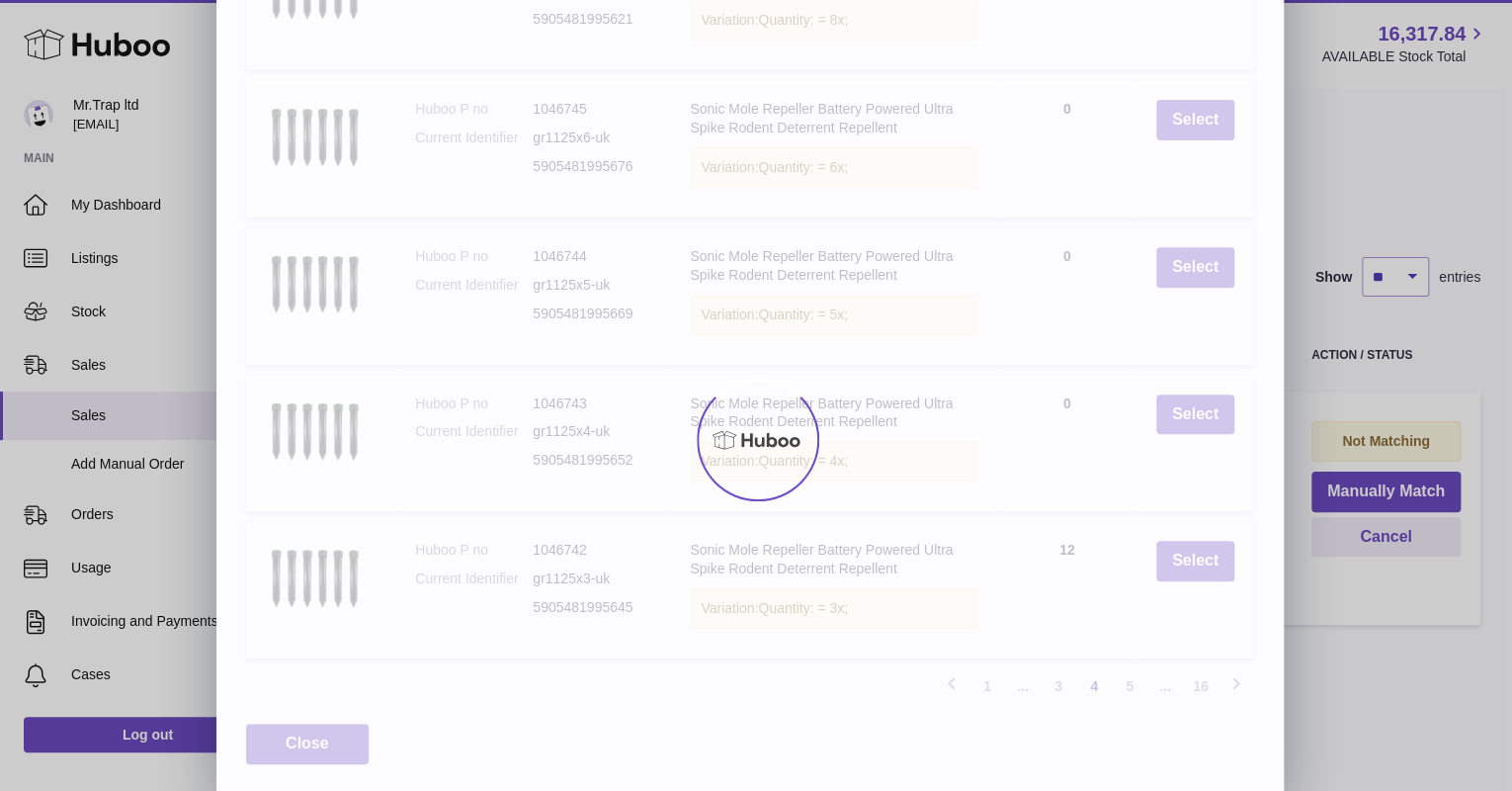 scroll, scrollTop: 104, scrollLeft: 0, axis: vertical 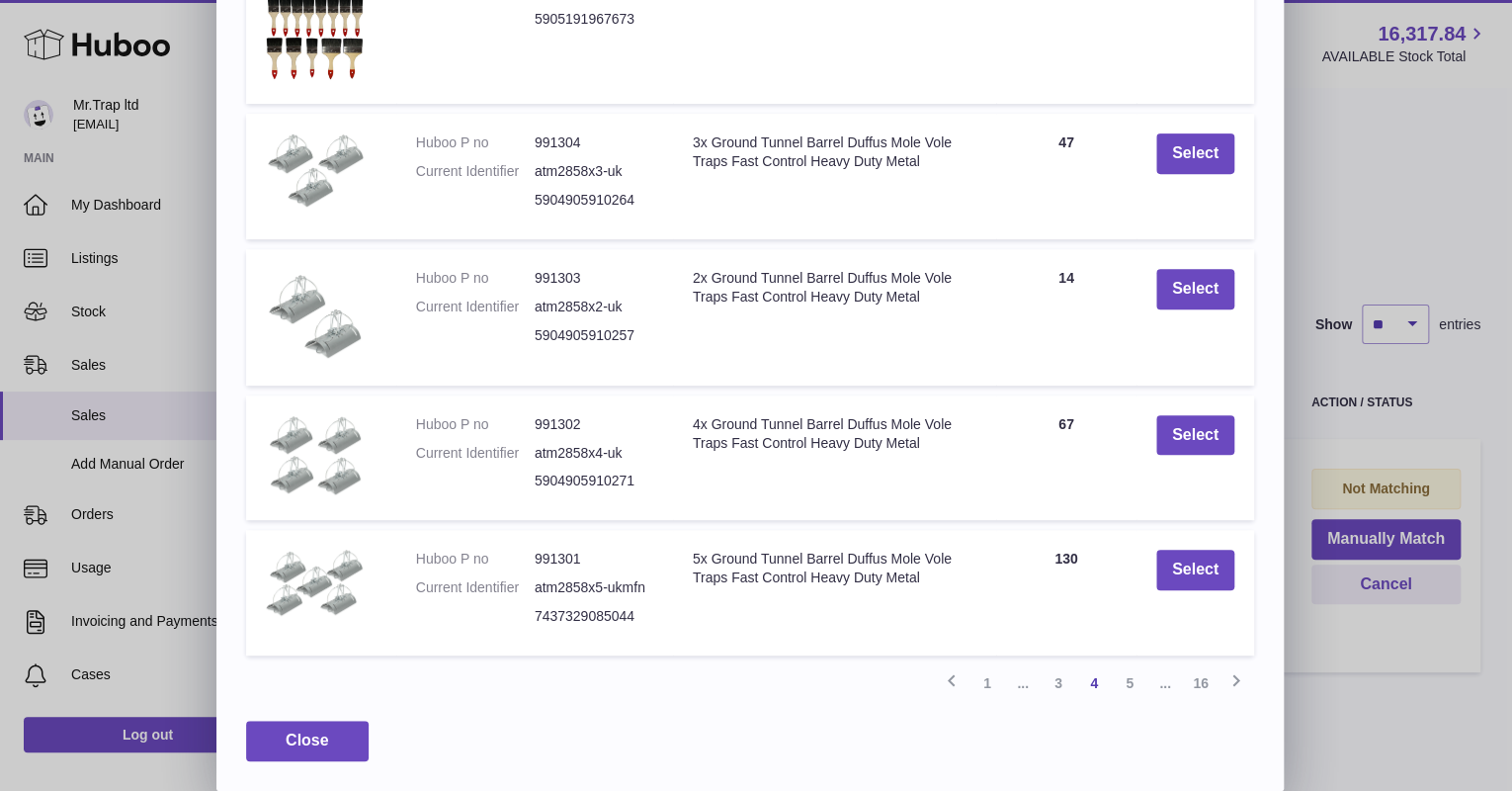 click on "3" at bounding box center (1058, 683) 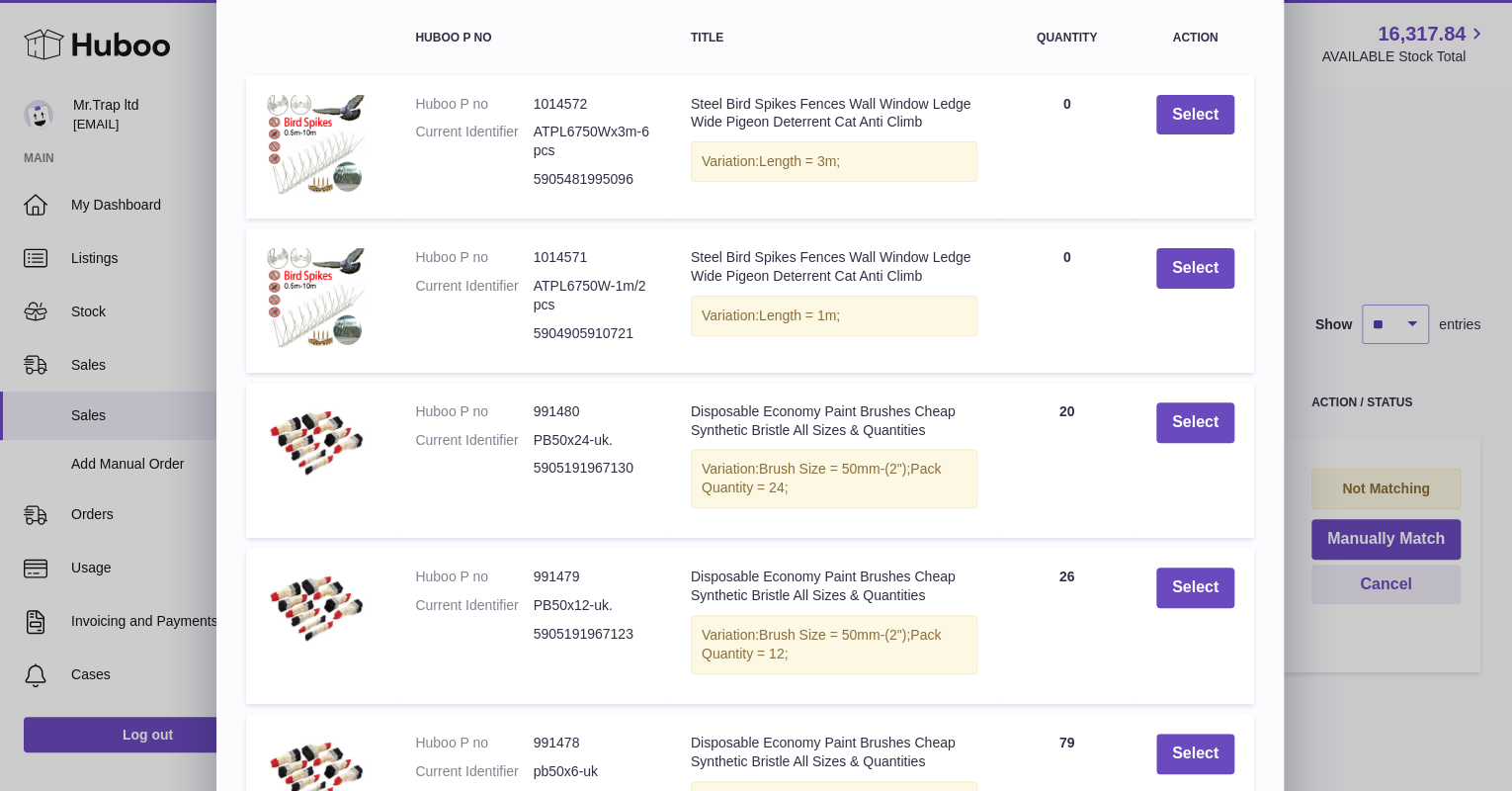 scroll, scrollTop: 370, scrollLeft: 0, axis: vertical 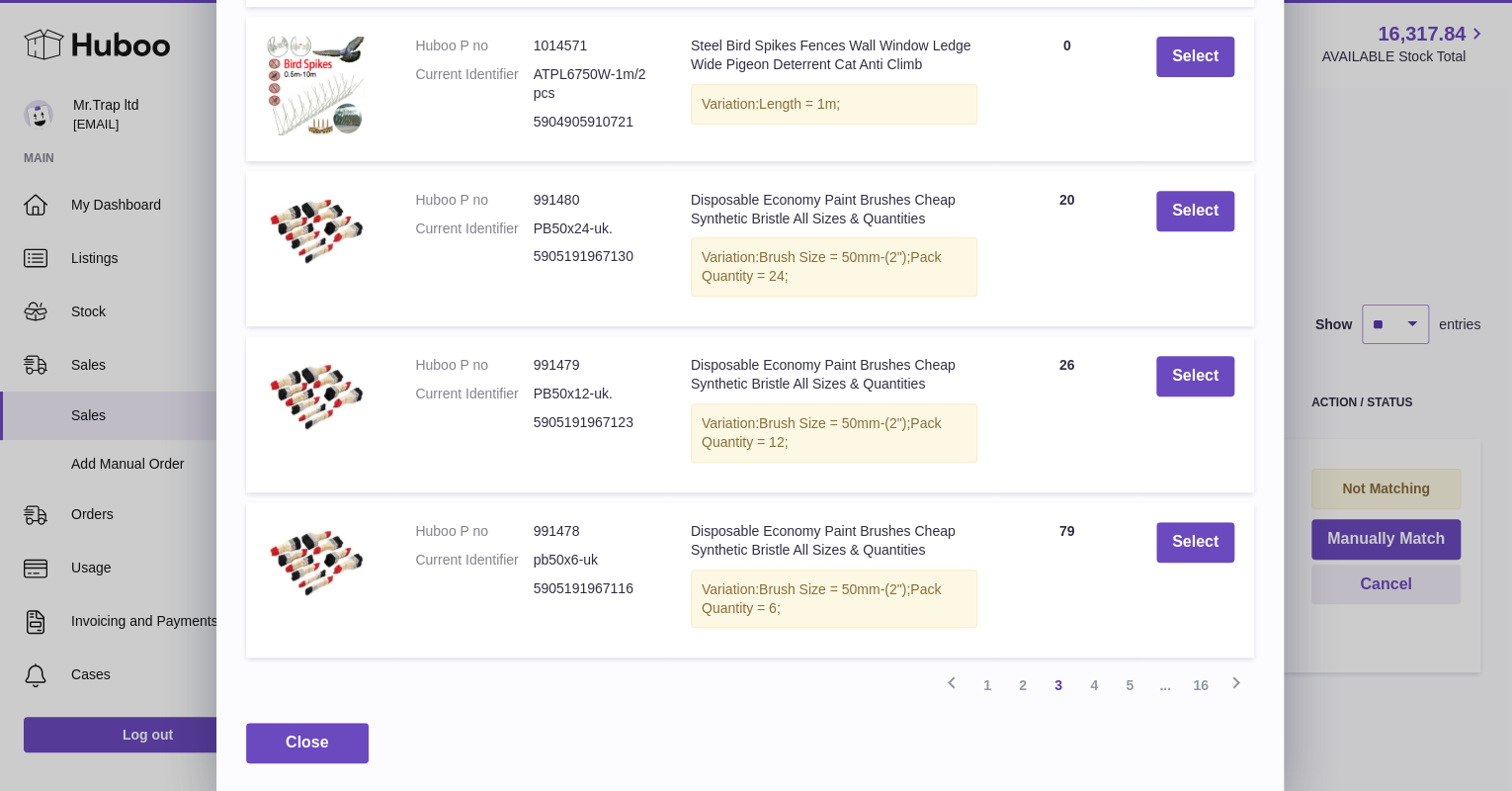 click on "2" at bounding box center [1023, 685] 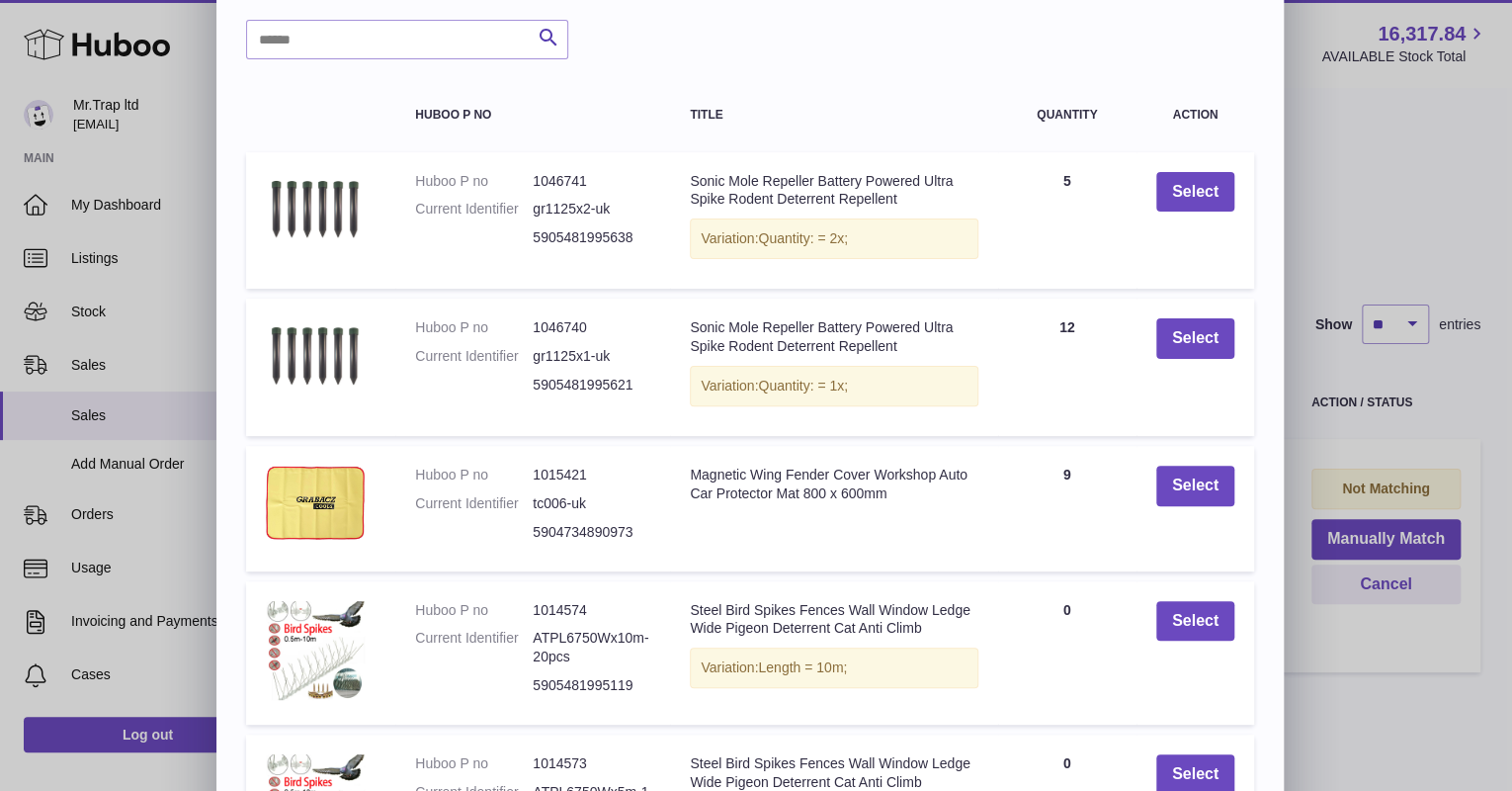 scroll, scrollTop: 303, scrollLeft: 0, axis: vertical 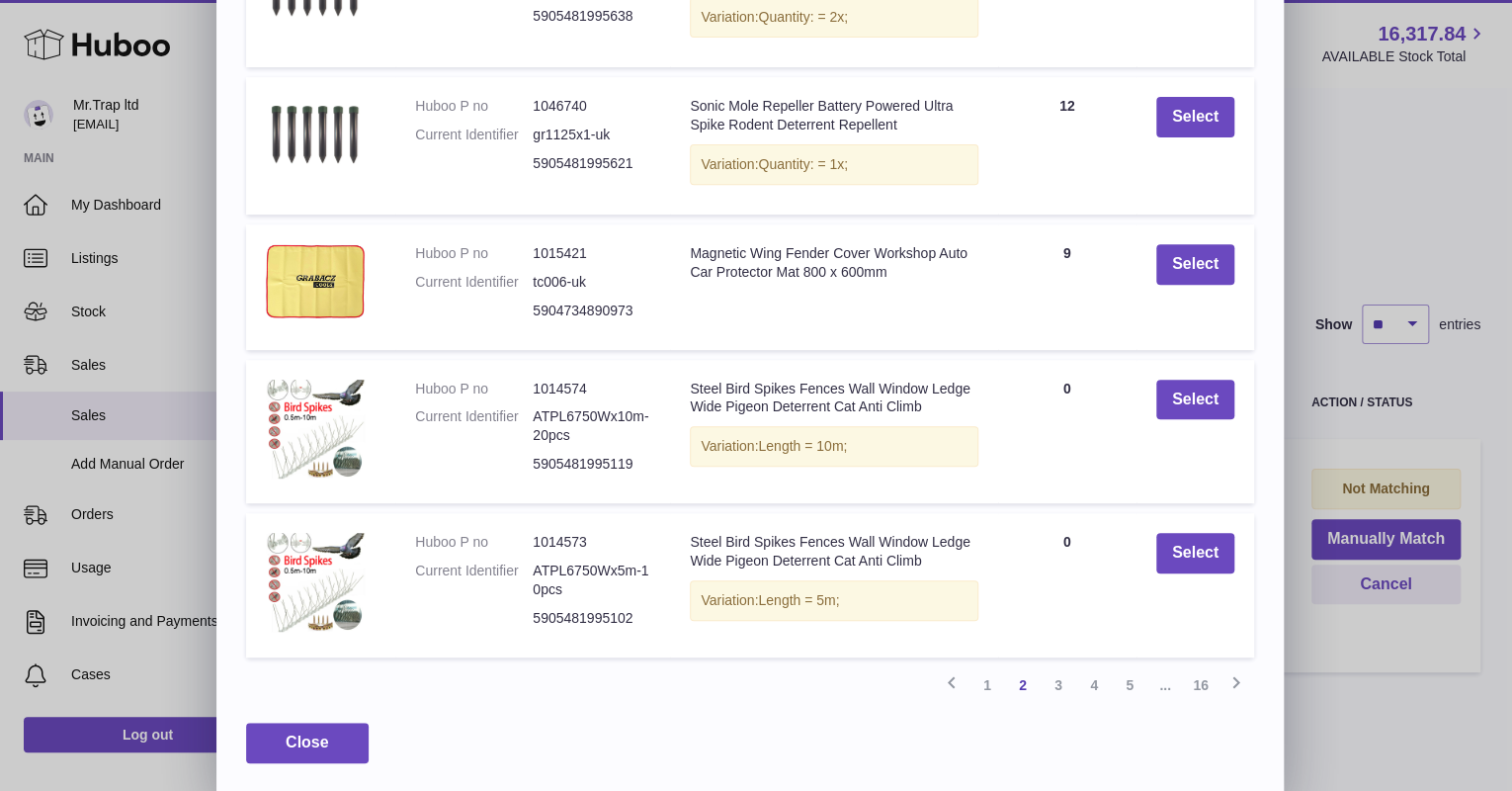 click on "1" at bounding box center (987, 685) 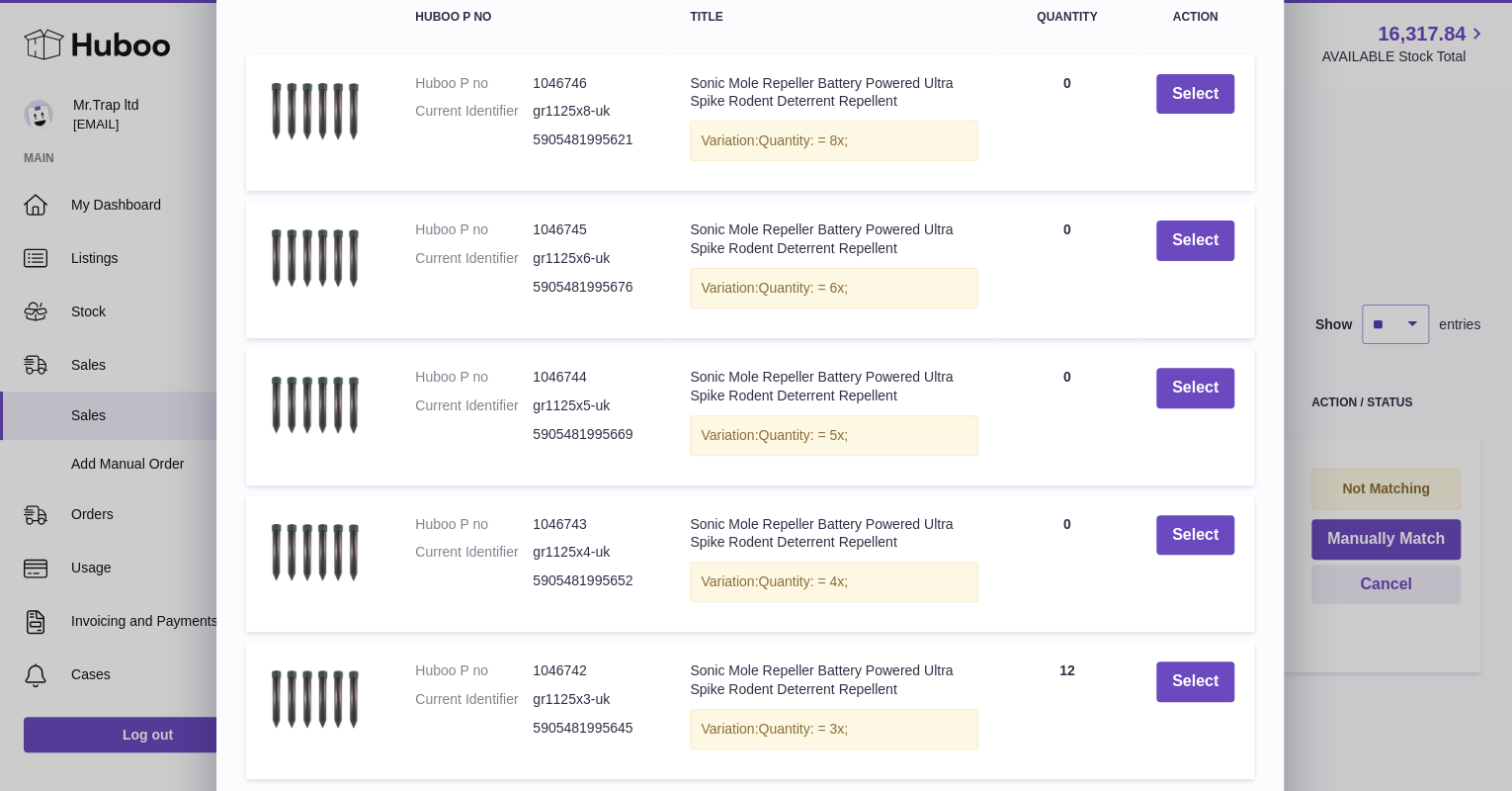 scroll, scrollTop: 300, scrollLeft: 0, axis: vertical 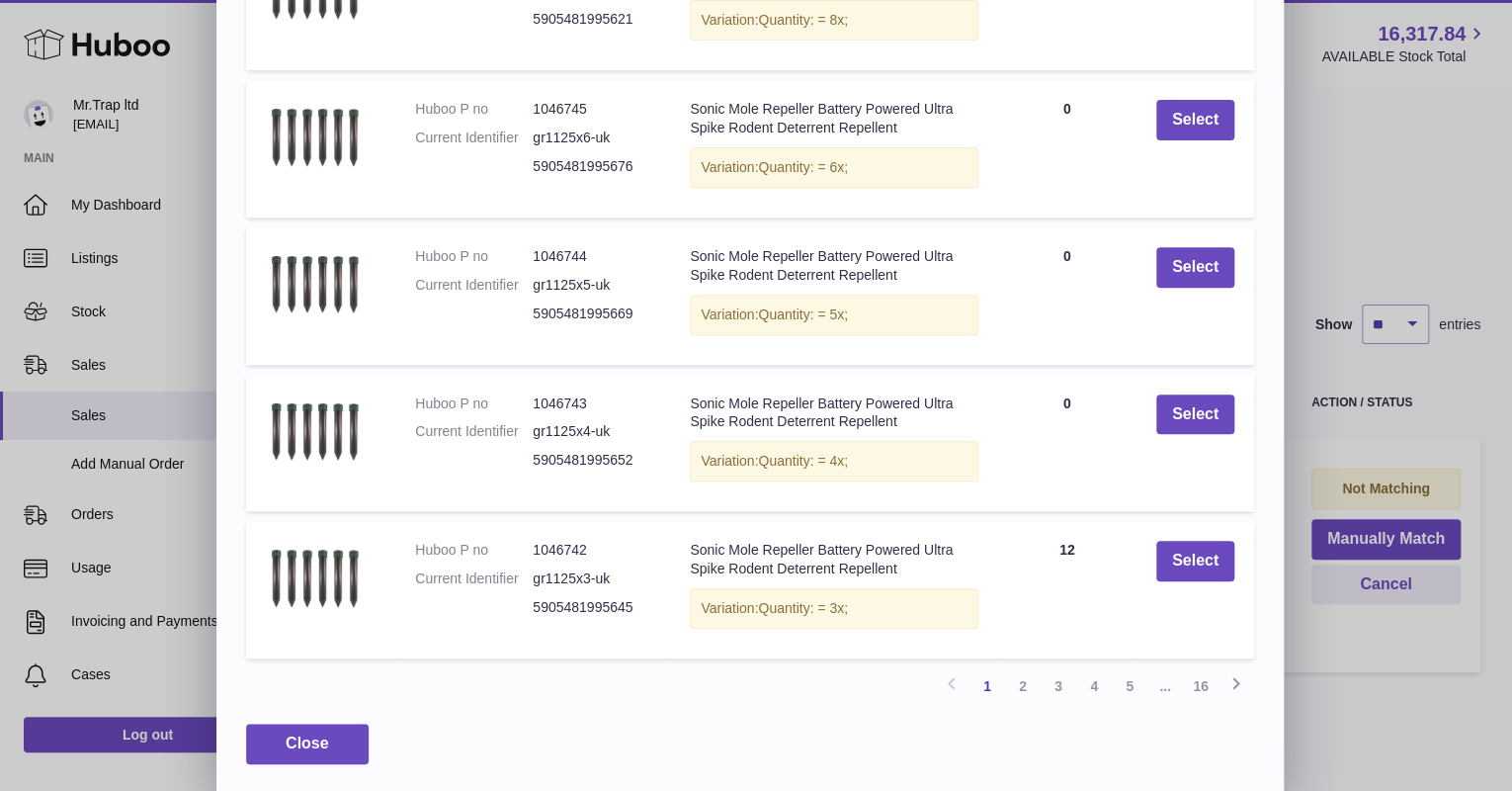 click on "2" at bounding box center (1023, 686) 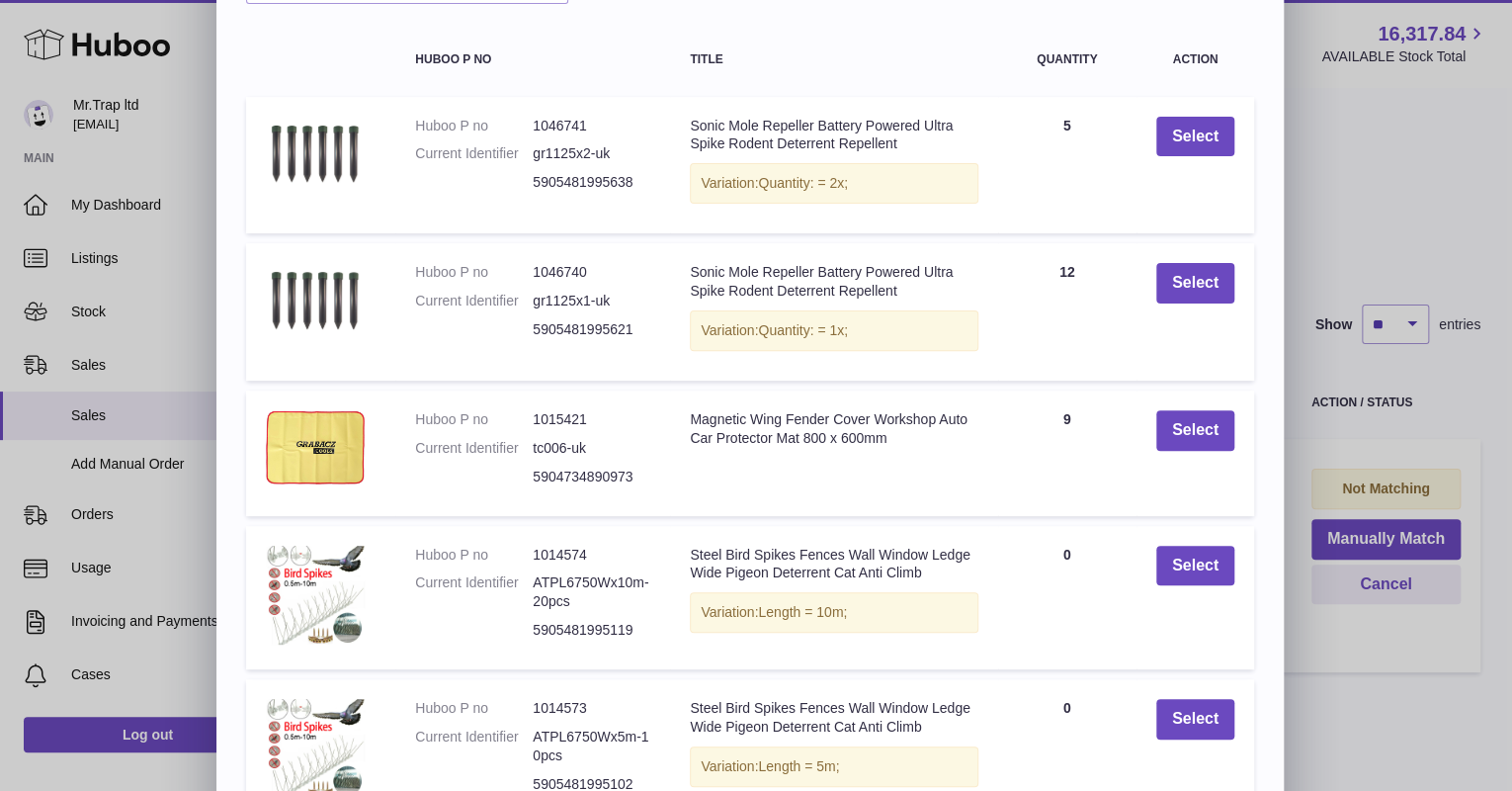 scroll, scrollTop: 303, scrollLeft: 0, axis: vertical 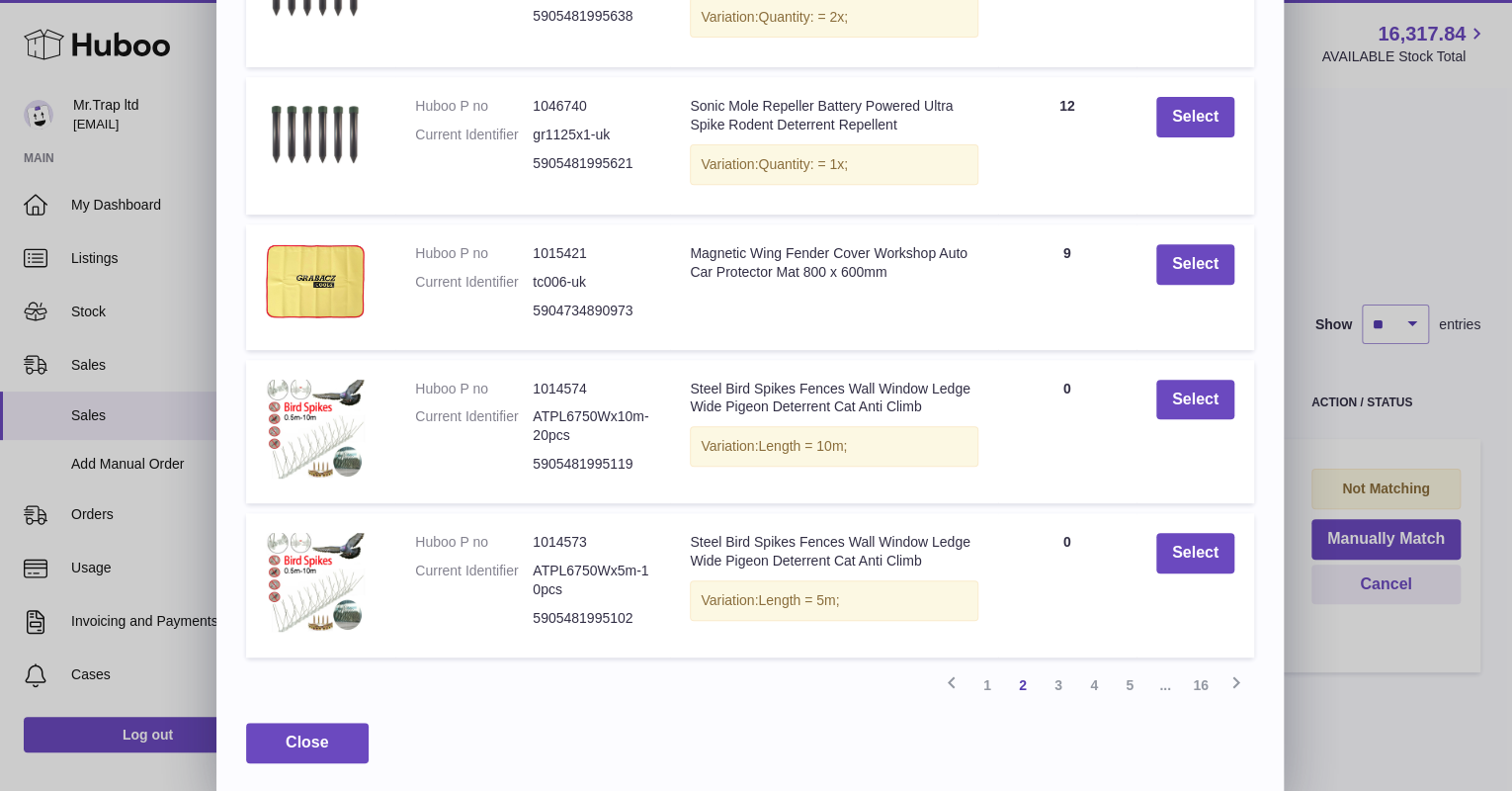 click on "3" at bounding box center [1058, 685] 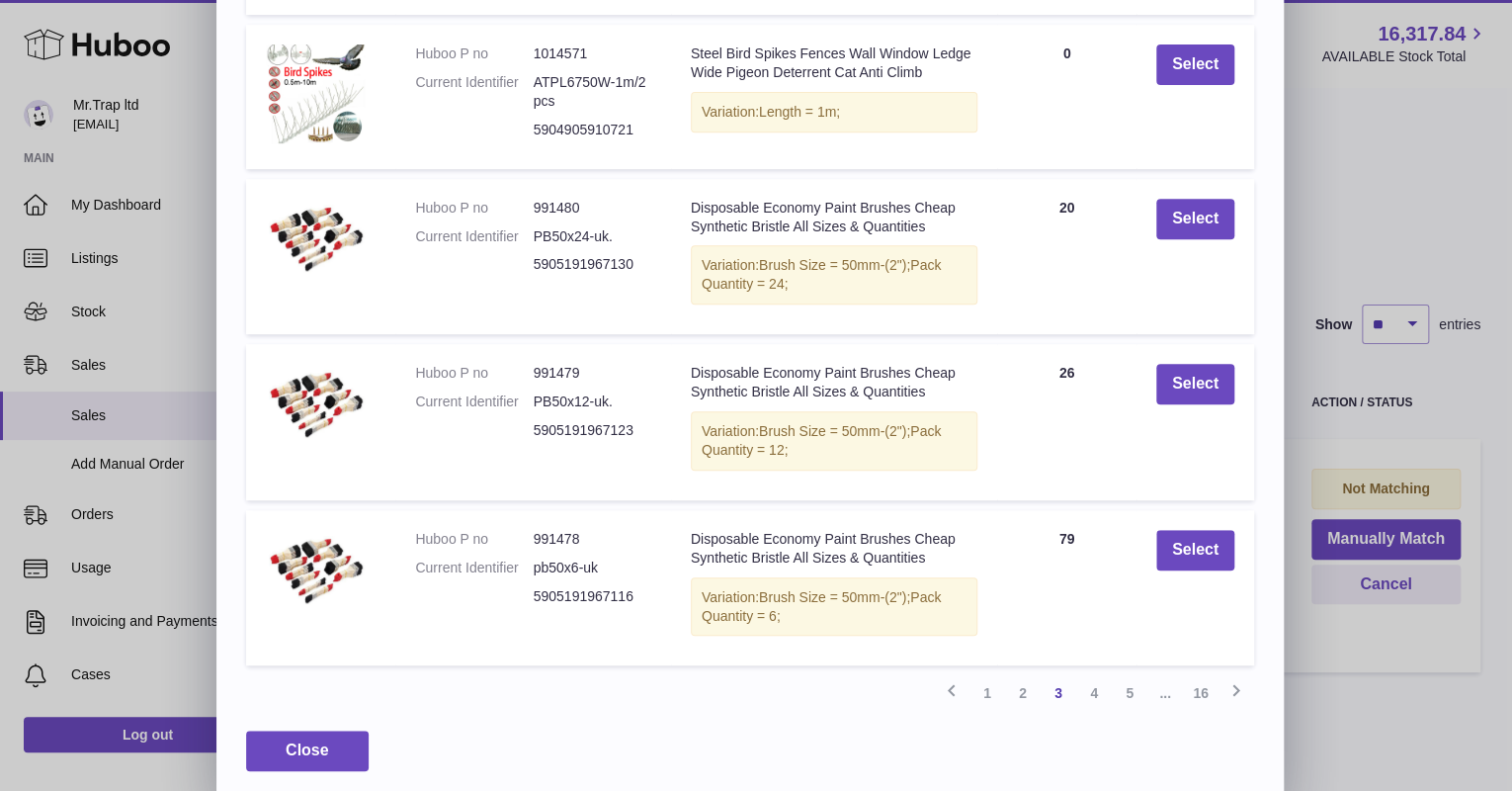 scroll, scrollTop: 370, scrollLeft: 0, axis: vertical 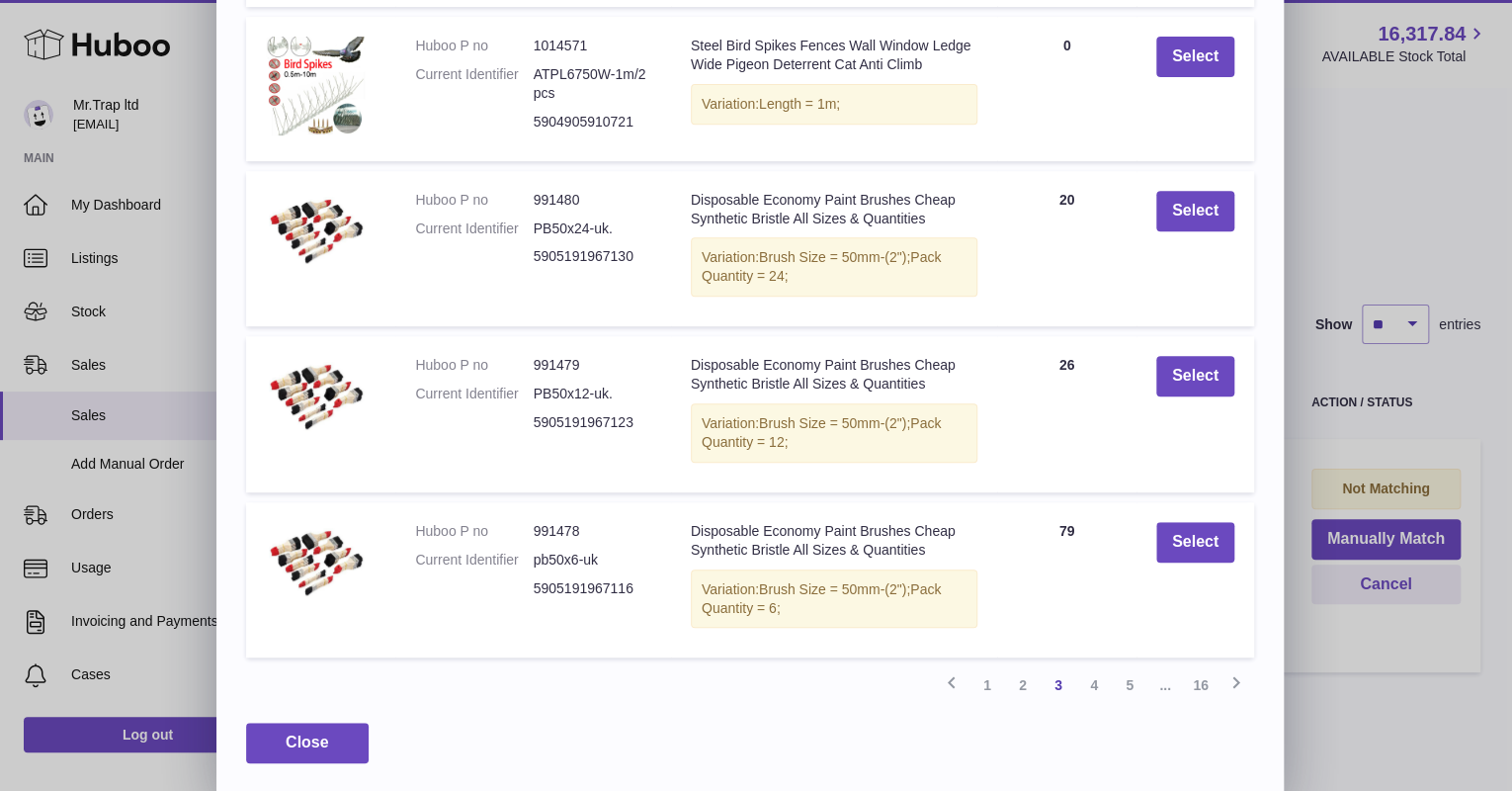 click on "4" at bounding box center [1094, 685] 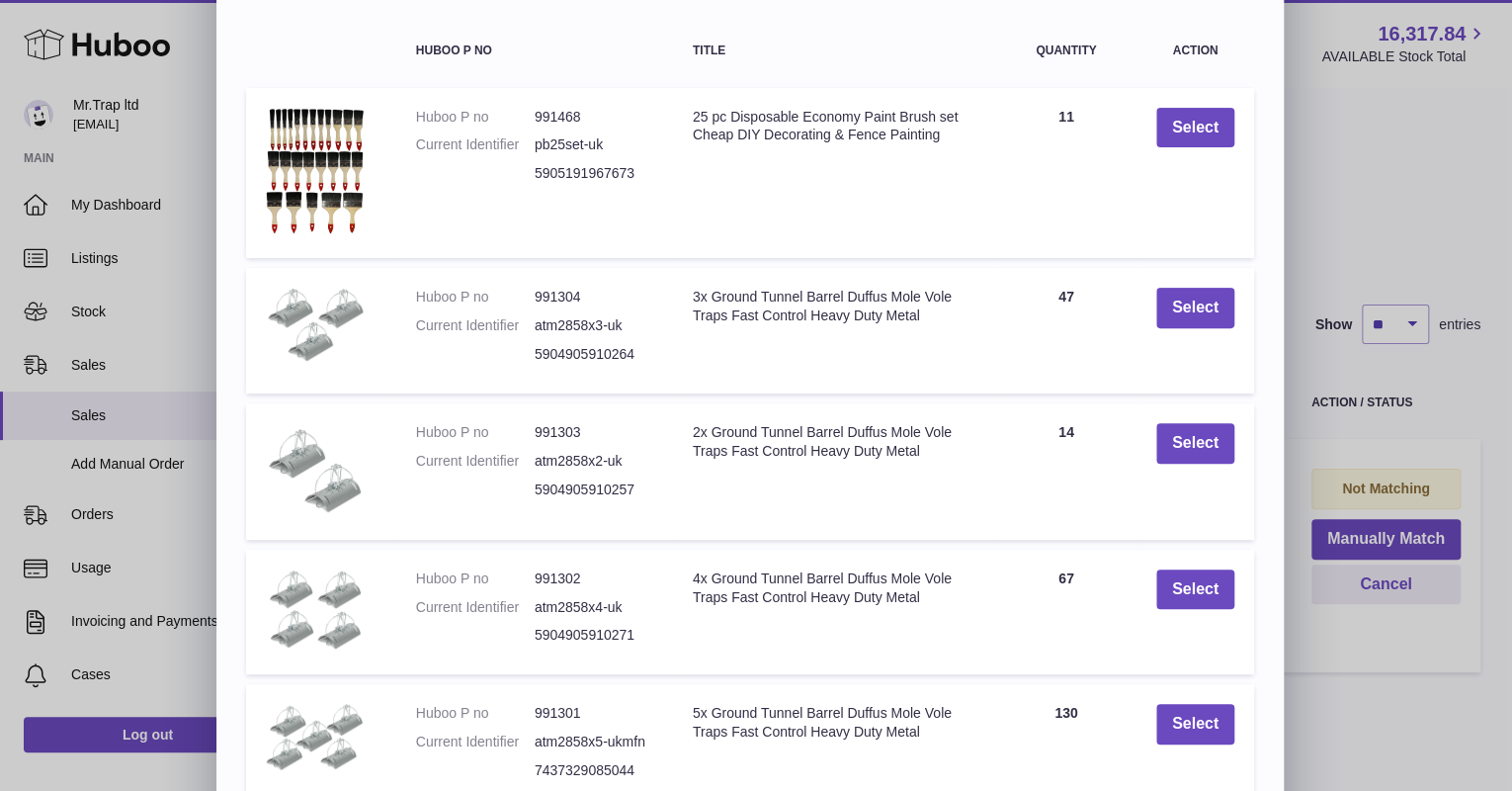 scroll, scrollTop: 300, scrollLeft: 0, axis: vertical 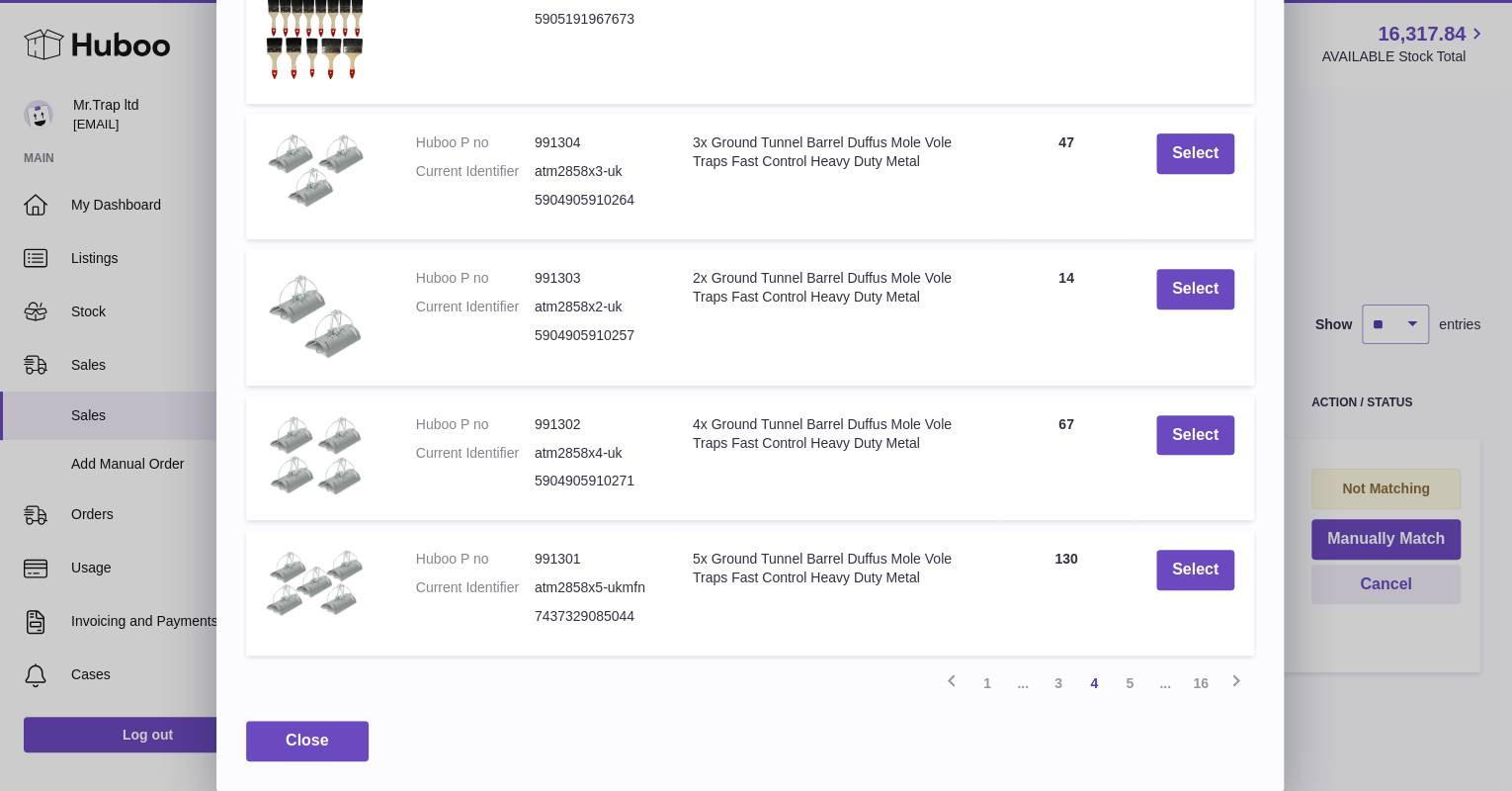 click on "5" at bounding box center [1130, 683] 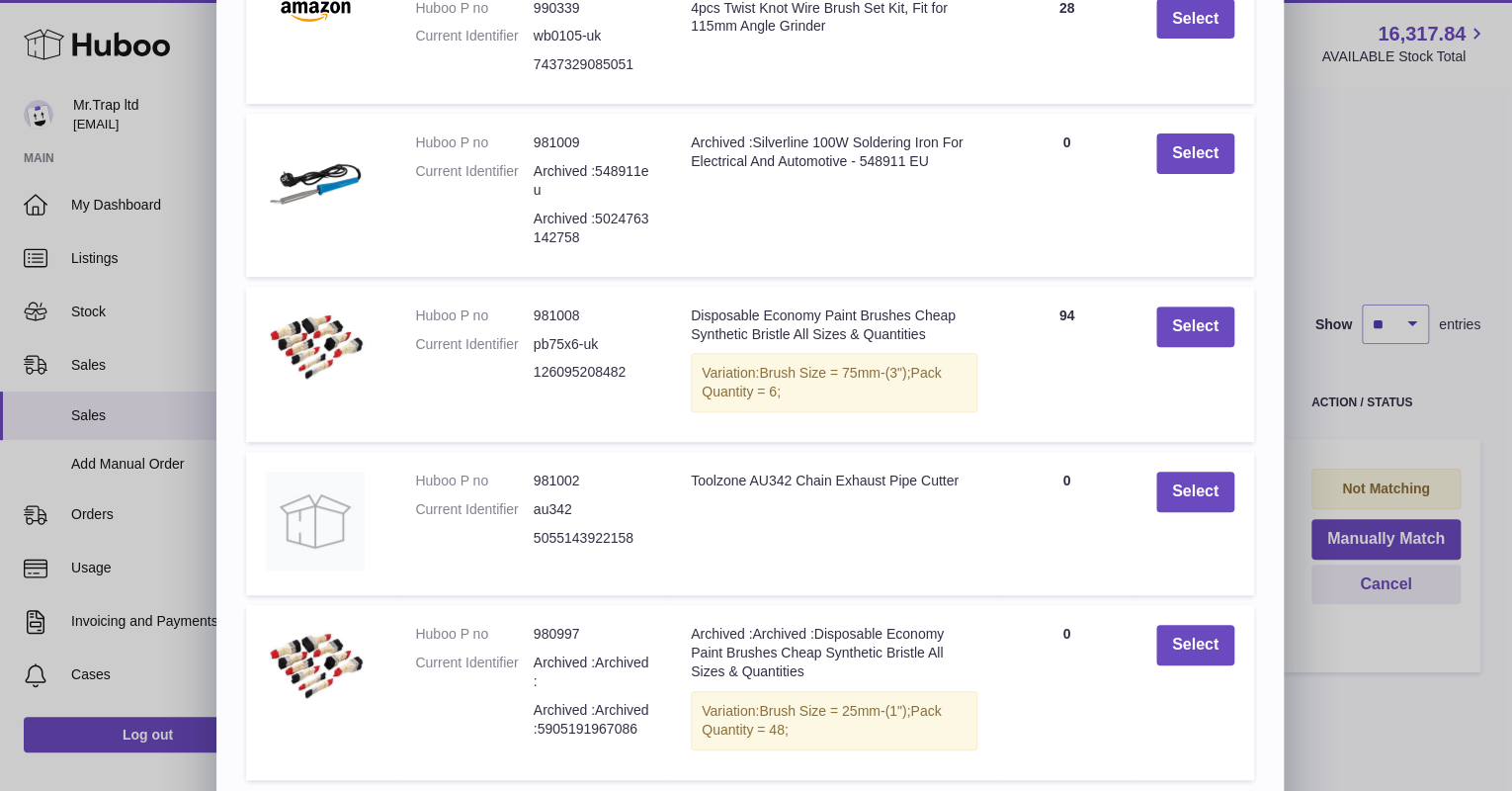 scroll, scrollTop: 377, scrollLeft: 0, axis: vertical 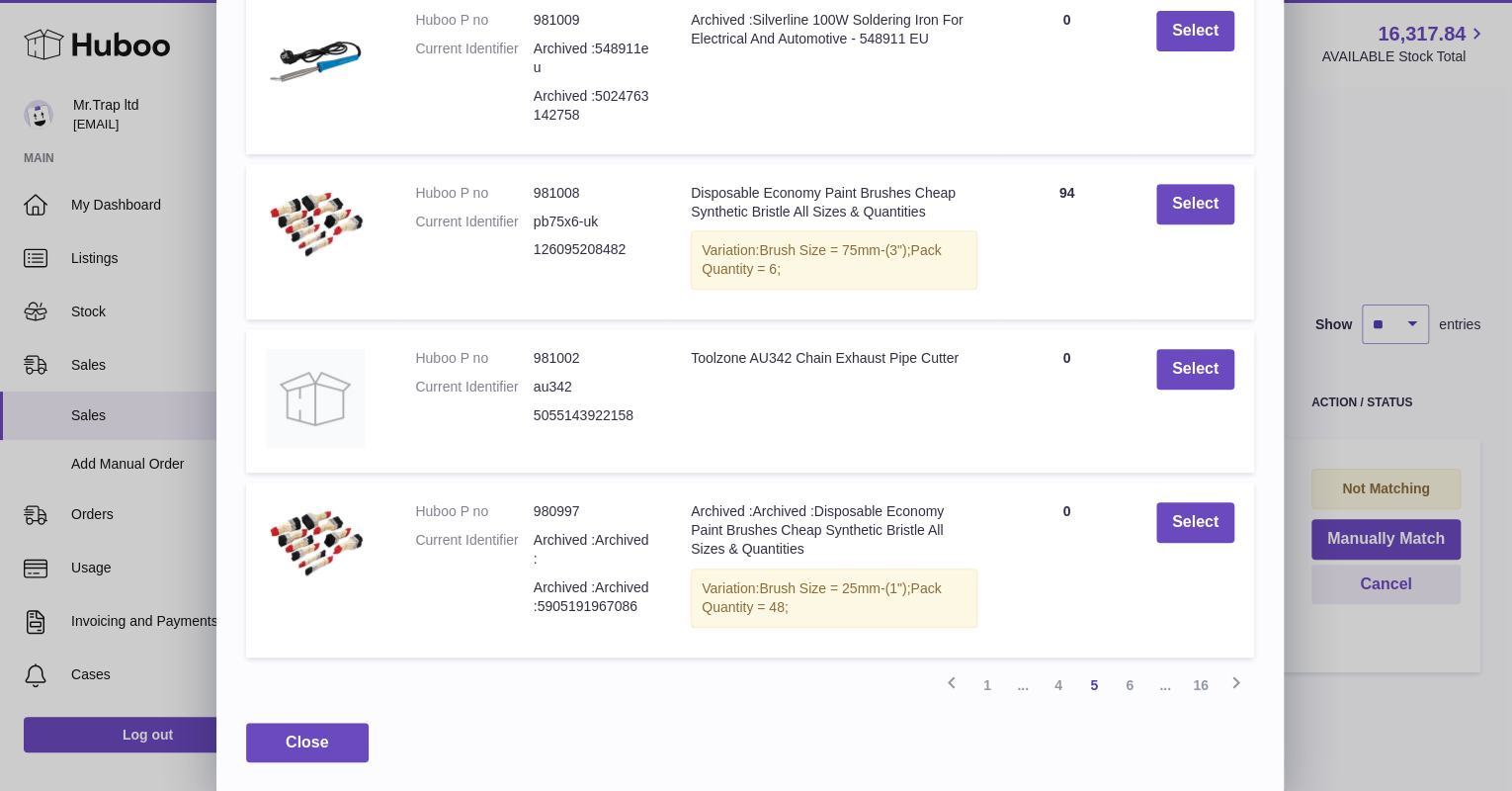 click on "6" at bounding box center [1130, 685] 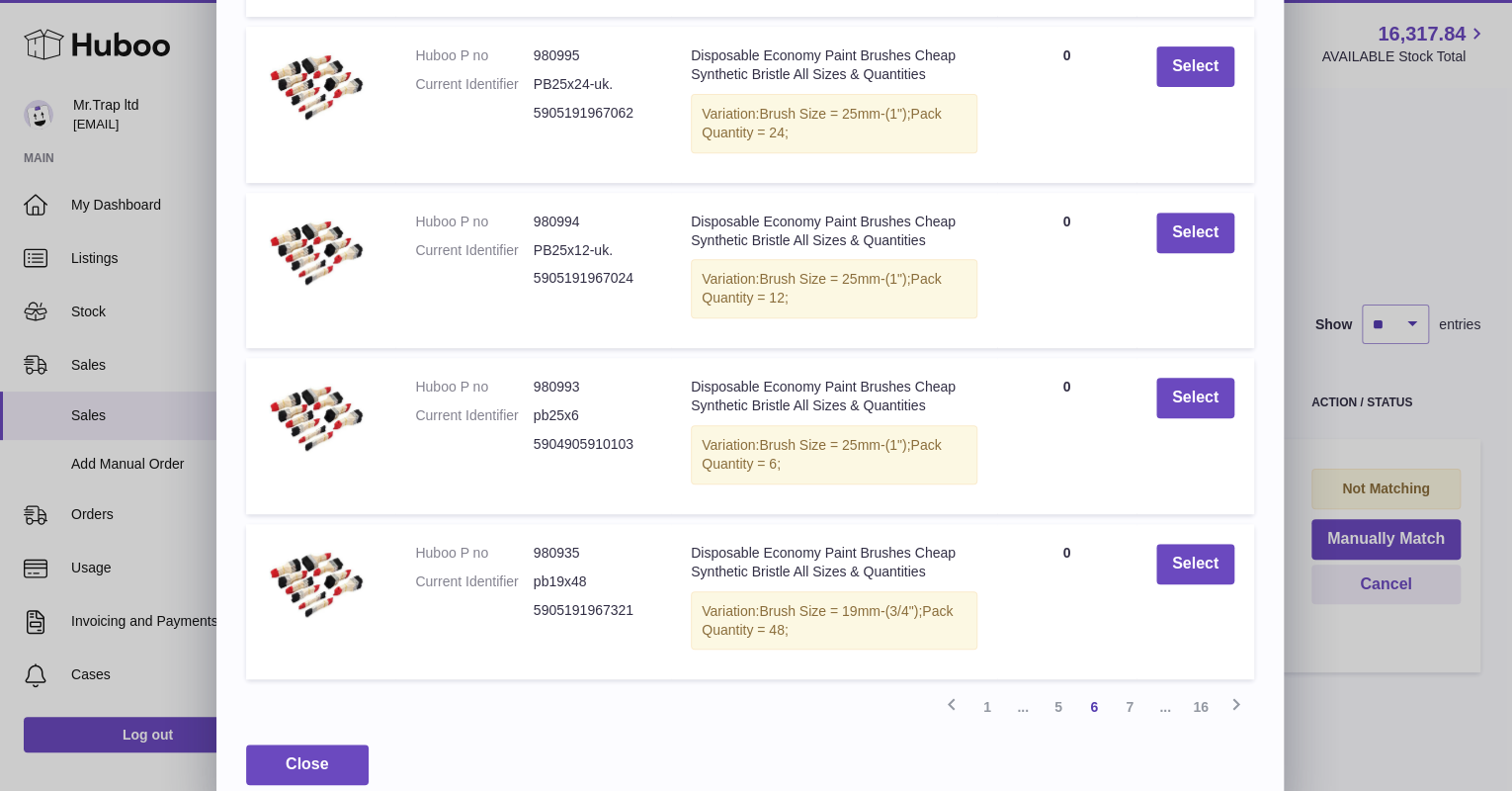 scroll, scrollTop: 393, scrollLeft: 0, axis: vertical 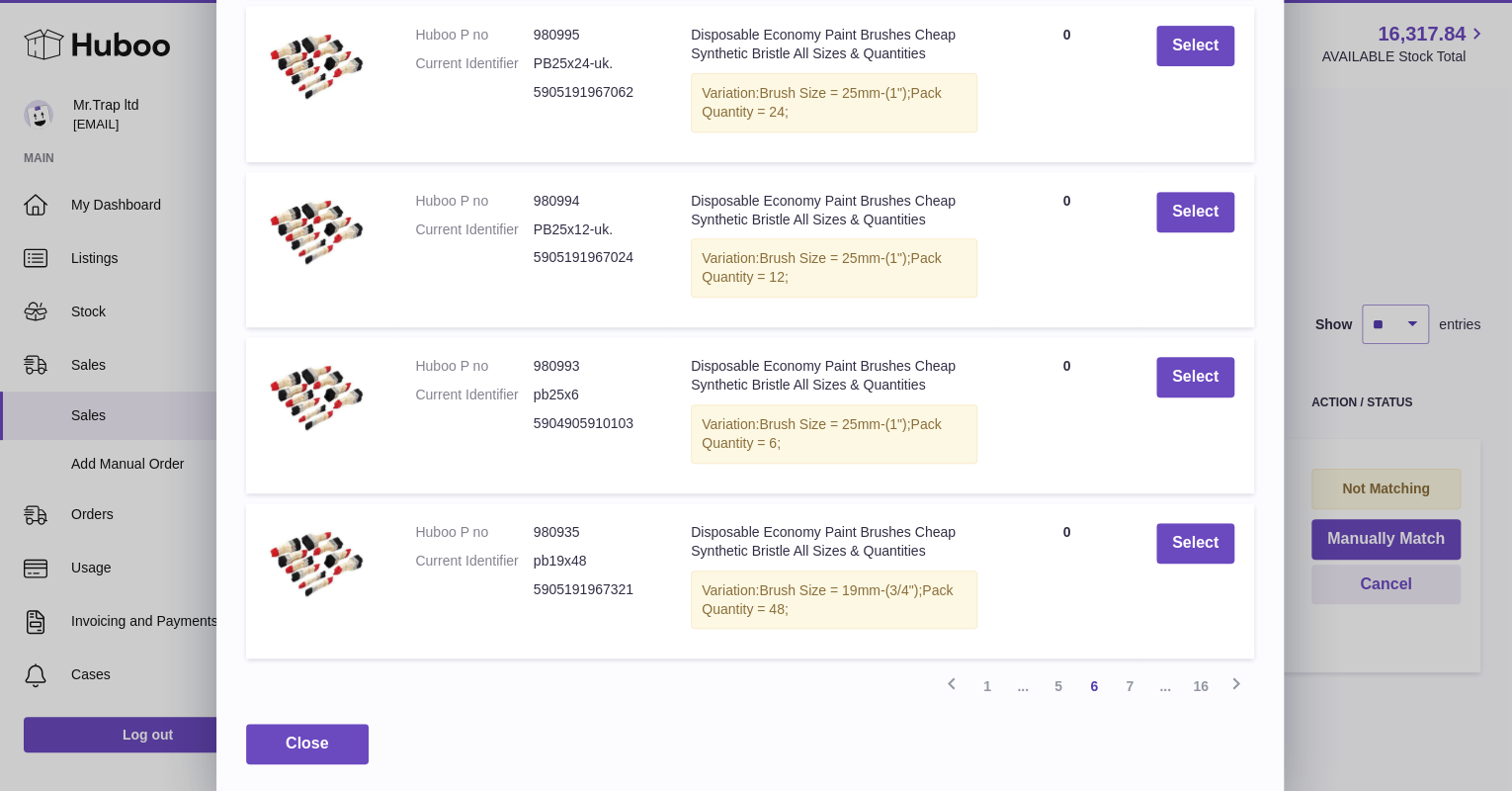 click on "7" at bounding box center [1130, 686] 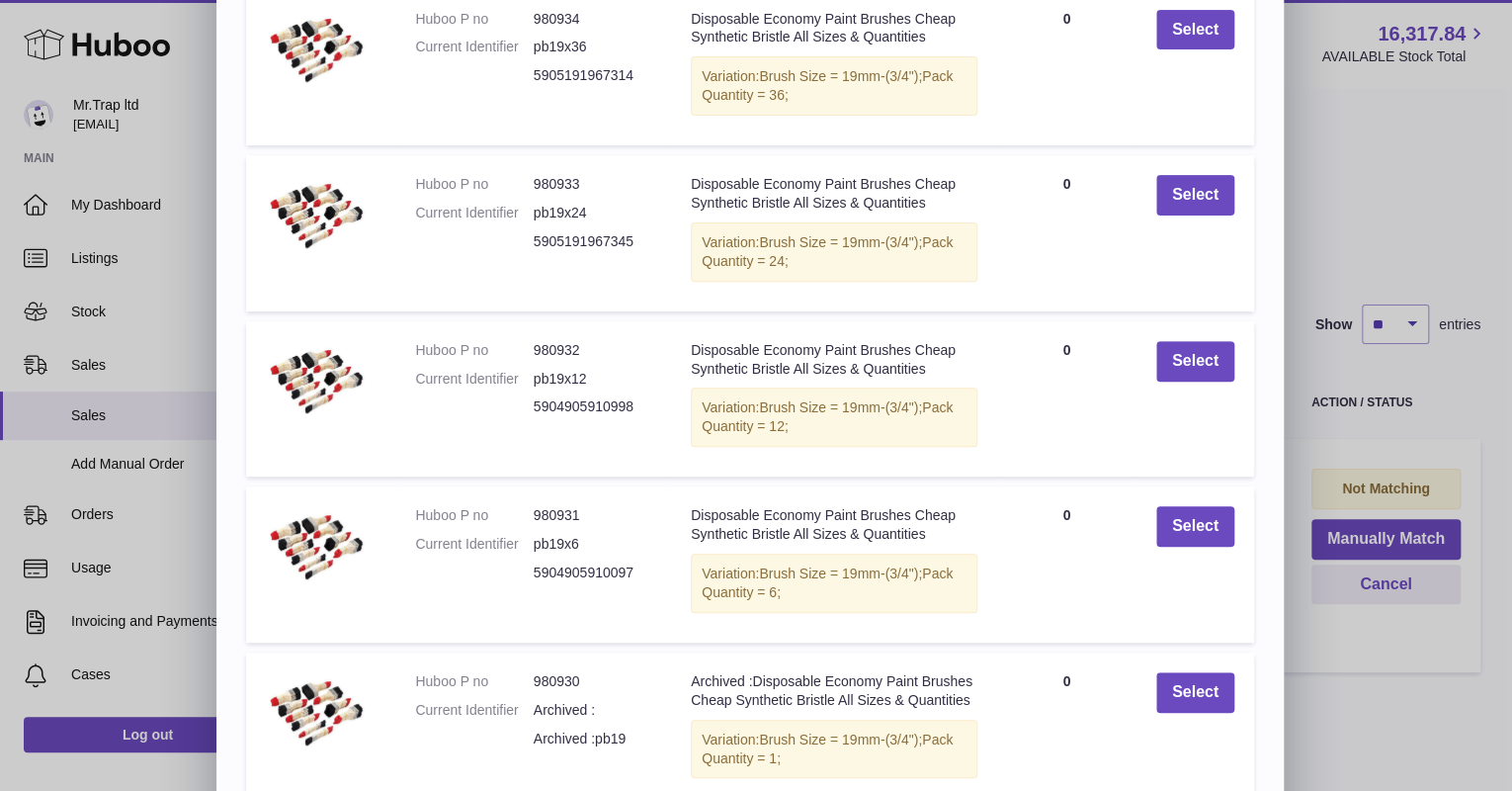 scroll, scrollTop: 393, scrollLeft: 0, axis: vertical 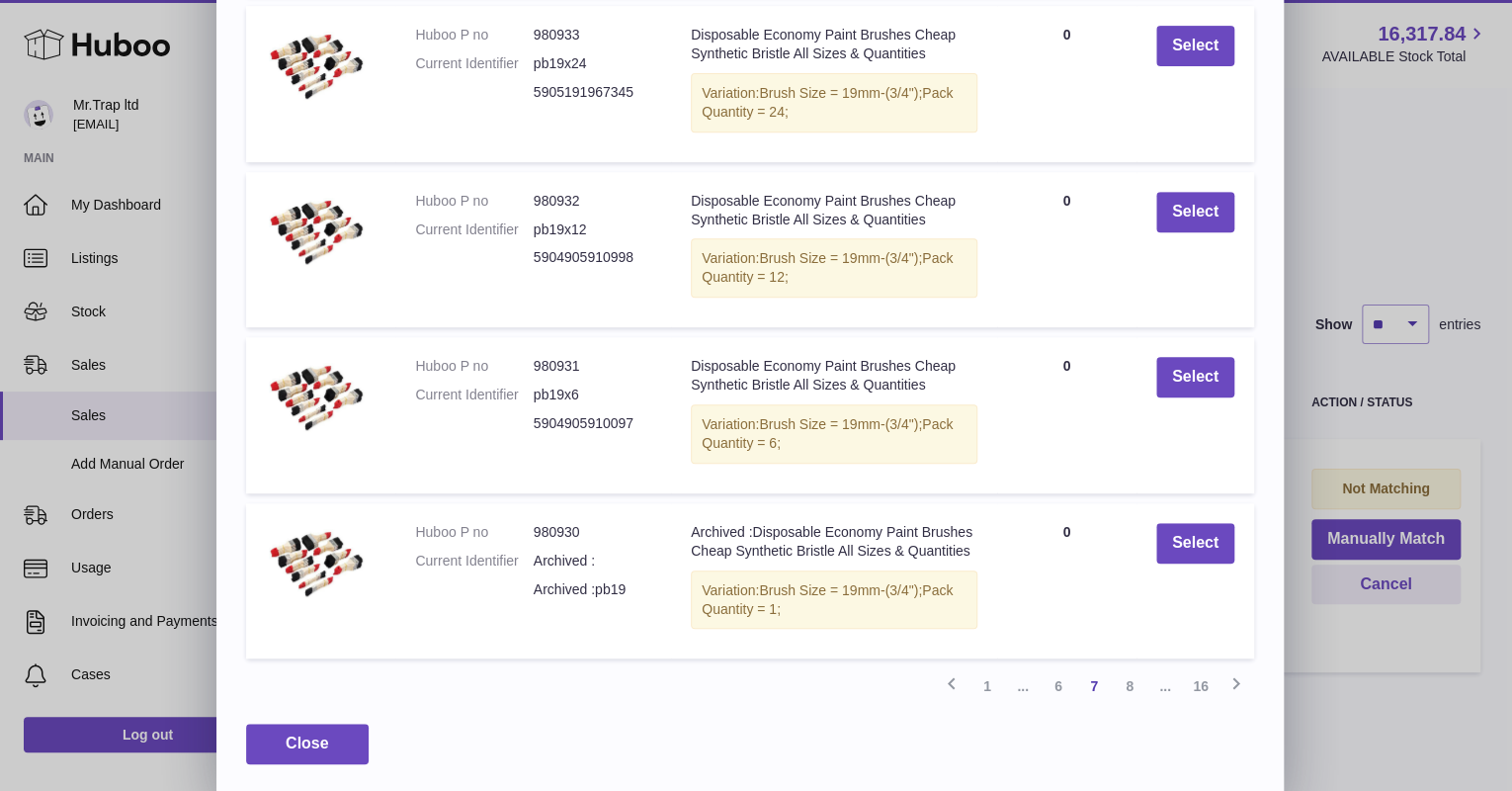 click on "8" at bounding box center (1130, 686) 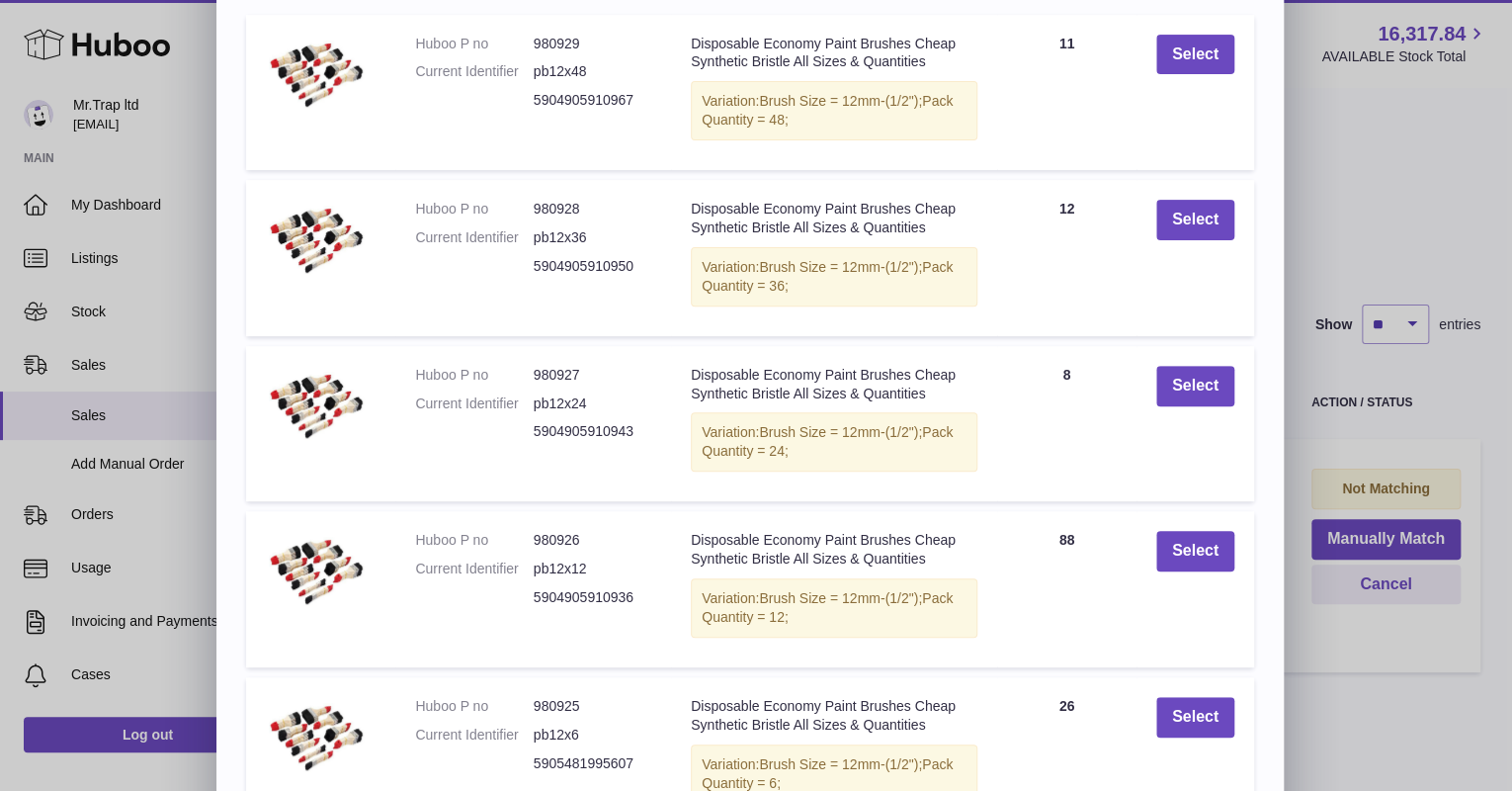scroll, scrollTop: 393, scrollLeft: 0, axis: vertical 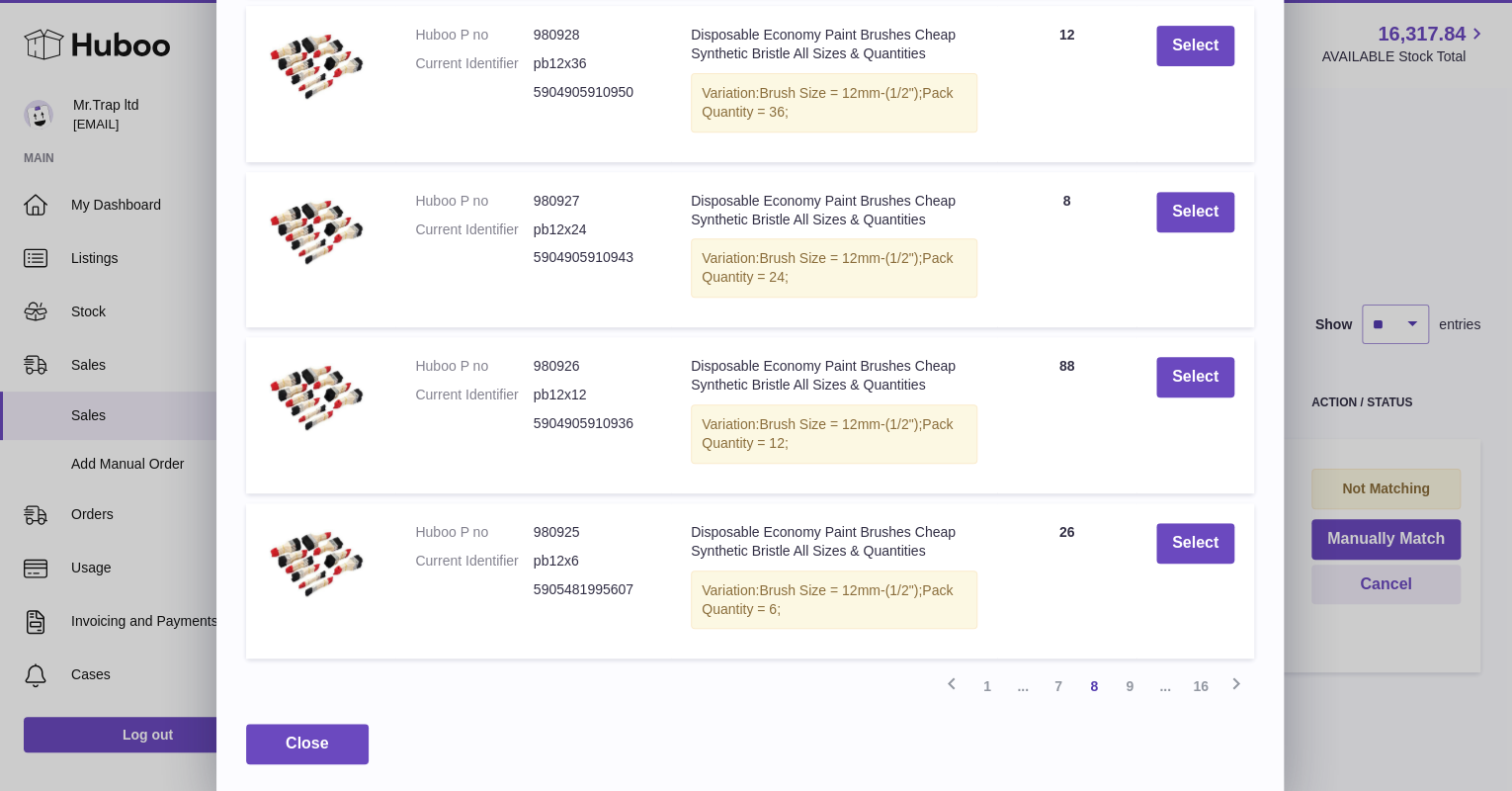 click on "9" at bounding box center (1130, 686) 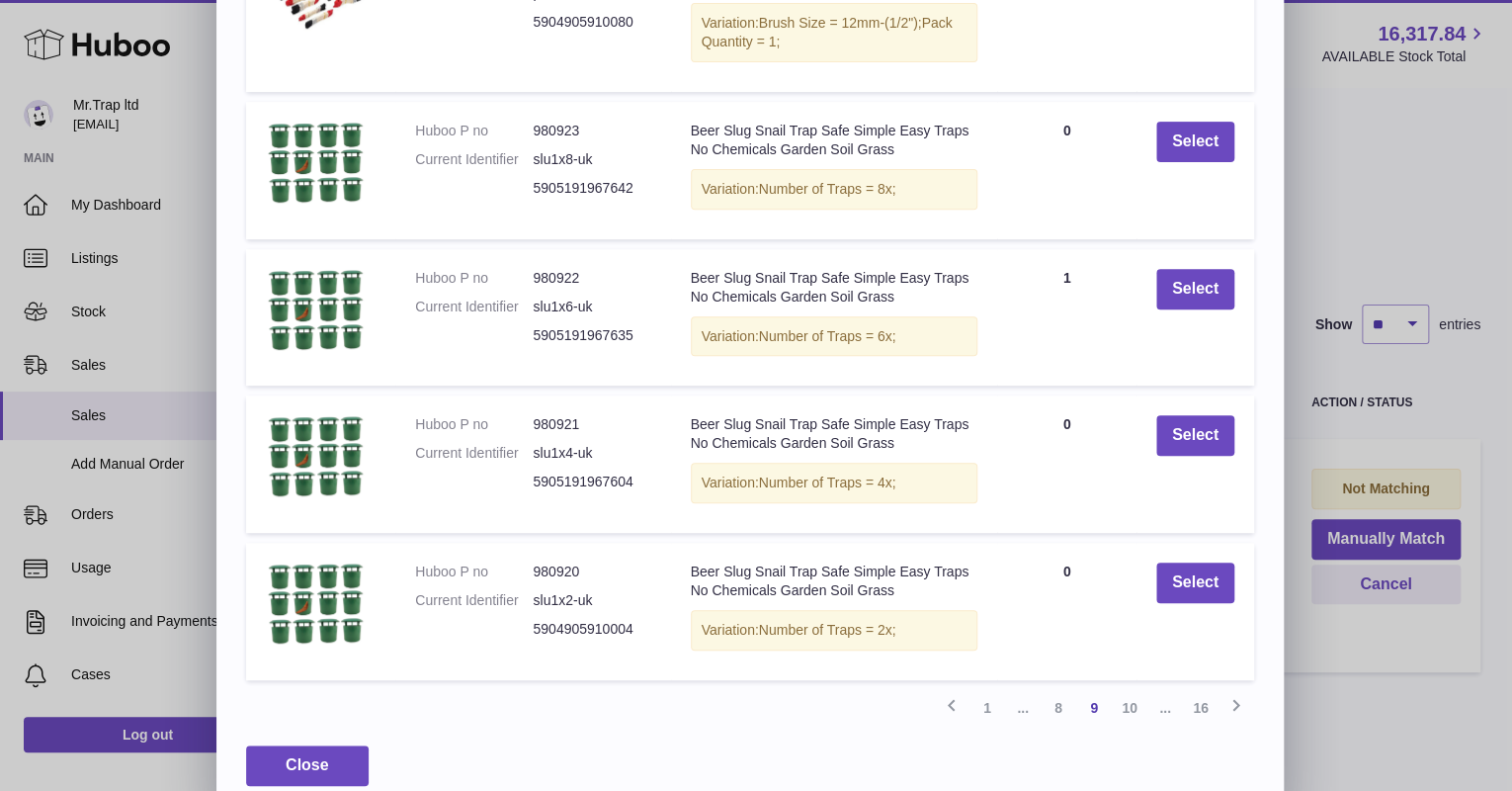 scroll 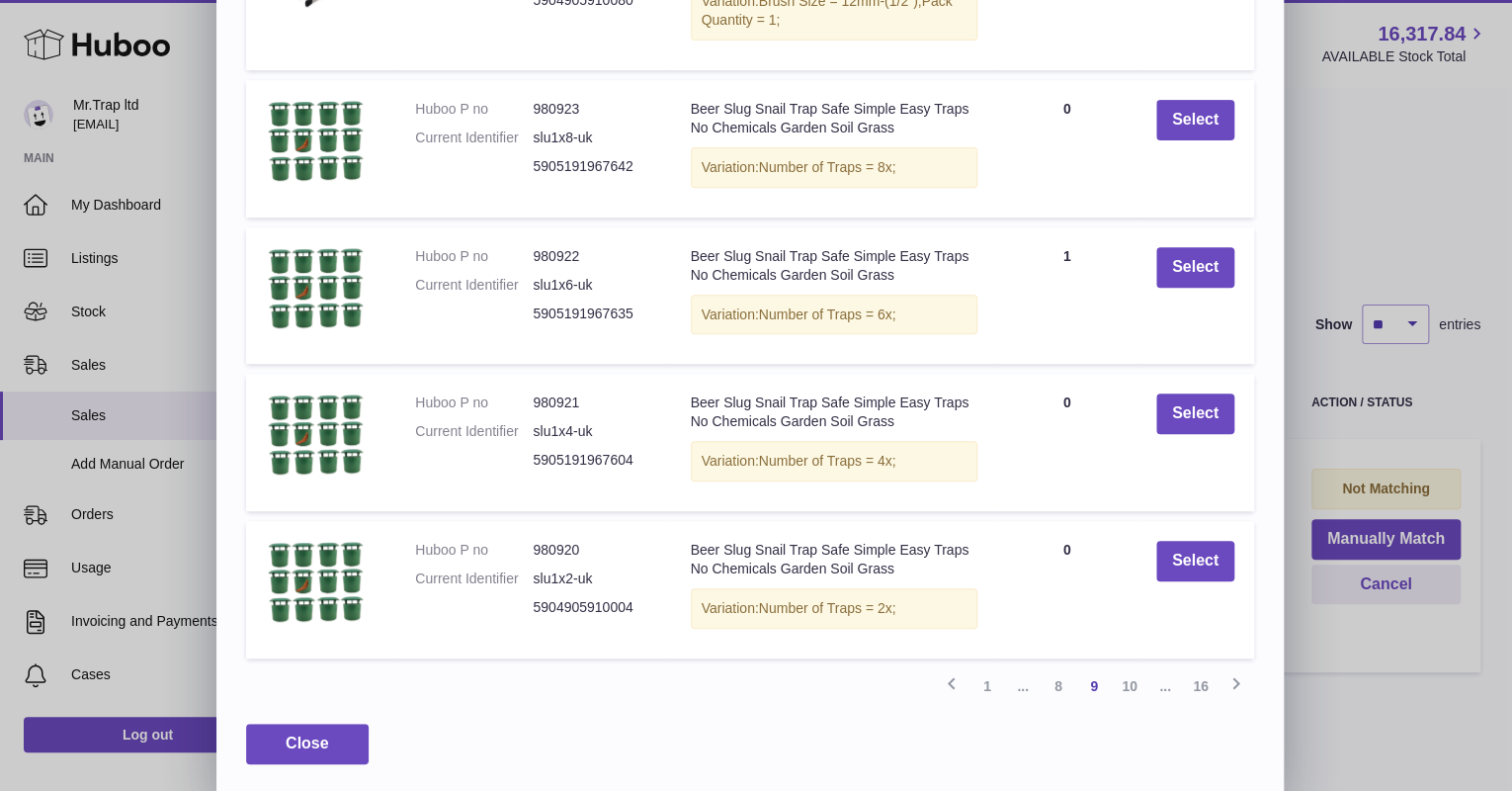 click on "10" at bounding box center (1130, 686) 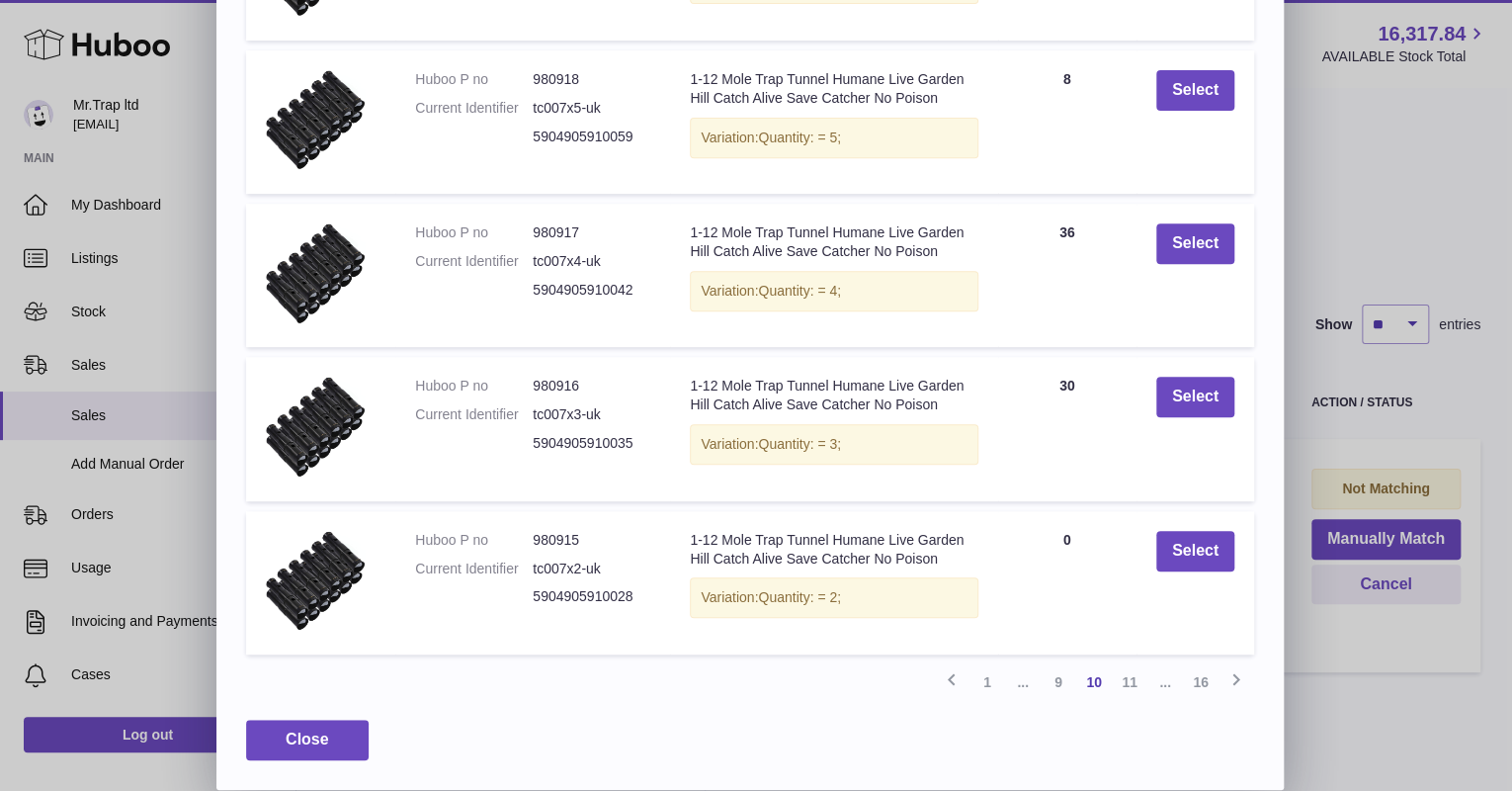 click on "11" at bounding box center [1130, 682] 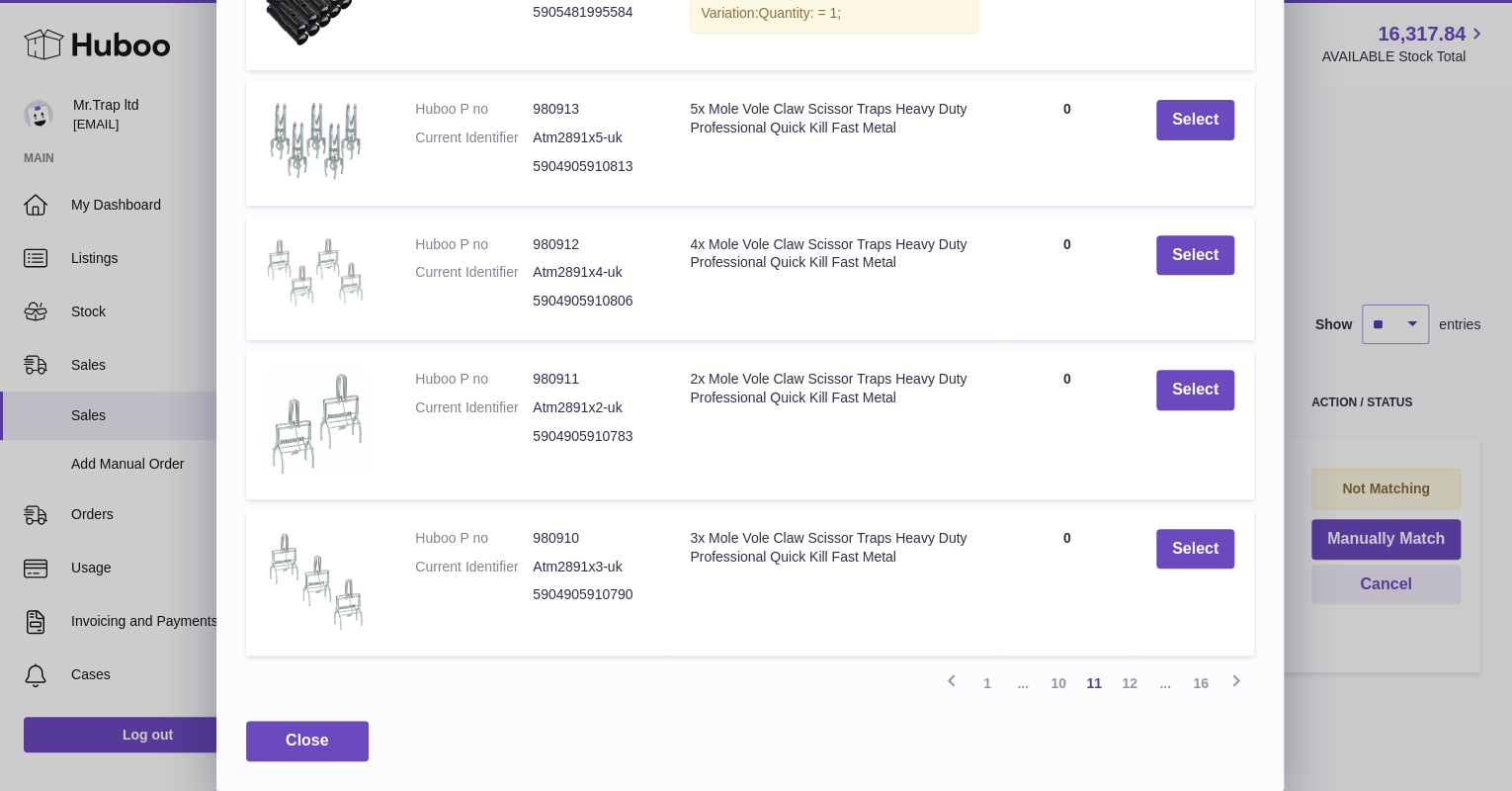 click on "12" at bounding box center [1130, 683] 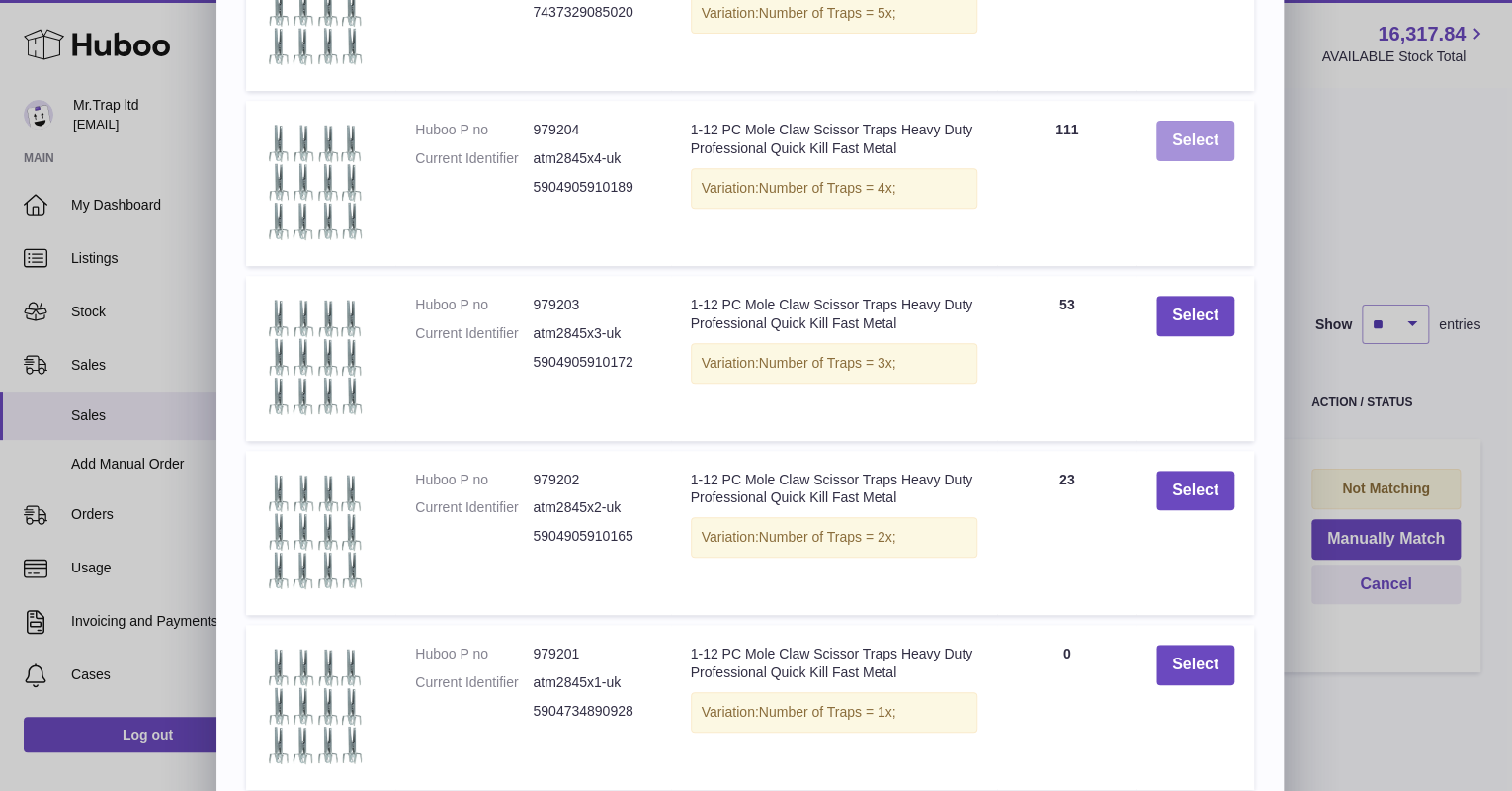 click on "Select" at bounding box center [1195, 140] 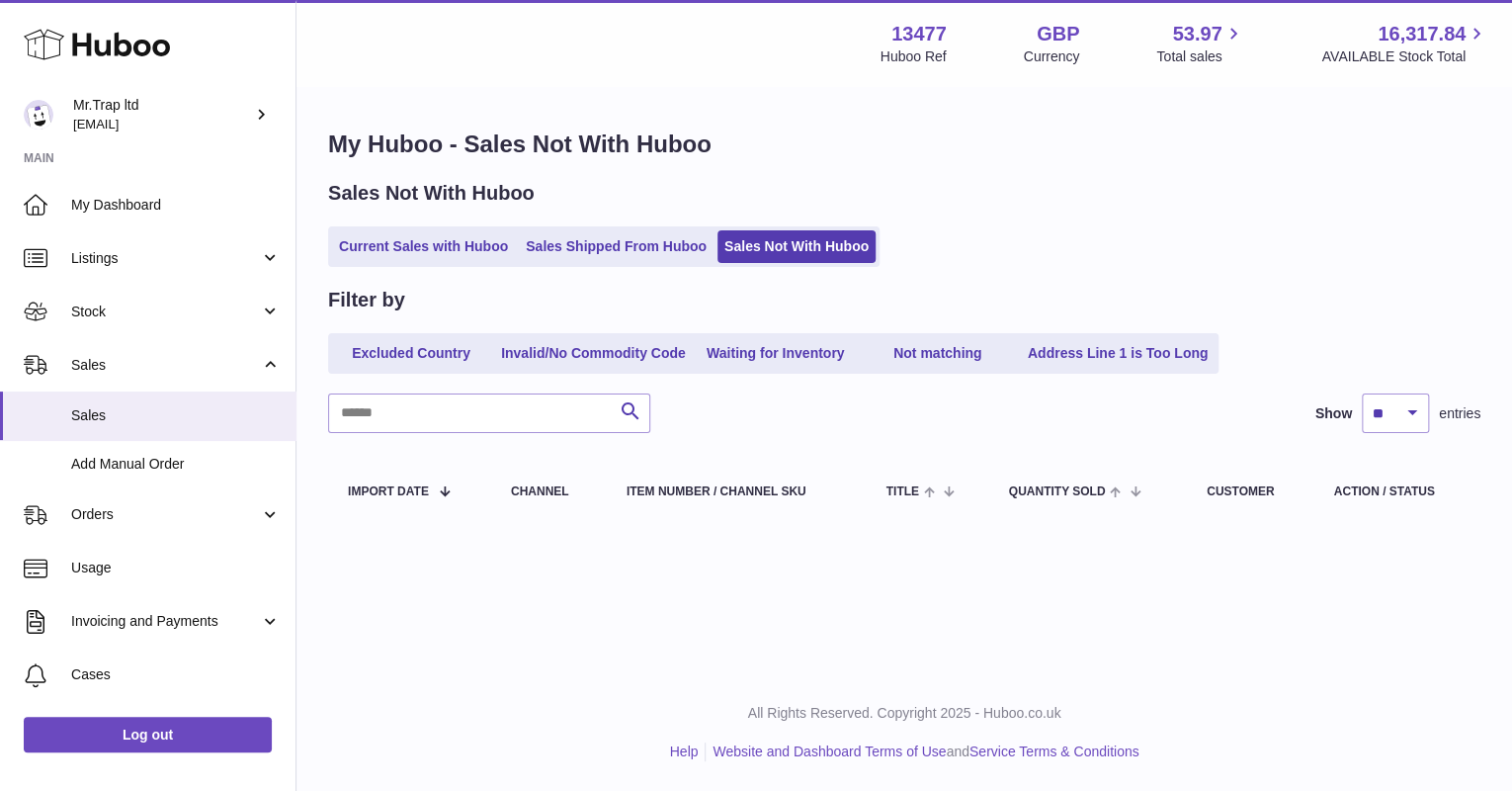 click on "Current Sales with Huboo" at bounding box center (423, 246) 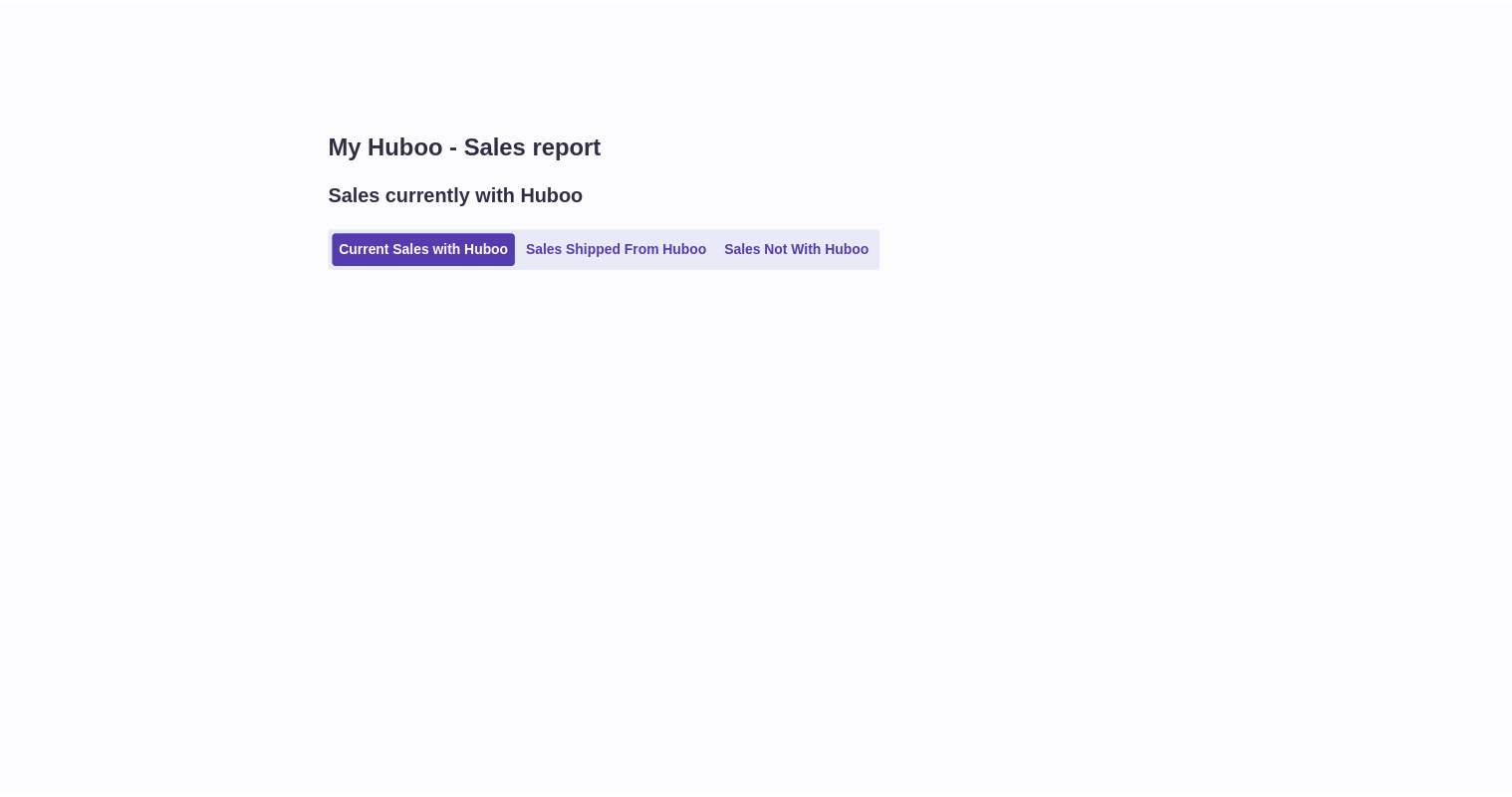 scroll, scrollTop: 0, scrollLeft: 0, axis: both 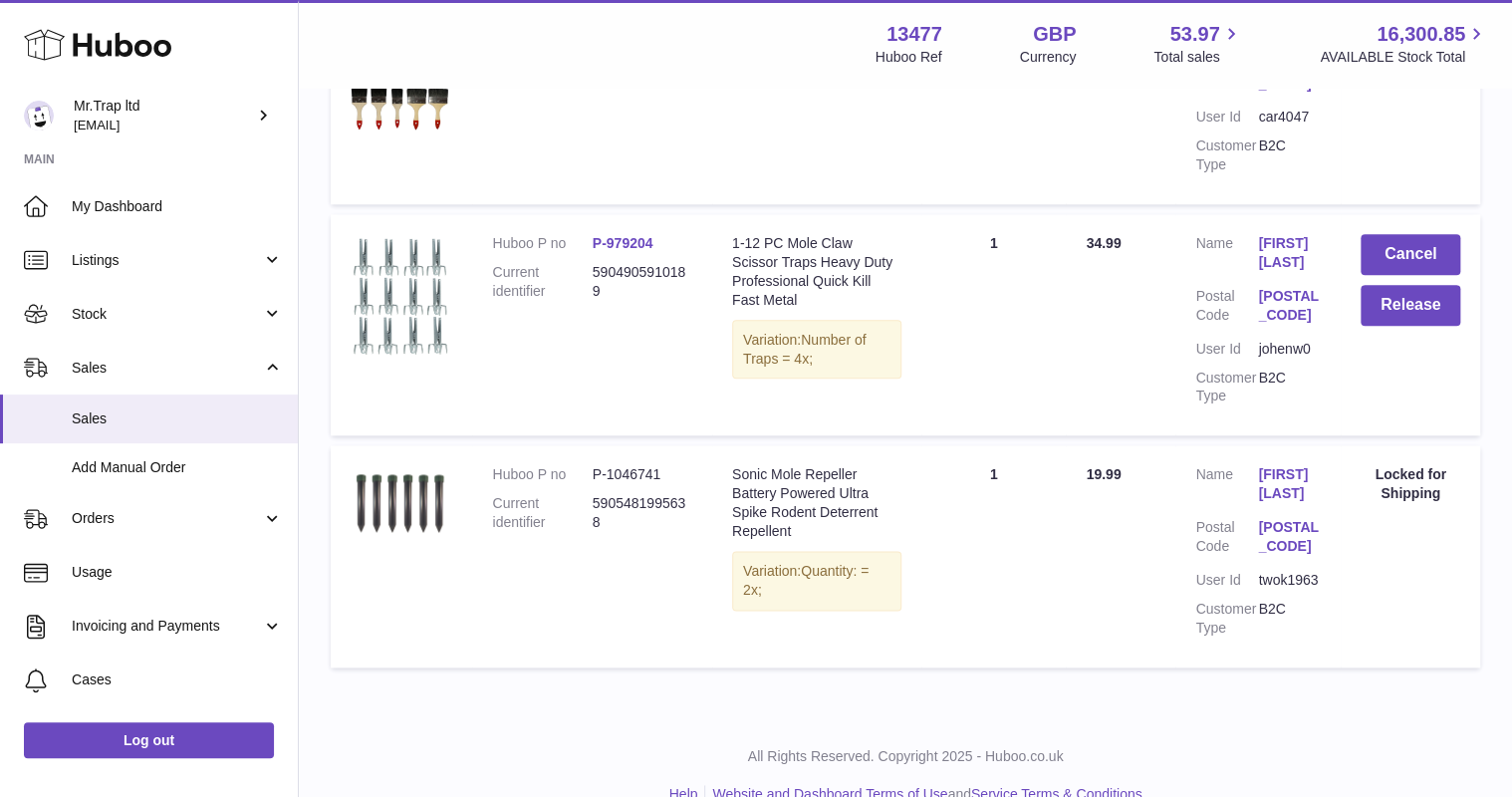 click on "P-979204" at bounding box center (623, 243) 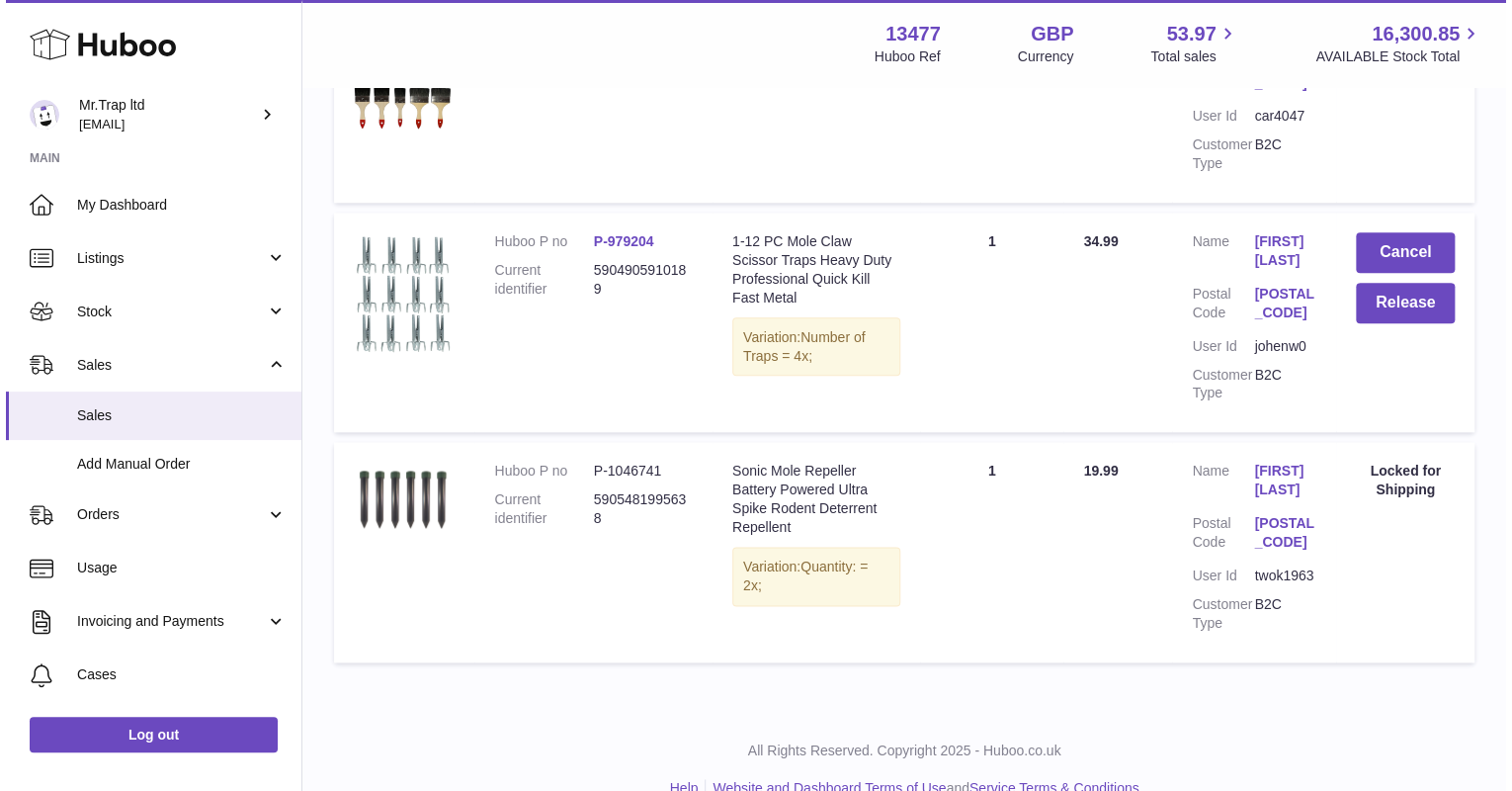 scroll, scrollTop: 964, scrollLeft: 0, axis: vertical 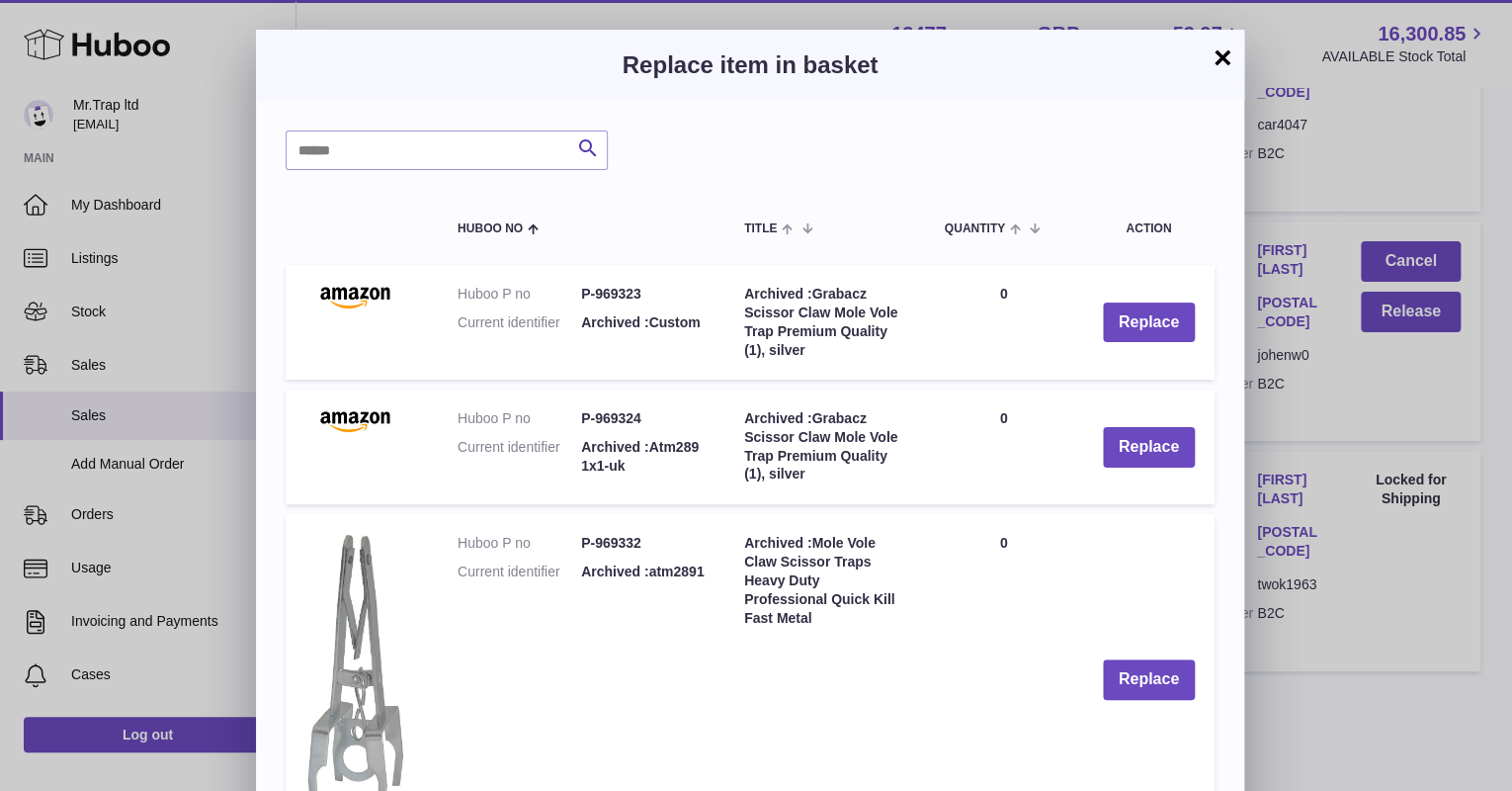 click on "×" at bounding box center (1222, 57) 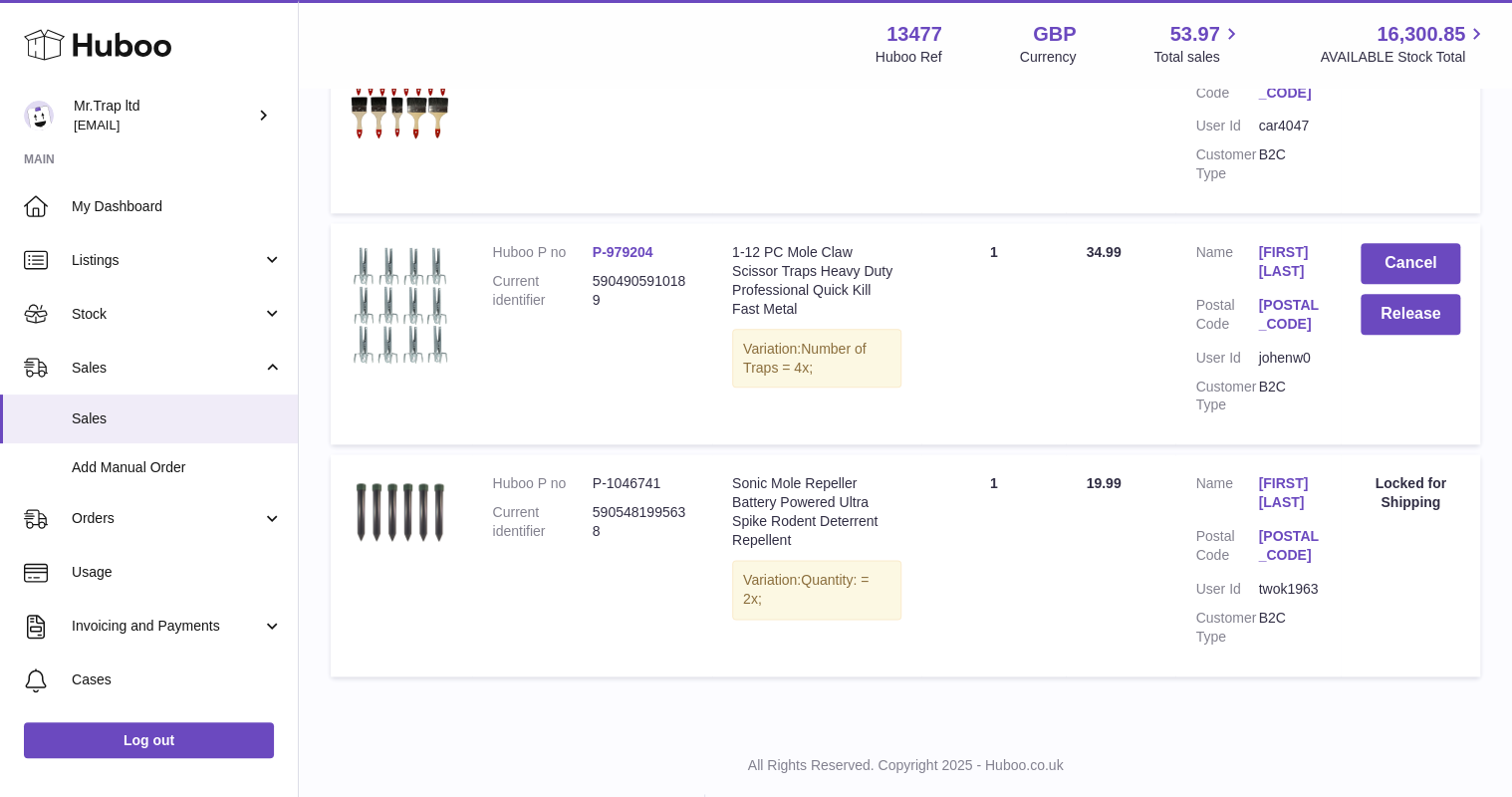 click on "P-979204" at bounding box center [623, 252] 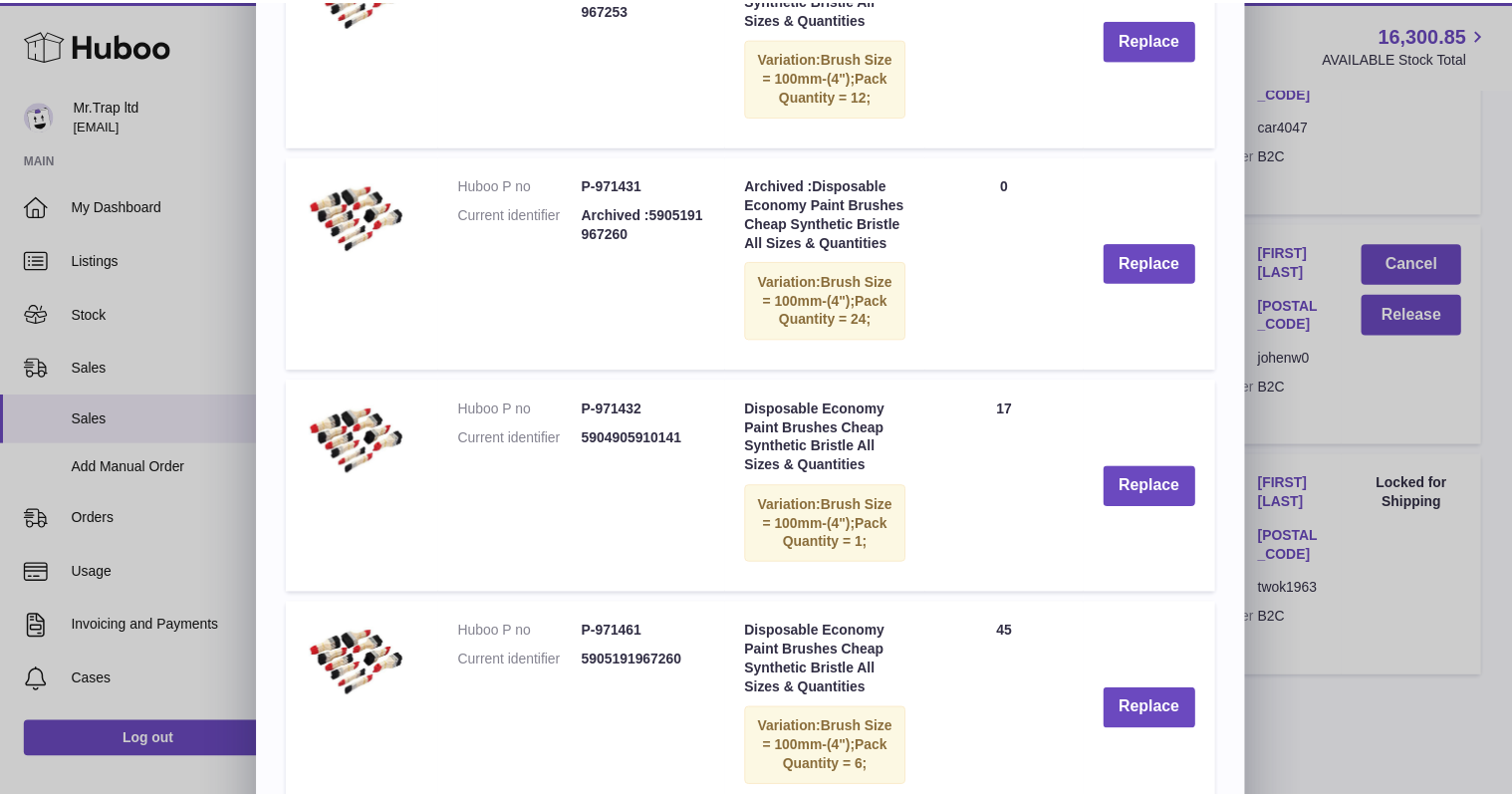 scroll, scrollTop: 1850, scrollLeft: 0, axis: vertical 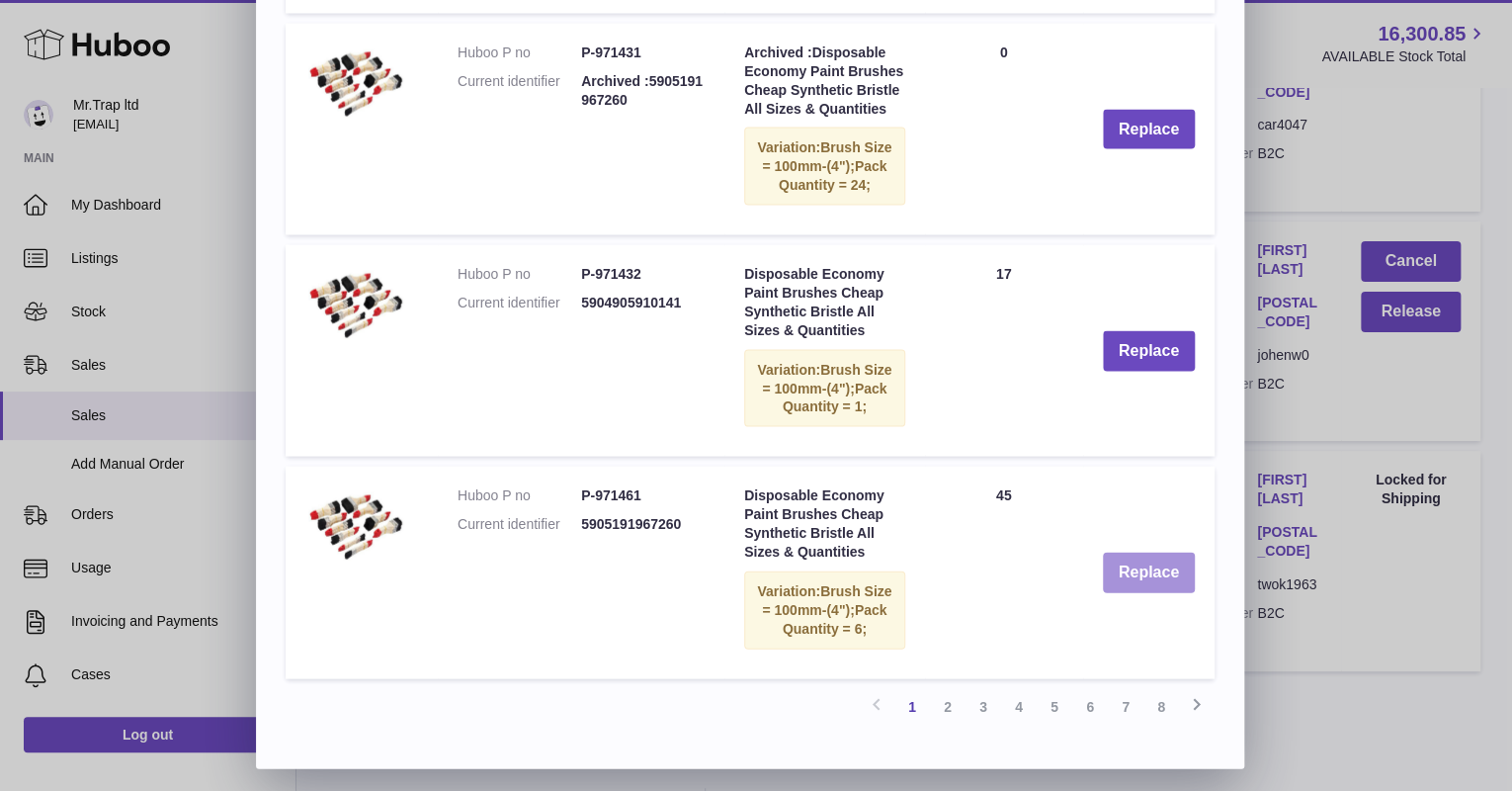 click on "Replace" at bounding box center [1148, 571] 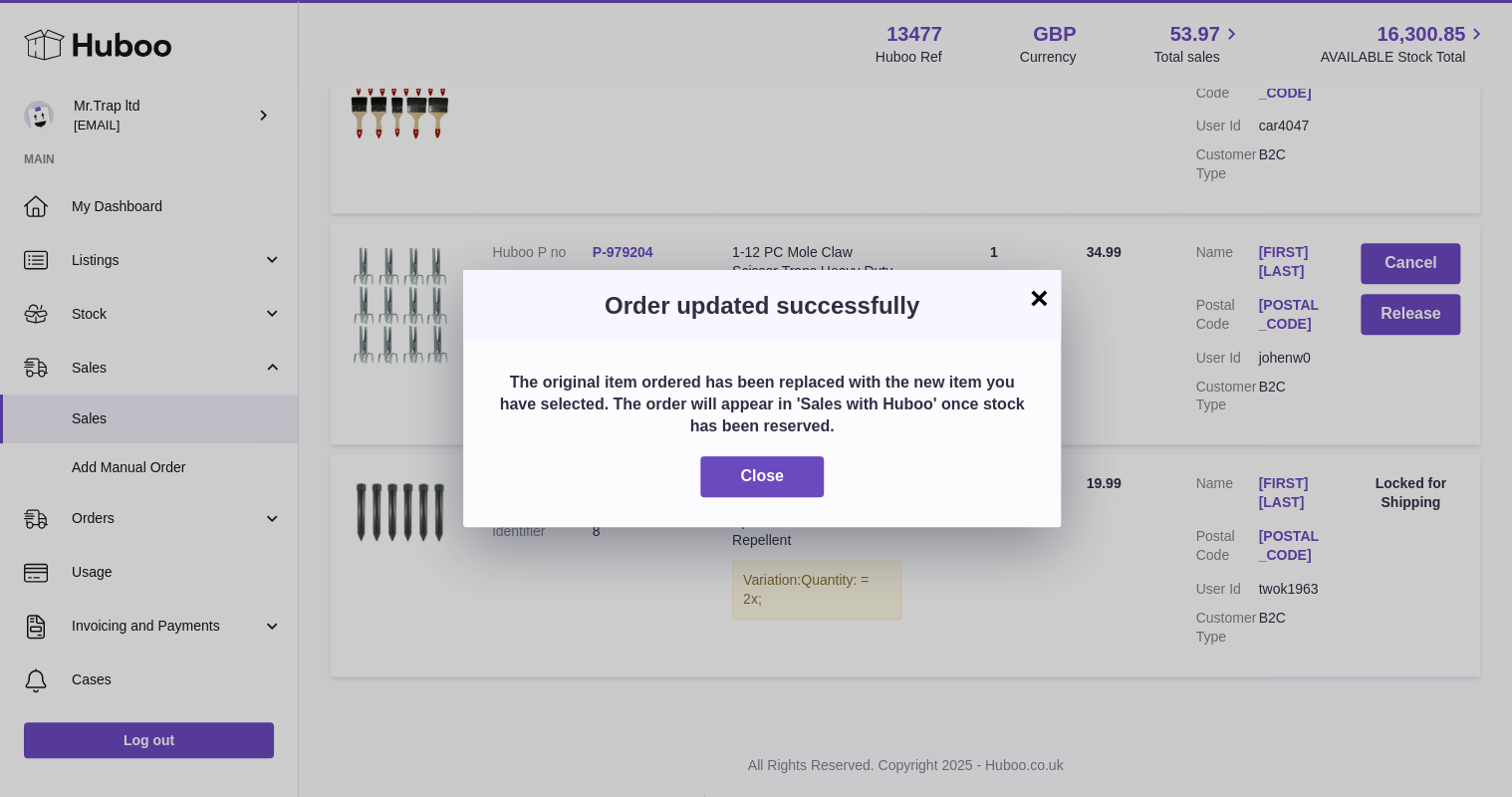 click on "×" at bounding box center [1039, 298] 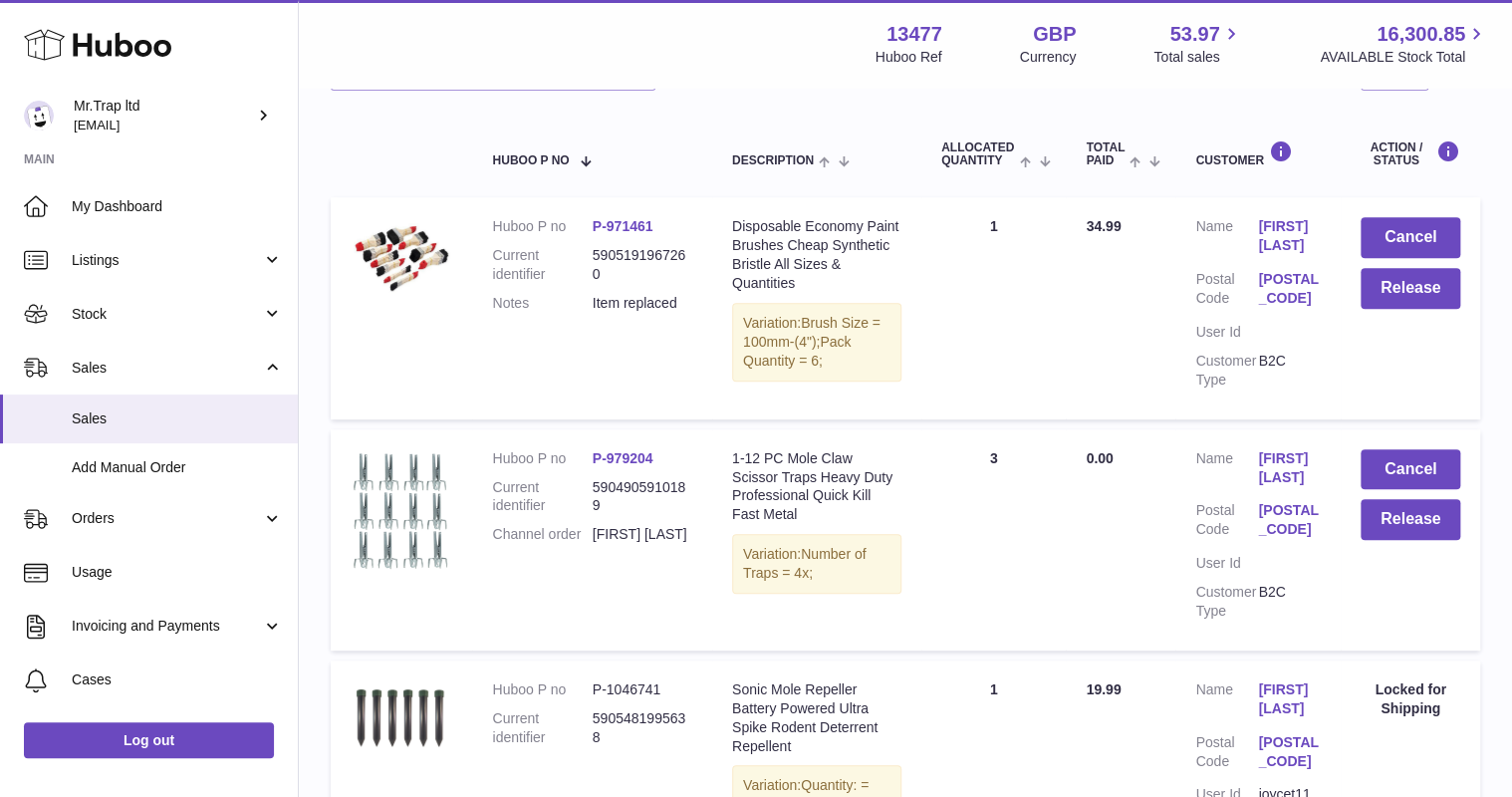 scroll, scrollTop: 263, scrollLeft: 0, axis: vertical 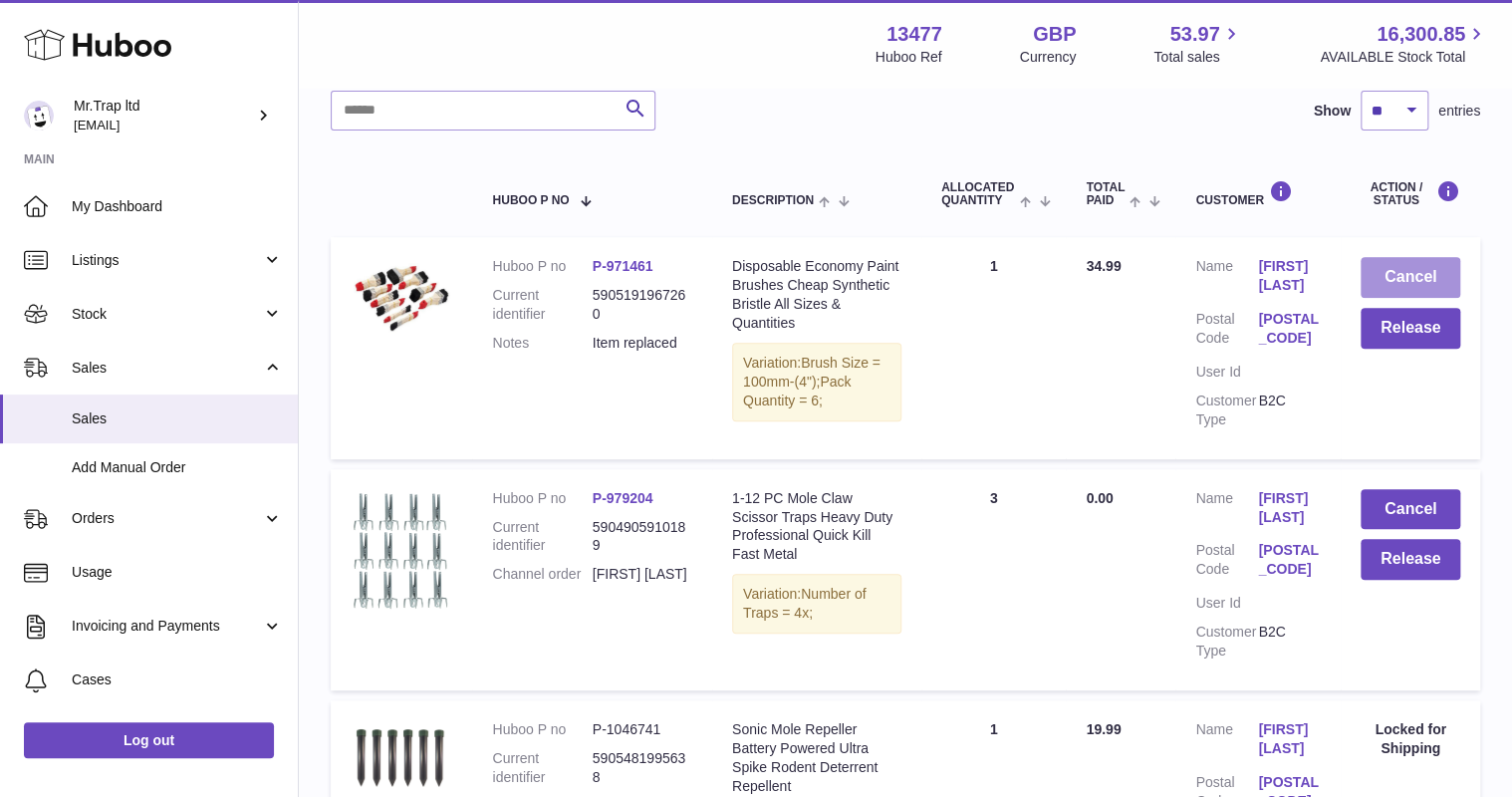 click on "Cancel" at bounding box center [1410, 277] 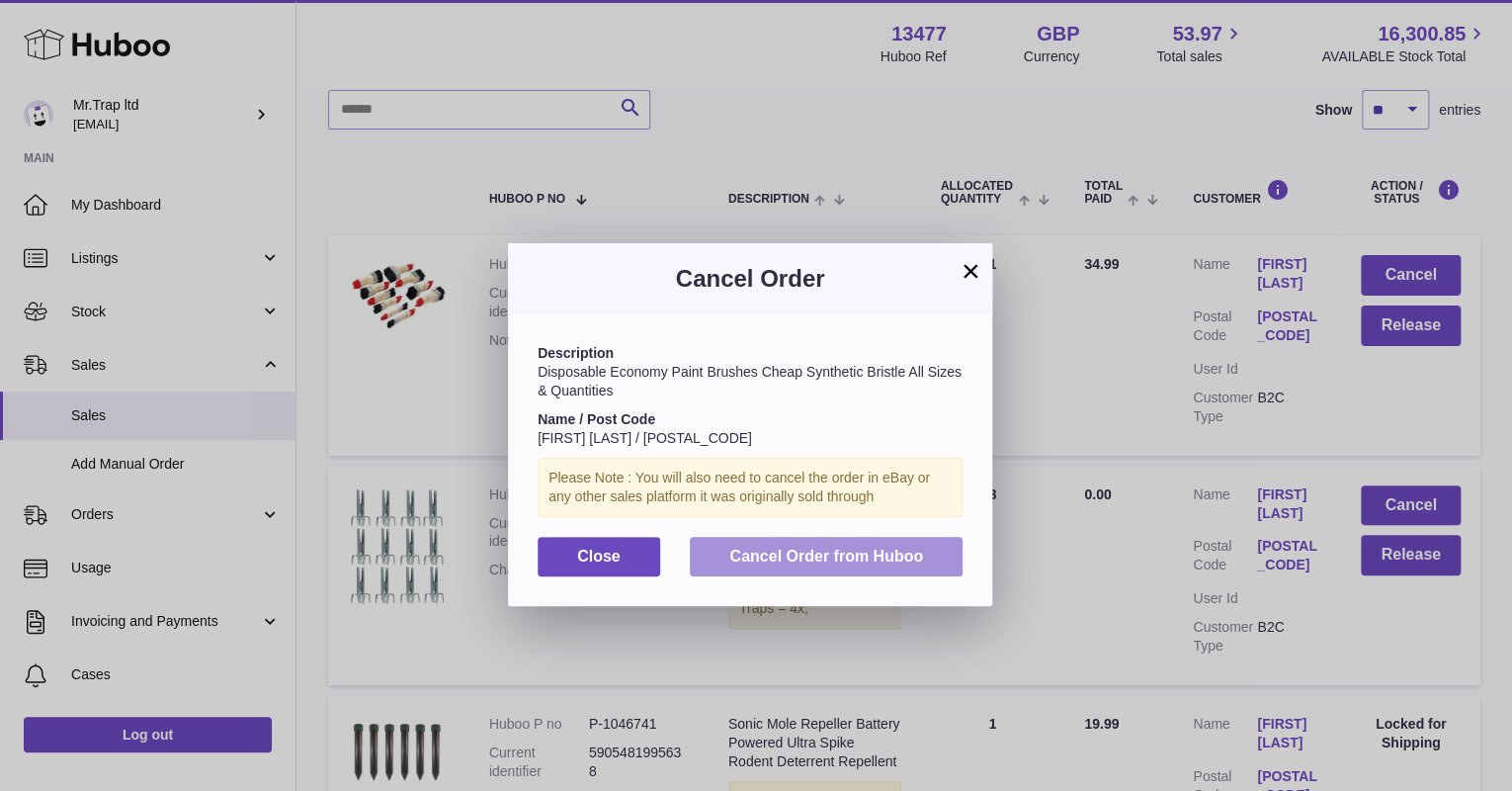 click on "Cancel Order from Huboo" at bounding box center [826, 556] 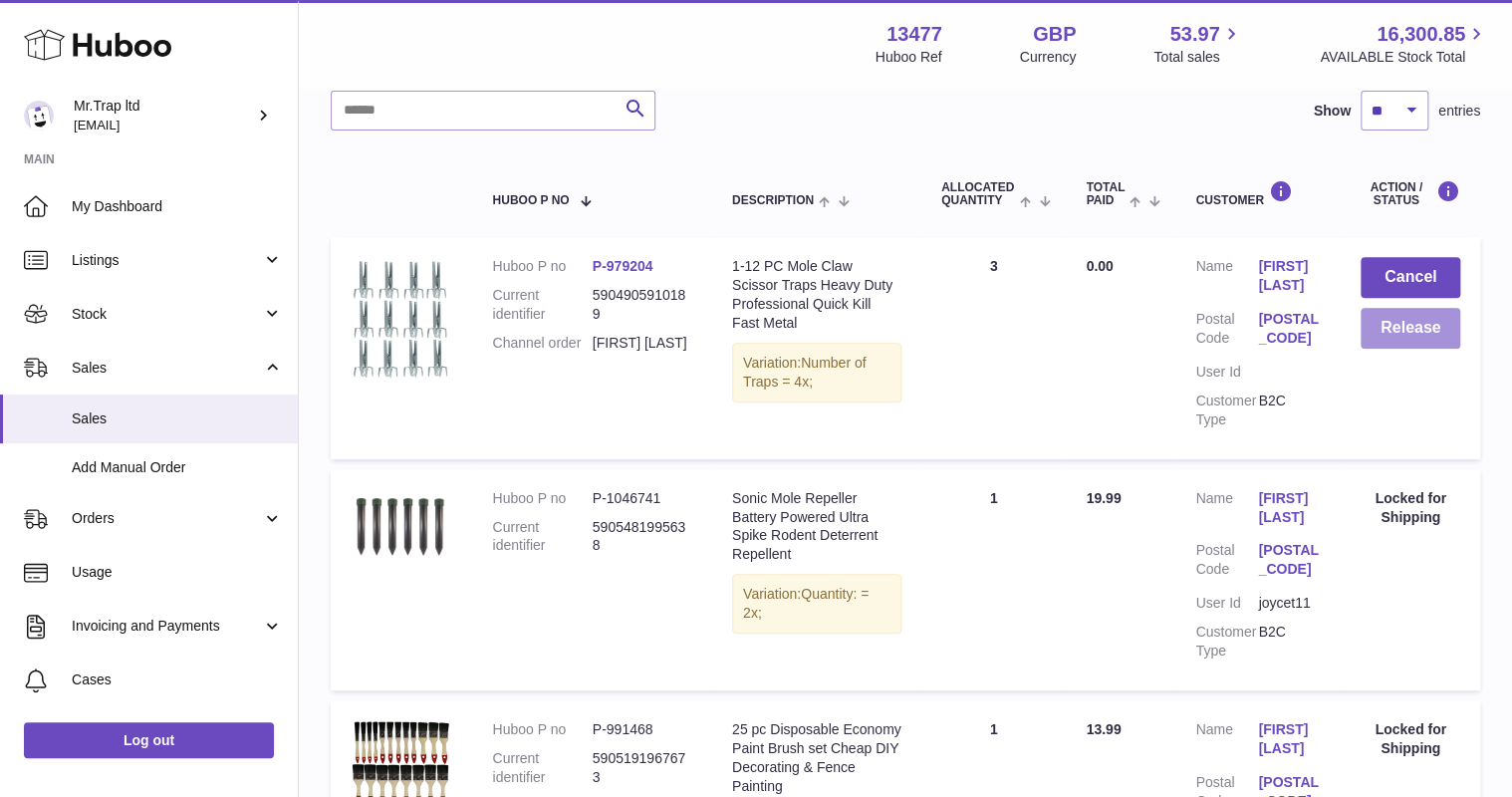 click on "Release" at bounding box center (1410, 328) 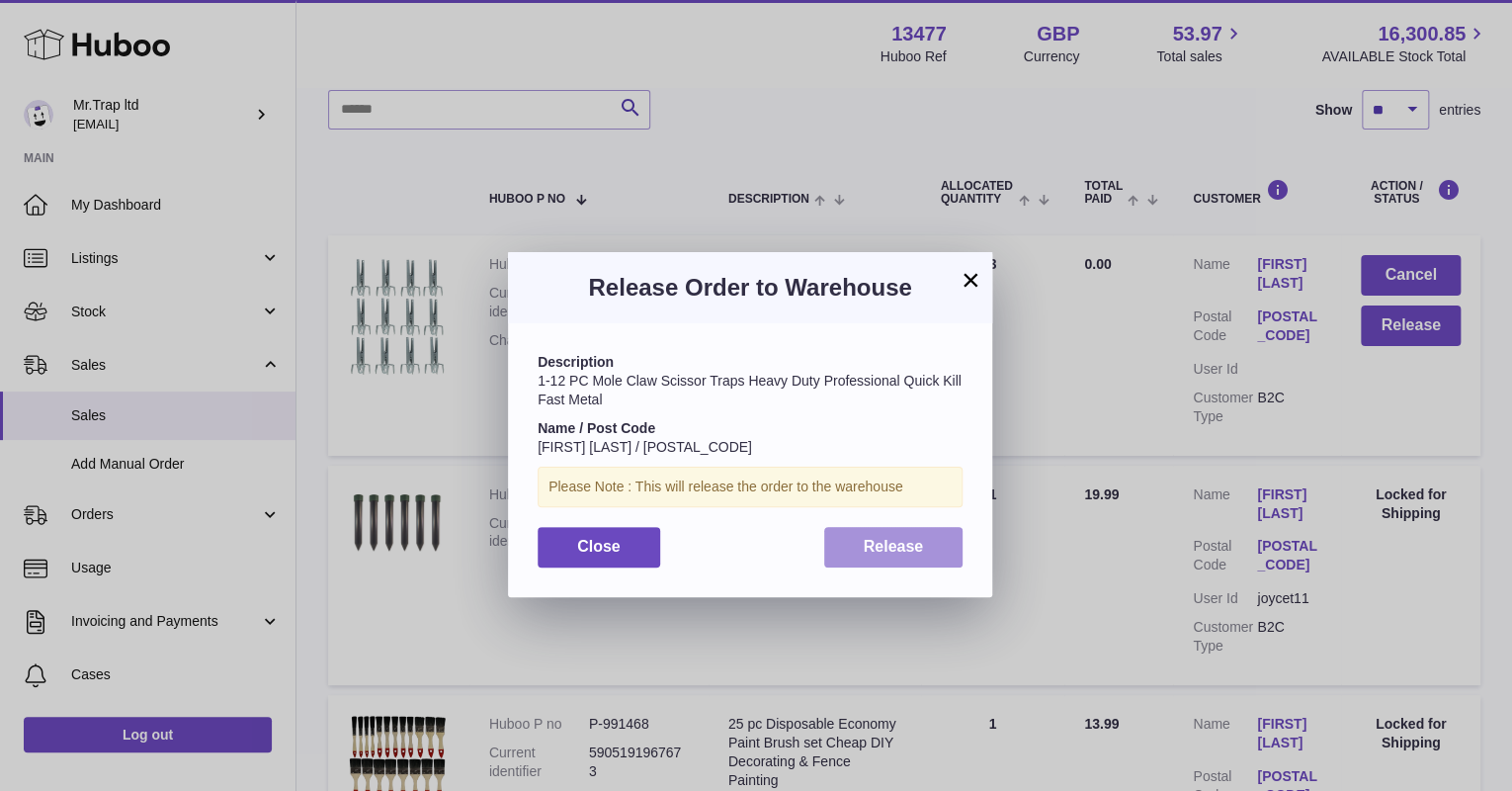 click on "Release" at bounding box center (893, 546) 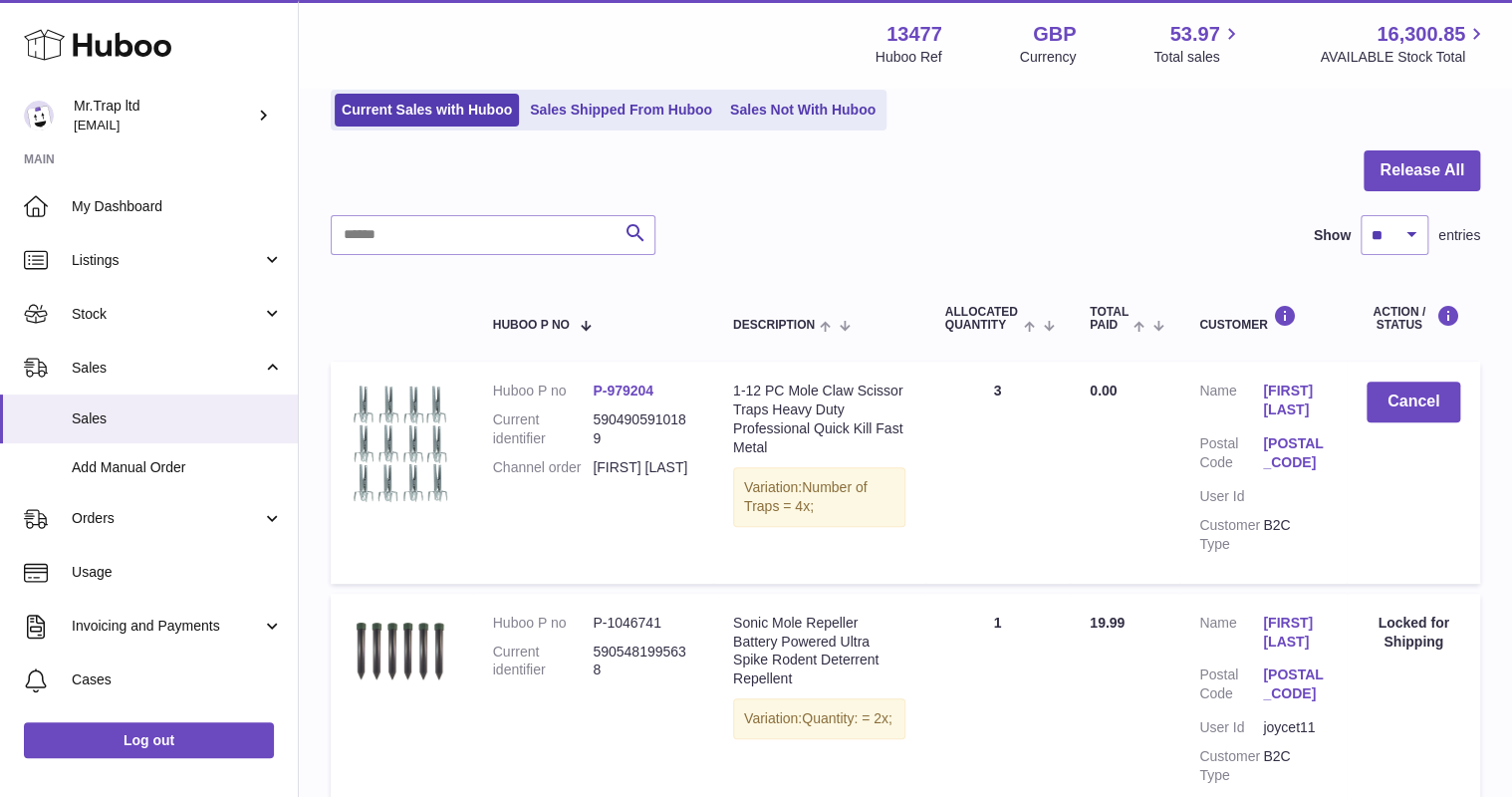 scroll, scrollTop: 112, scrollLeft: 0, axis: vertical 